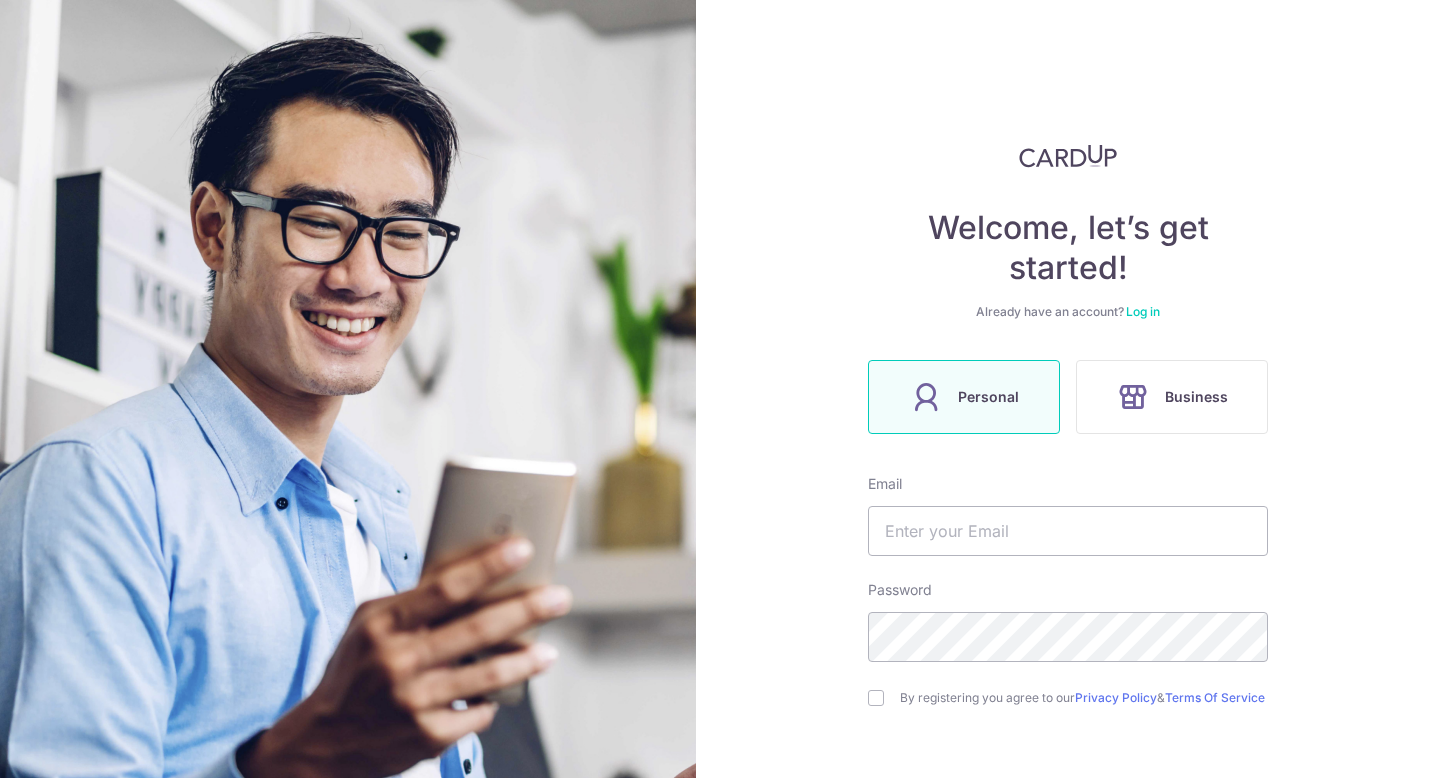 scroll, scrollTop: 0, scrollLeft: 0, axis: both 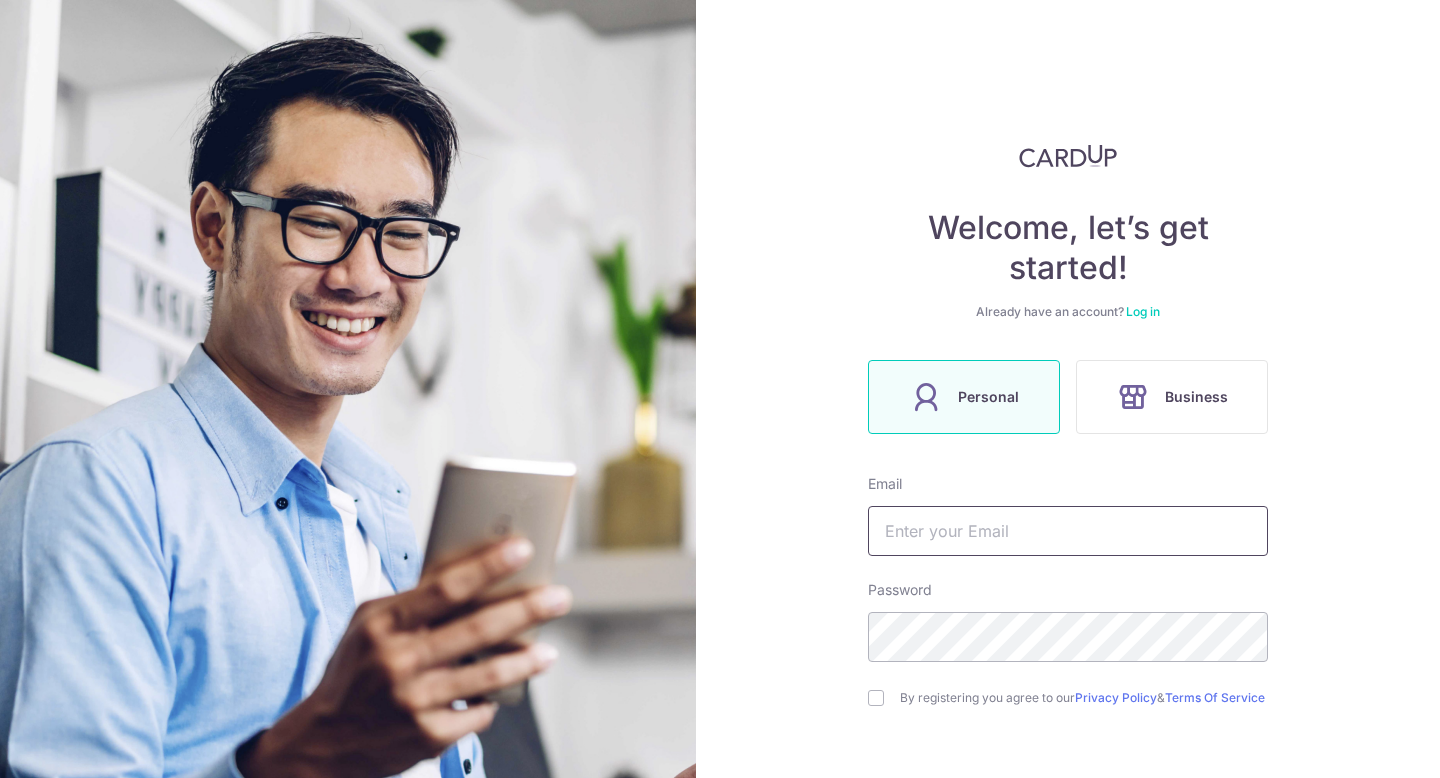 click at bounding box center (1068, 531) 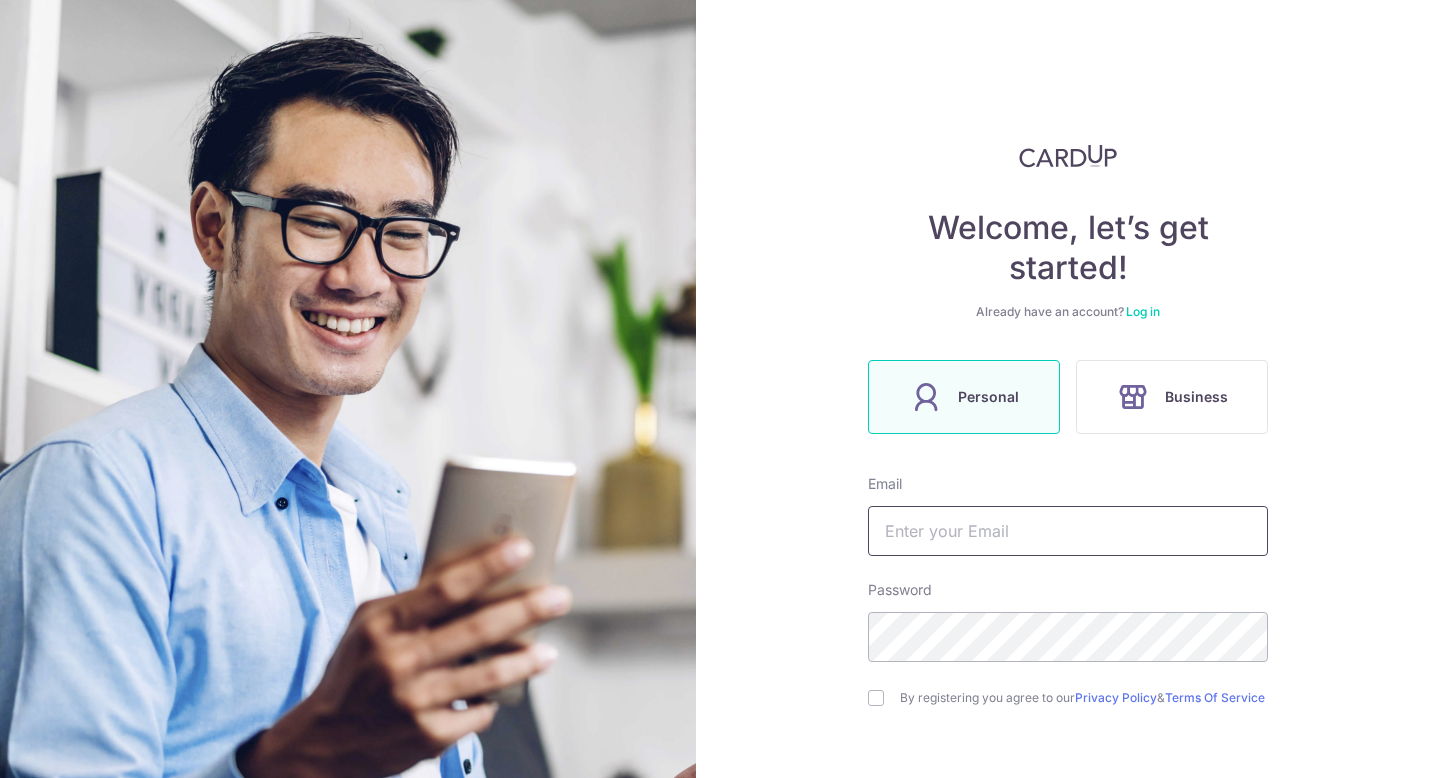 type on "[EMAIL]" 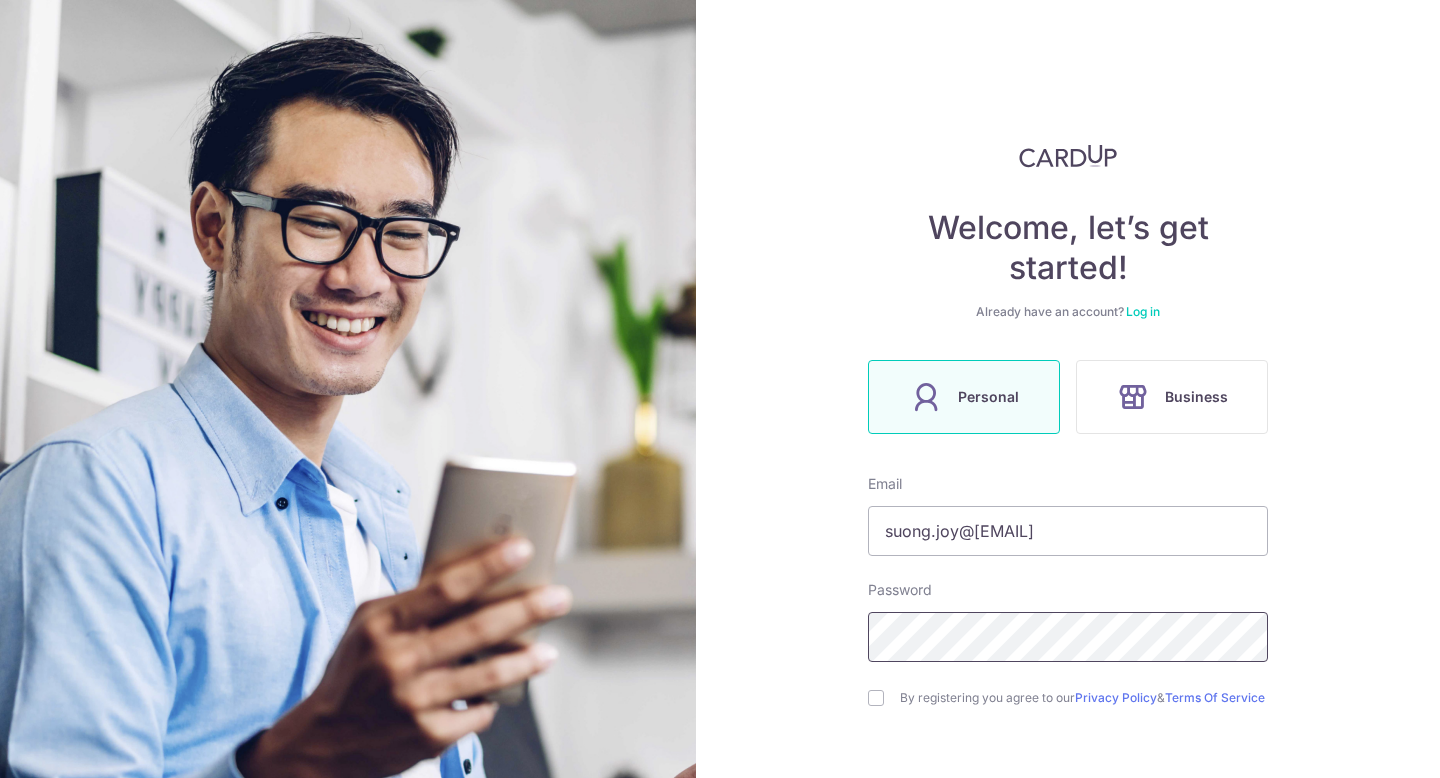scroll, scrollTop: 160, scrollLeft: 0, axis: vertical 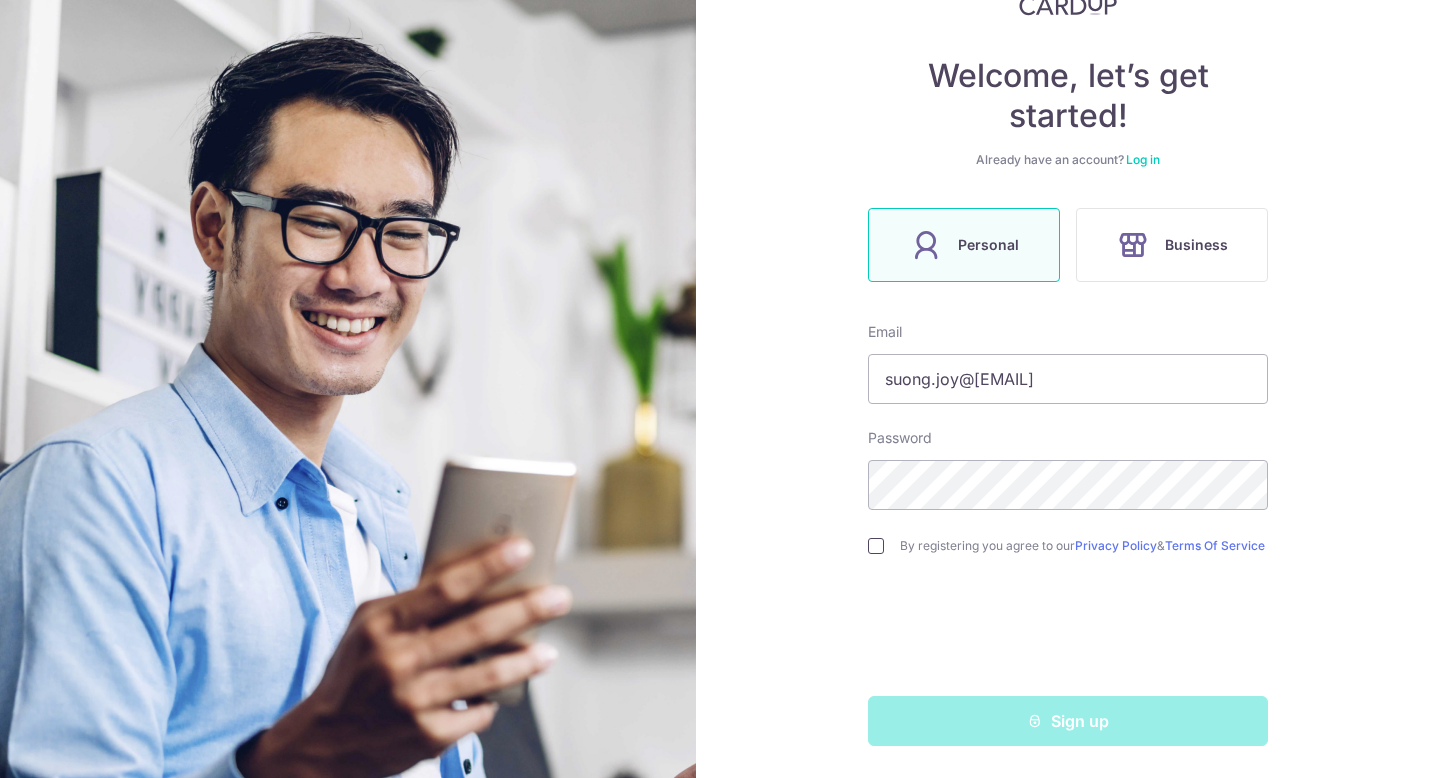 click at bounding box center (876, 546) 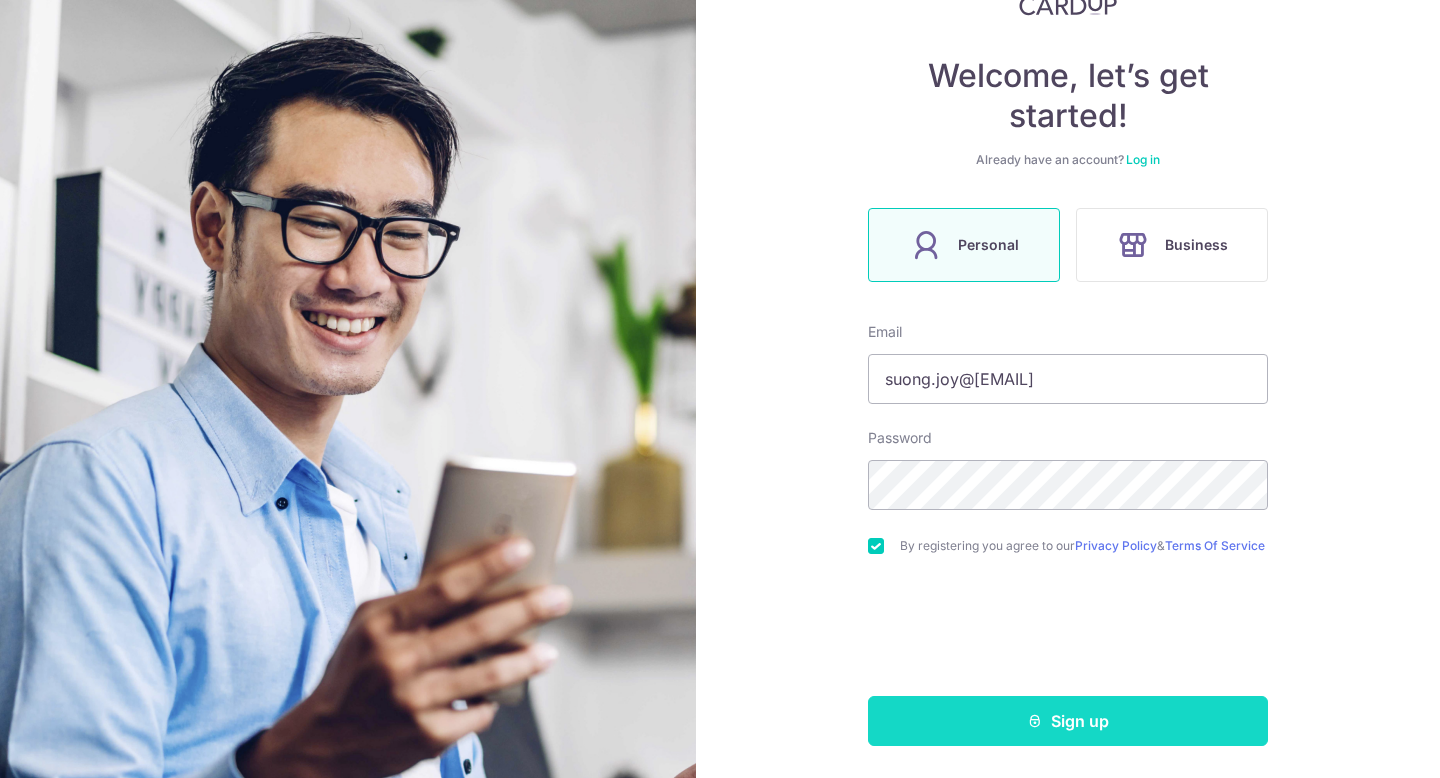 click on "Sign up" at bounding box center [1068, 721] 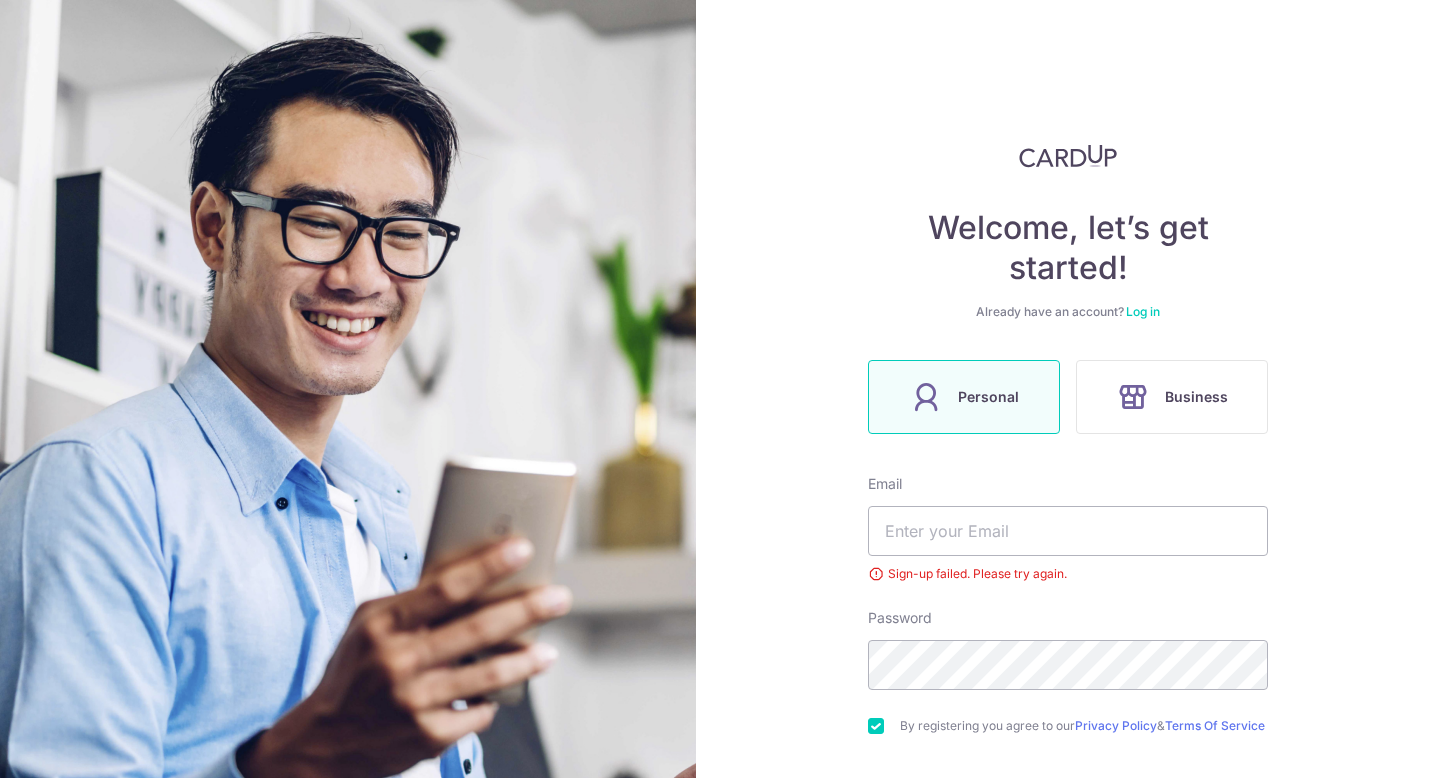 scroll, scrollTop: 0, scrollLeft: 0, axis: both 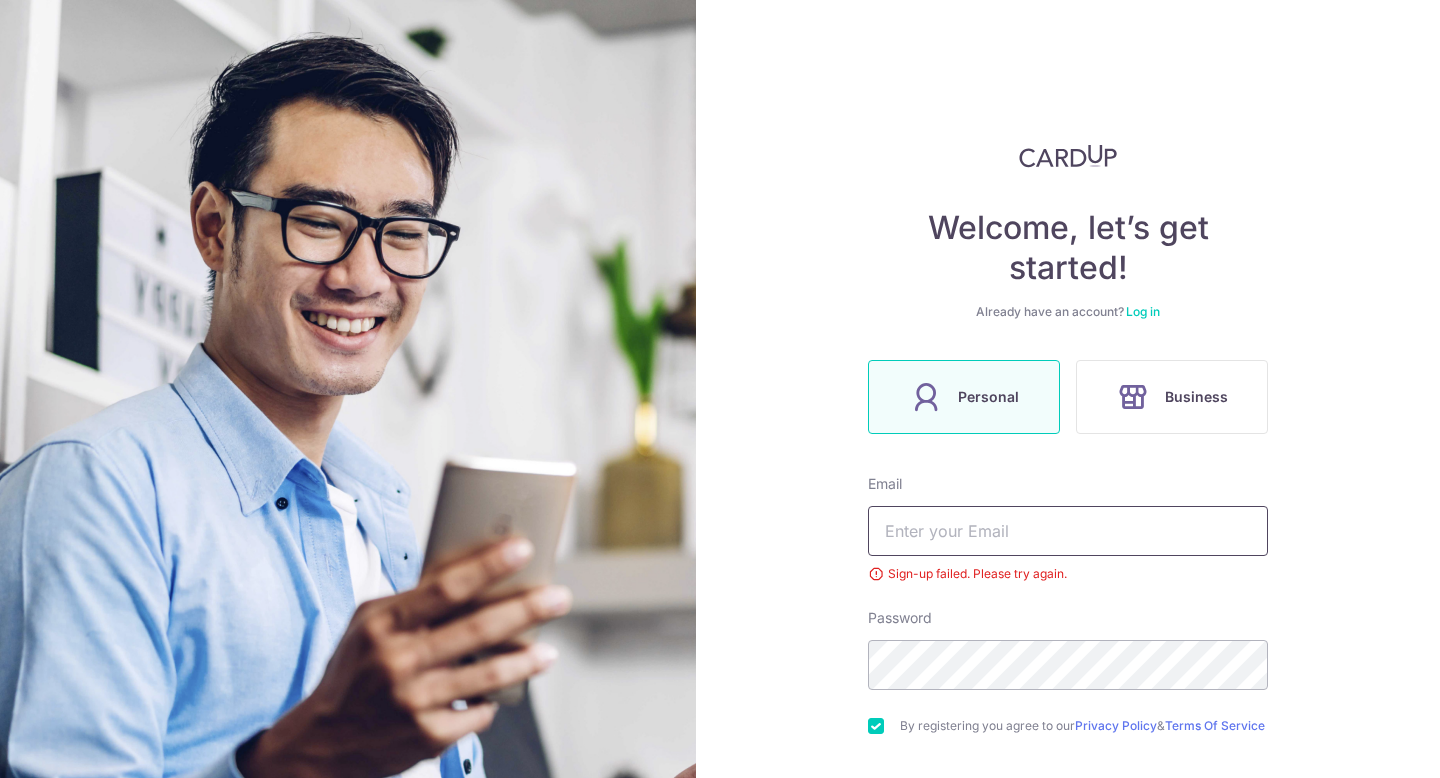click at bounding box center [1068, 531] 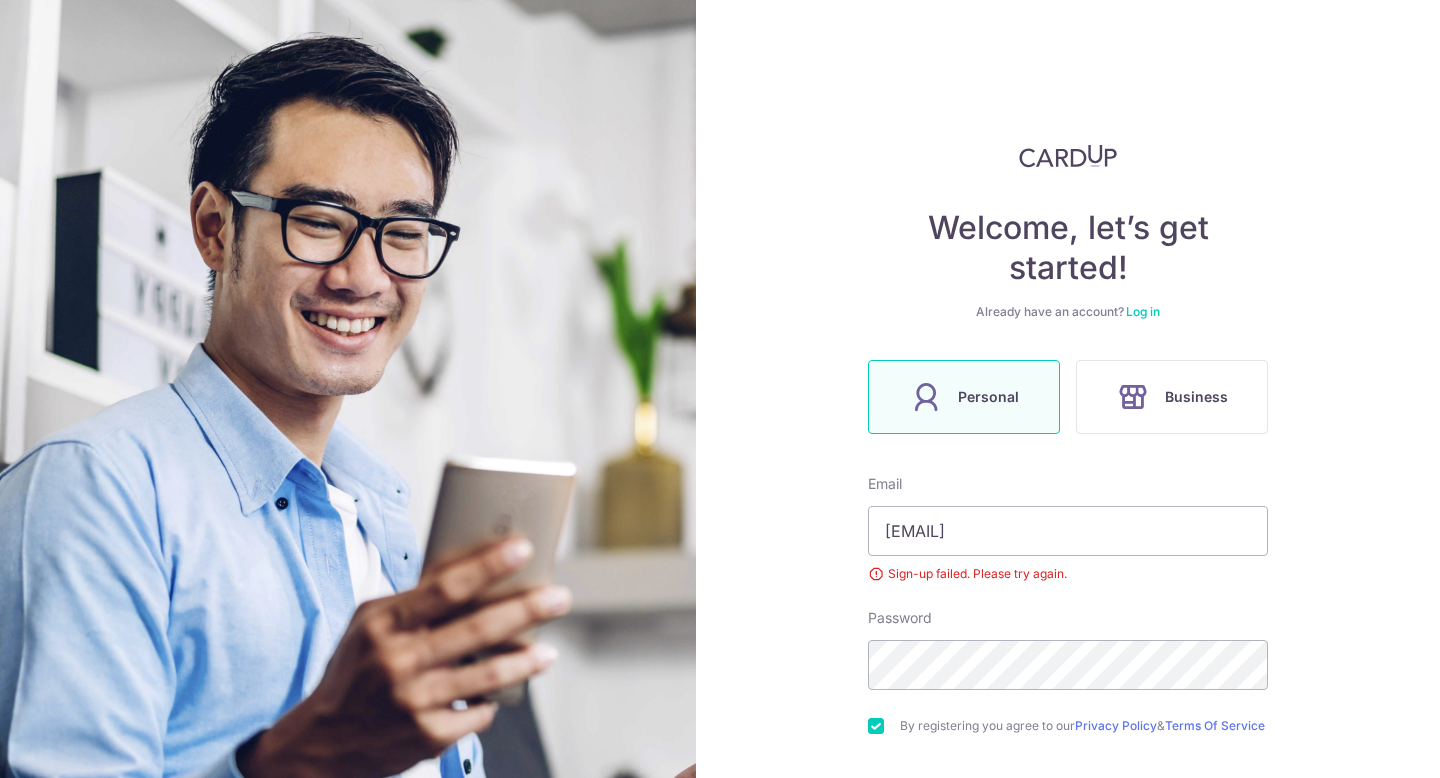 scroll, scrollTop: 188, scrollLeft: 0, axis: vertical 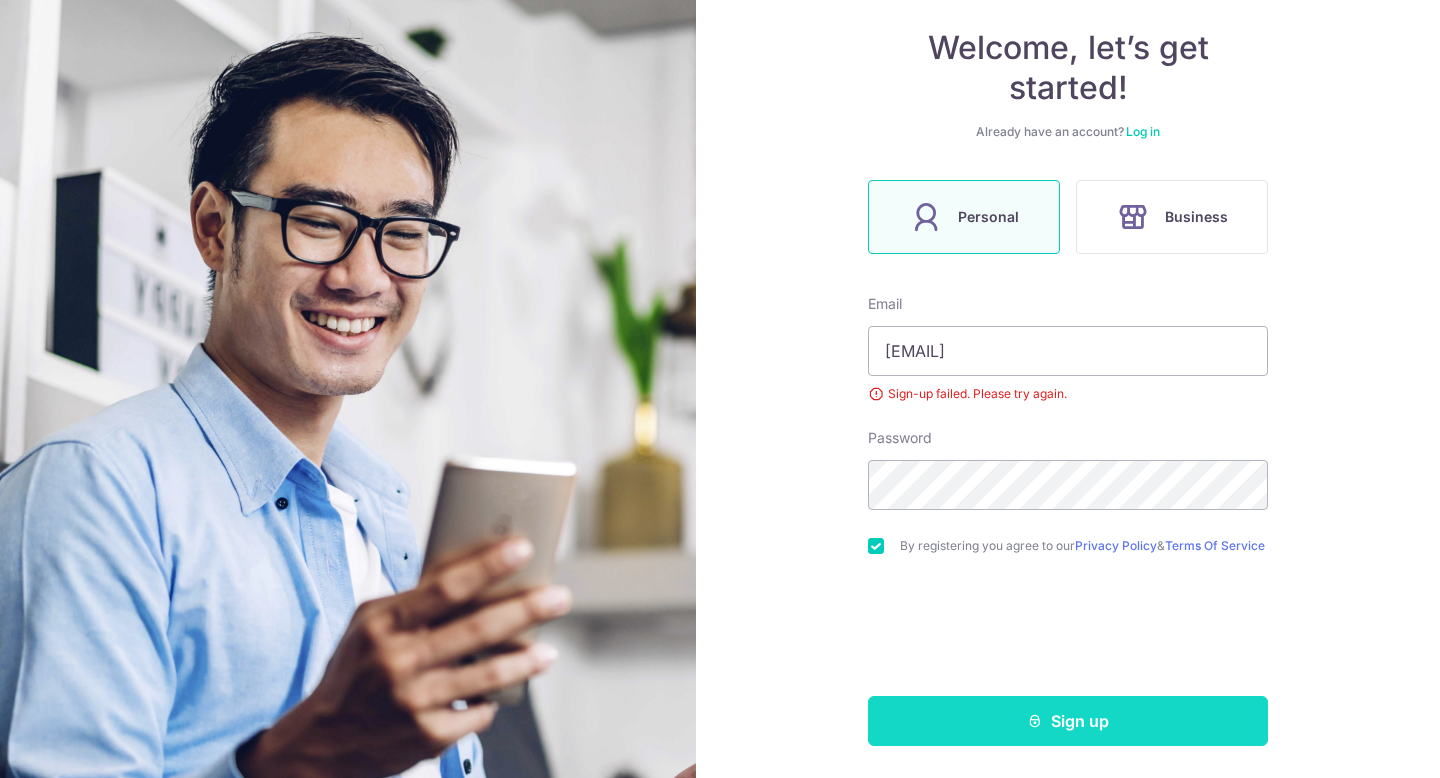 click on "Sign up" at bounding box center [1068, 721] 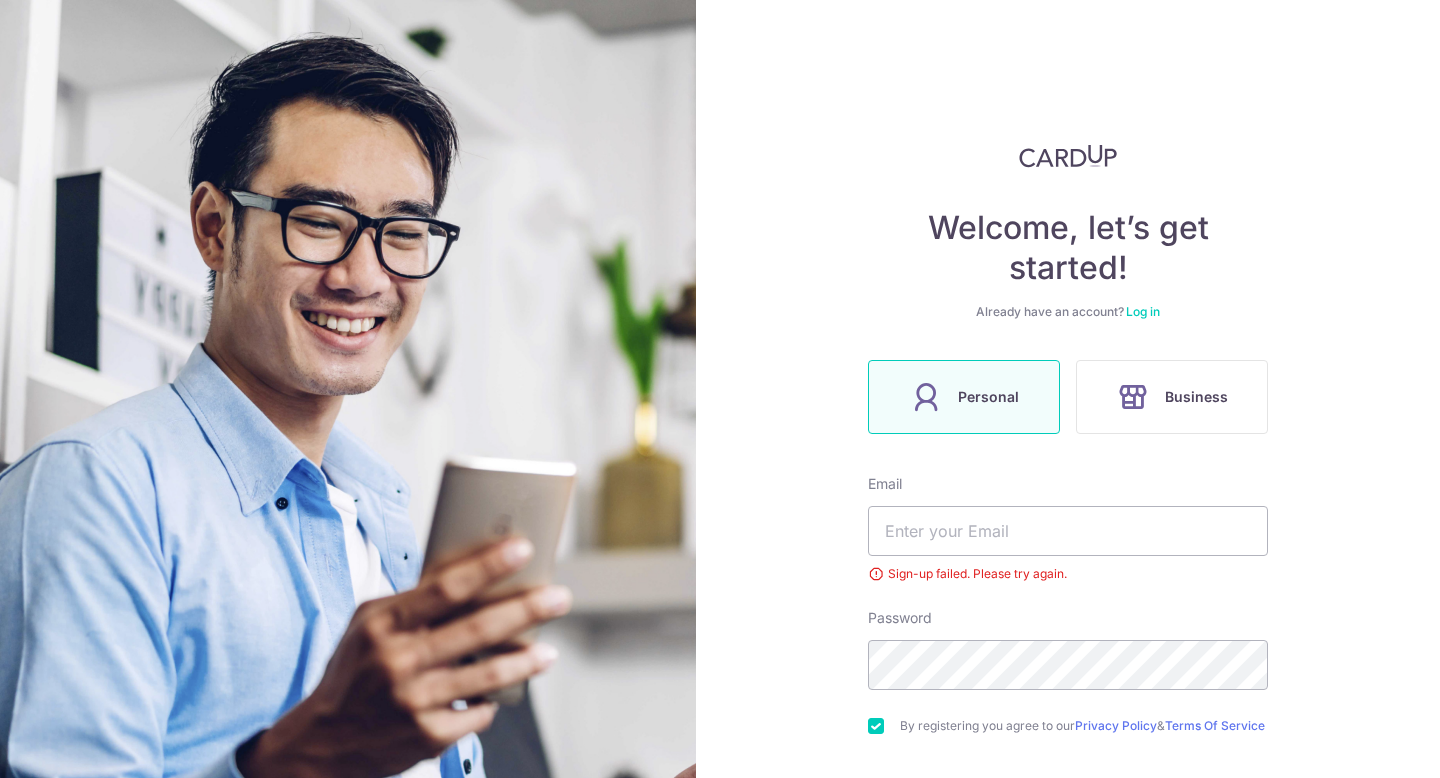 scroll, scrollTop: 0, scrollLeft: 0, axis: both 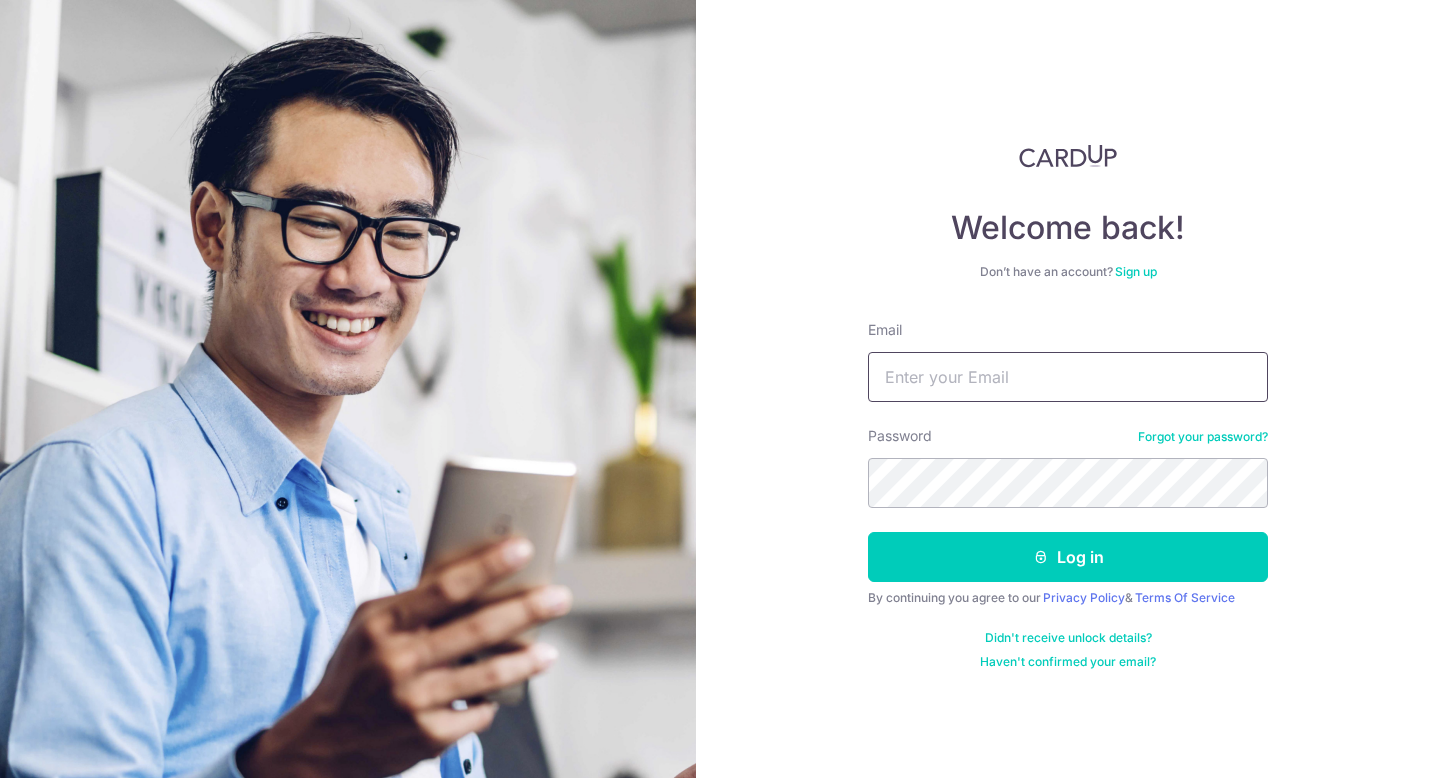 click on "Email" at bounding box center [1068, 377] 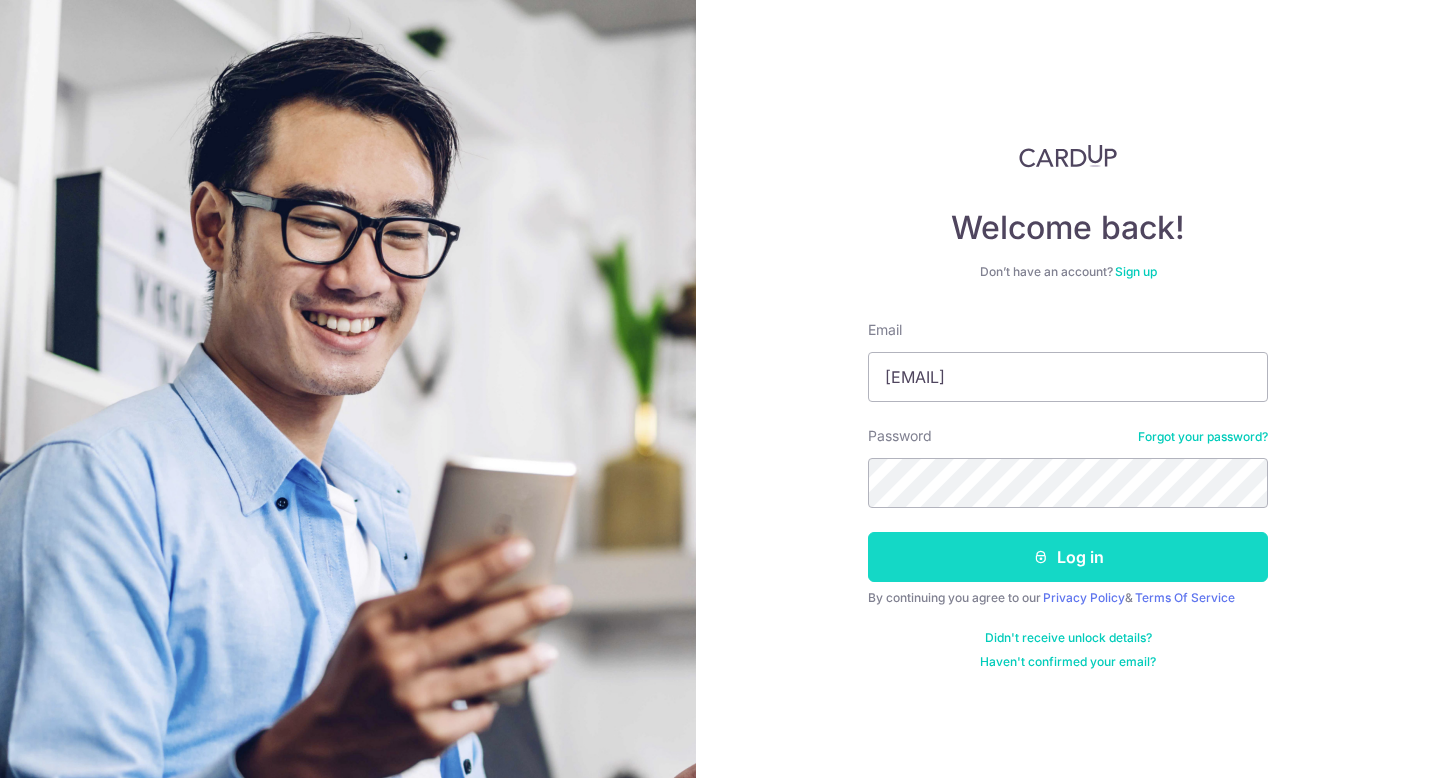 click on "Log in" at bounding box center (1068, 557) 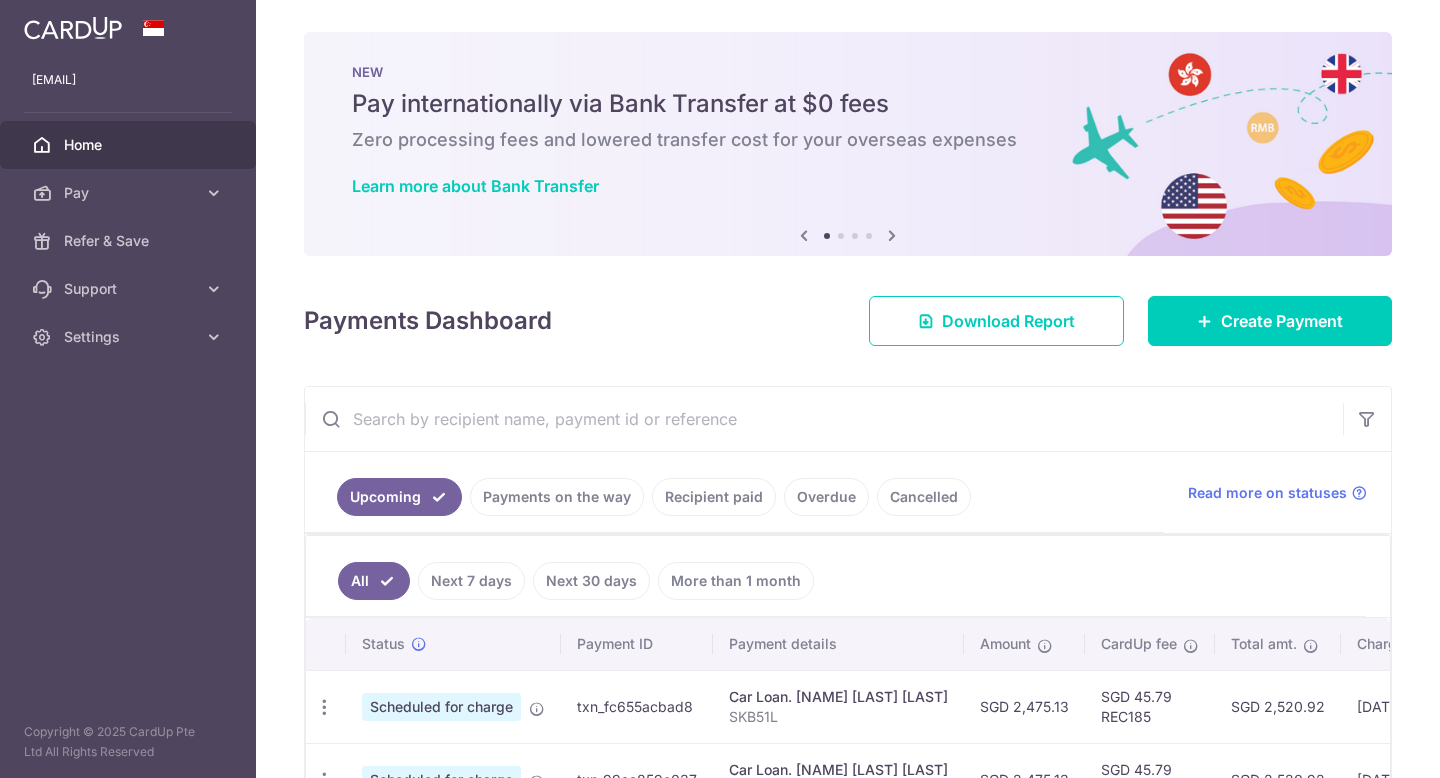 scroll, scrollTop: 0, scrollLeft: 0, axis: both 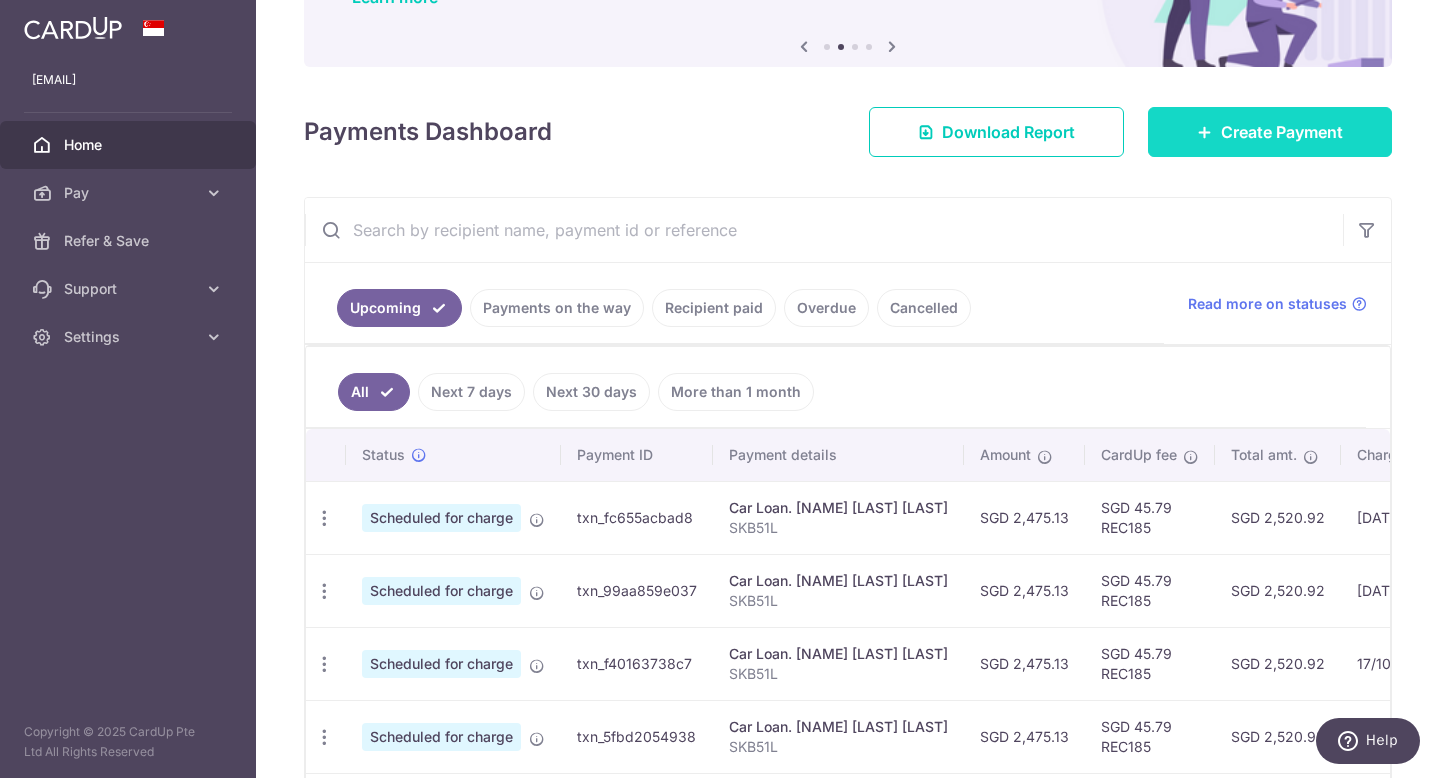 click on "Create Payment" at bounding box center [1282, 132] 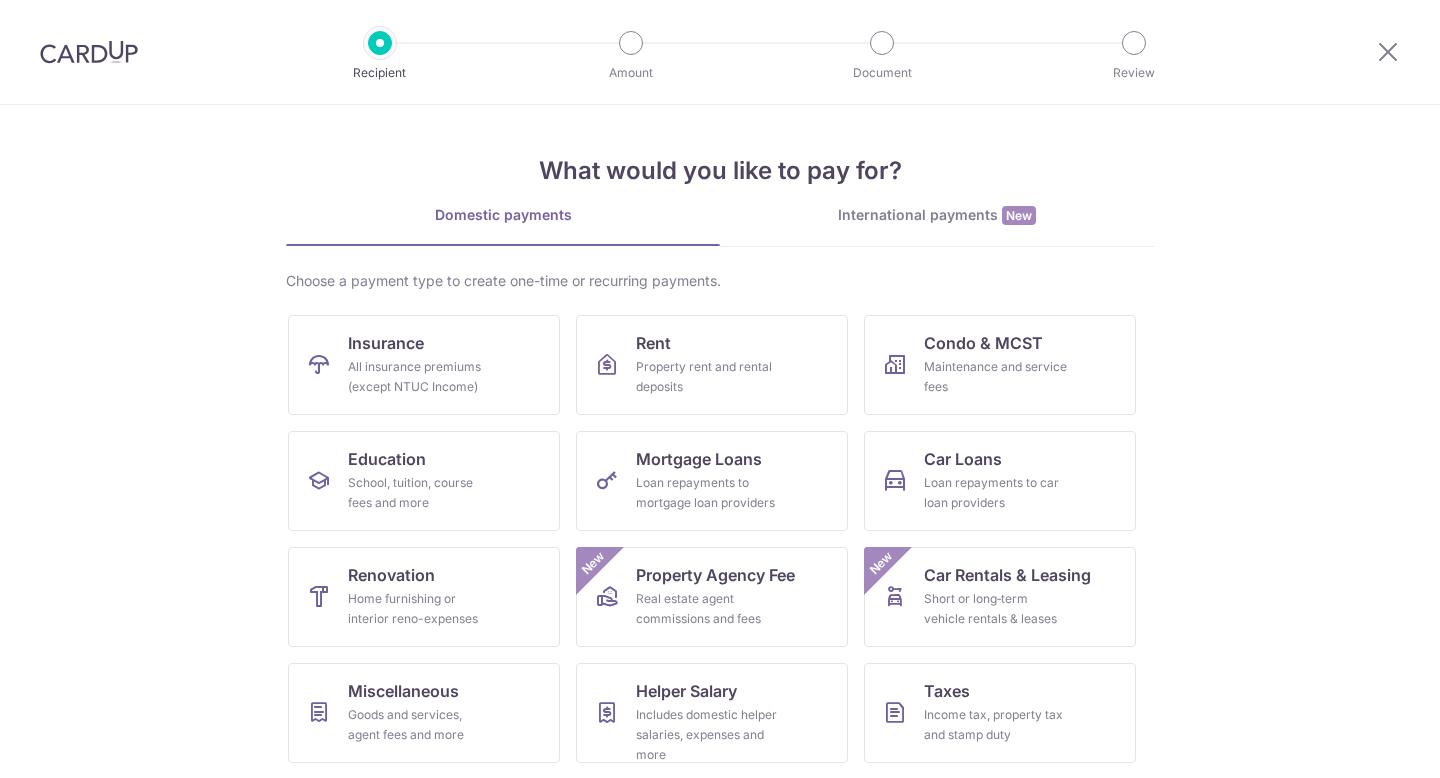 scroll, scrollTop: 0, scrollLeft: 0, axis: both 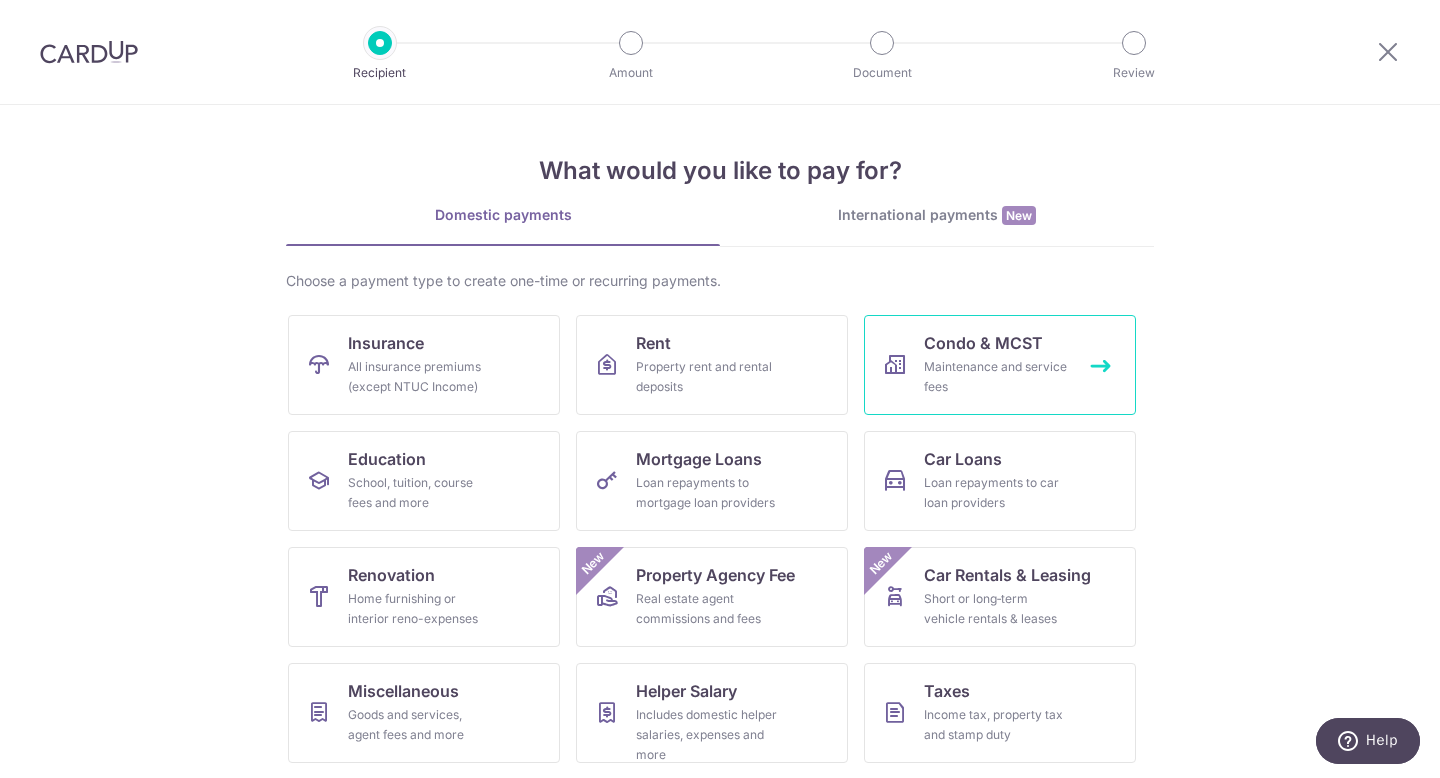 click on "Condo & MCST Maintenance and service fees" at bounding box center [1000, 365] 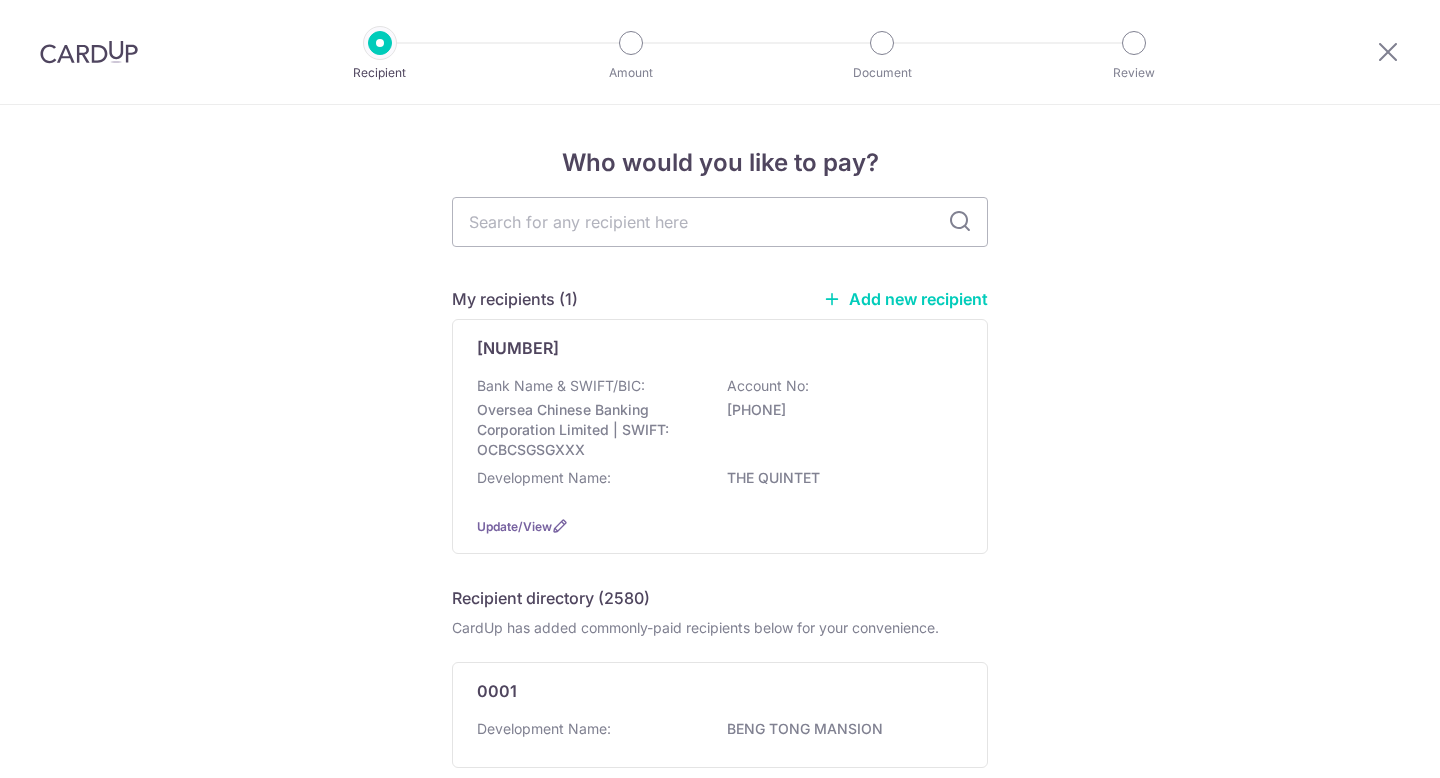 scroll, scrollTop: 0, scrollLeft: 0, axis: both 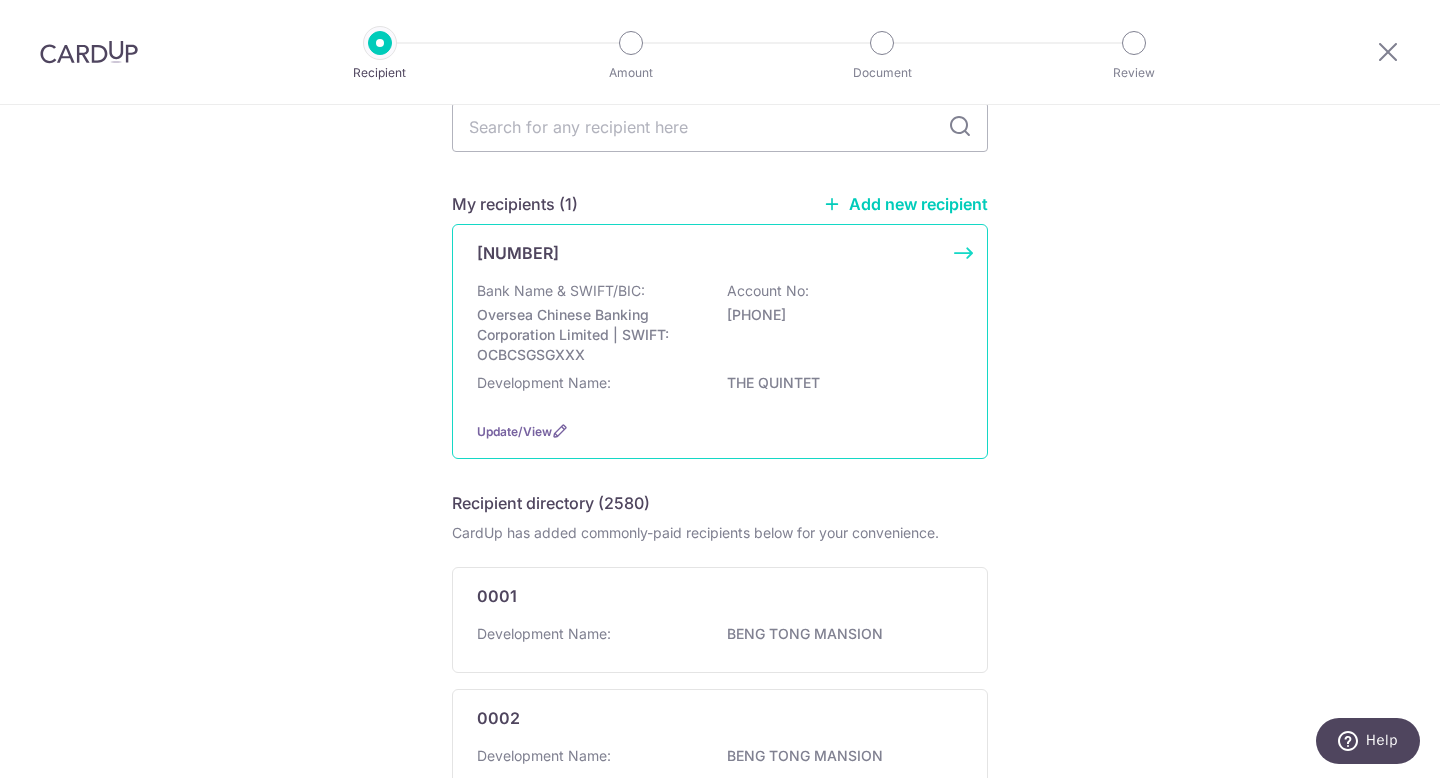 click on "THE QUINTET" at bounding box center [839, 383] 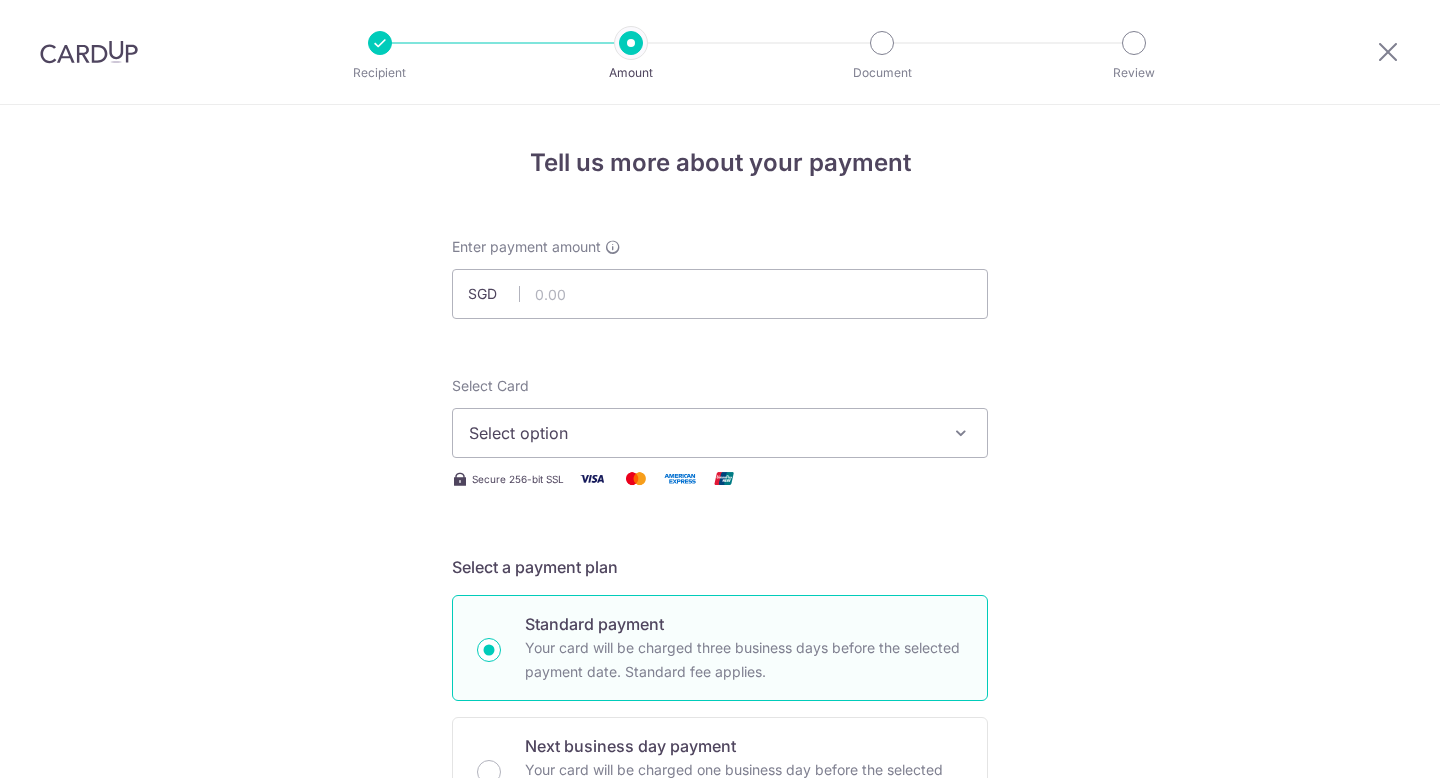 scroll, scrollTop: 0, scrollLeft: 0, axis: both 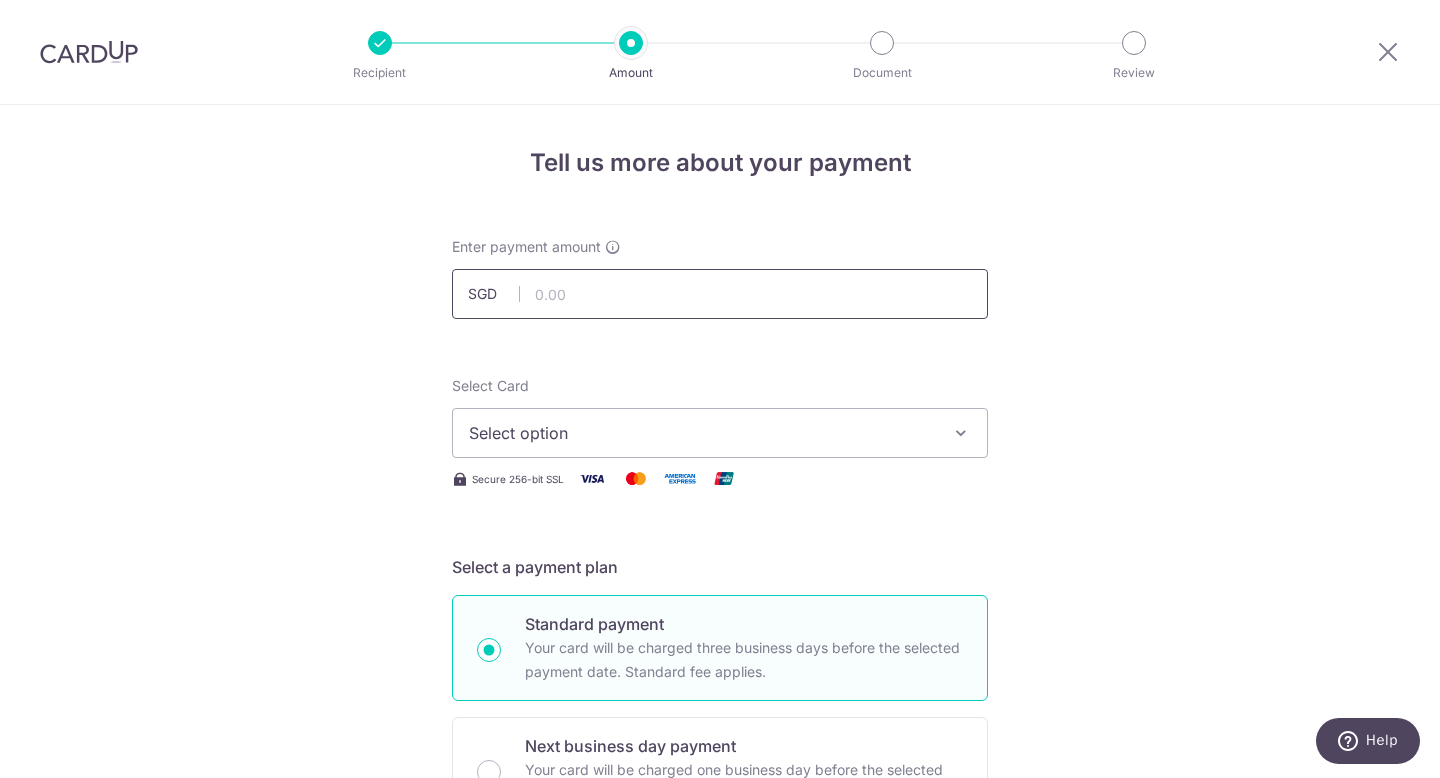 click at bounding box center (720, 294) 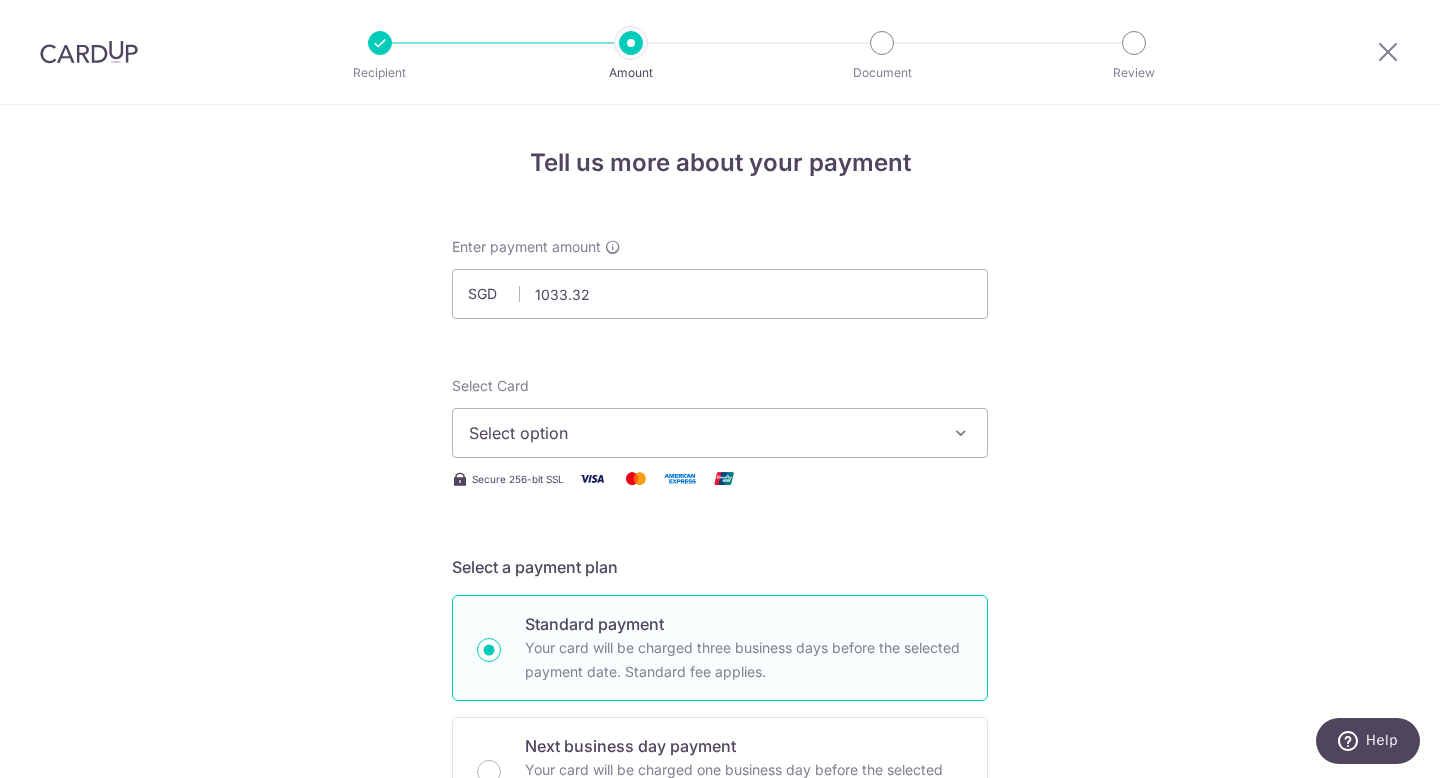 type on "1,033.32" 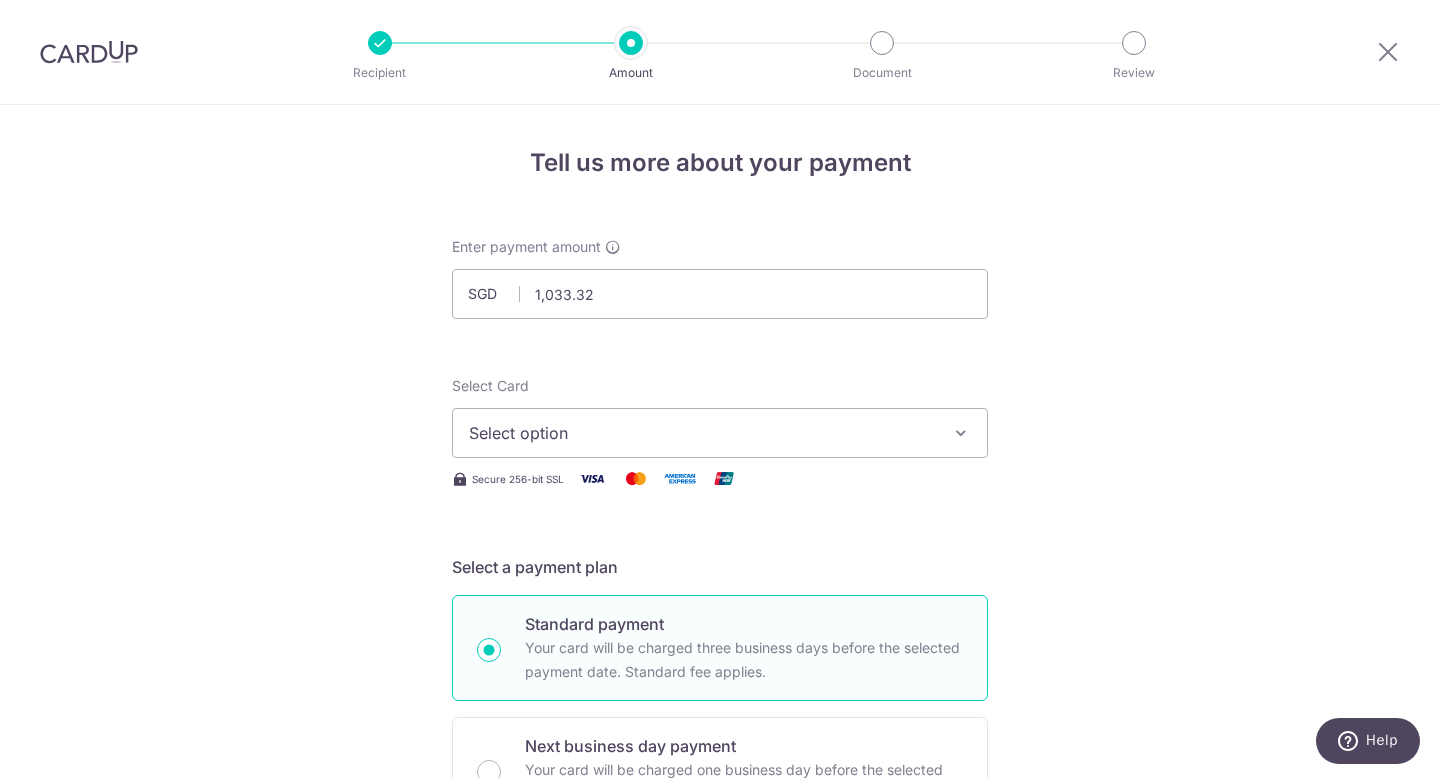 click on "Tell us more about your payment
Enter payment amount
SGD
1,033.32
1033.32
Select Card
Select option
Add credit card
Your Cards
**** 2438
**** 1356
Secure 256-bit SSL
Text
New card details
Card" at bounding box center (720, 1009) 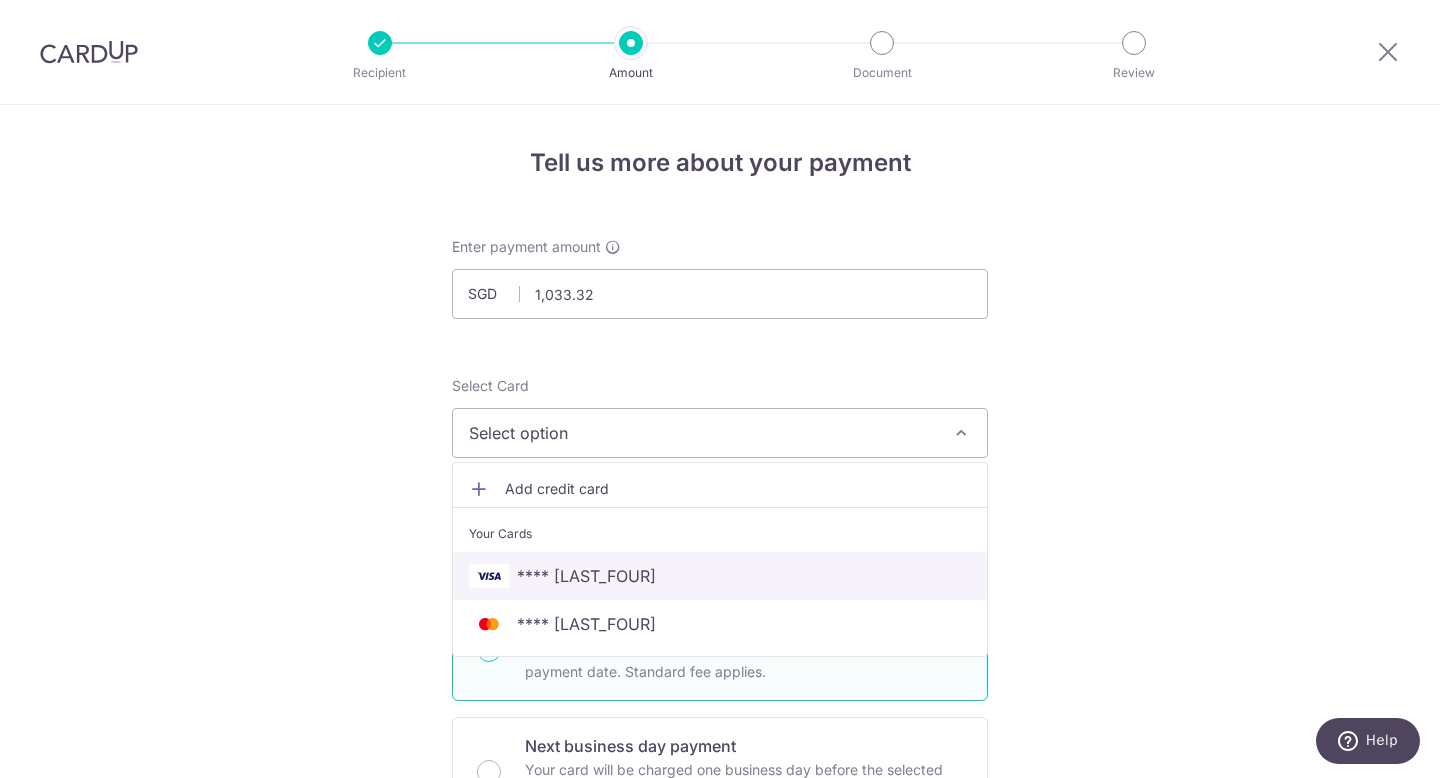 click on "**** 2438" at bounding box center [720, 576] 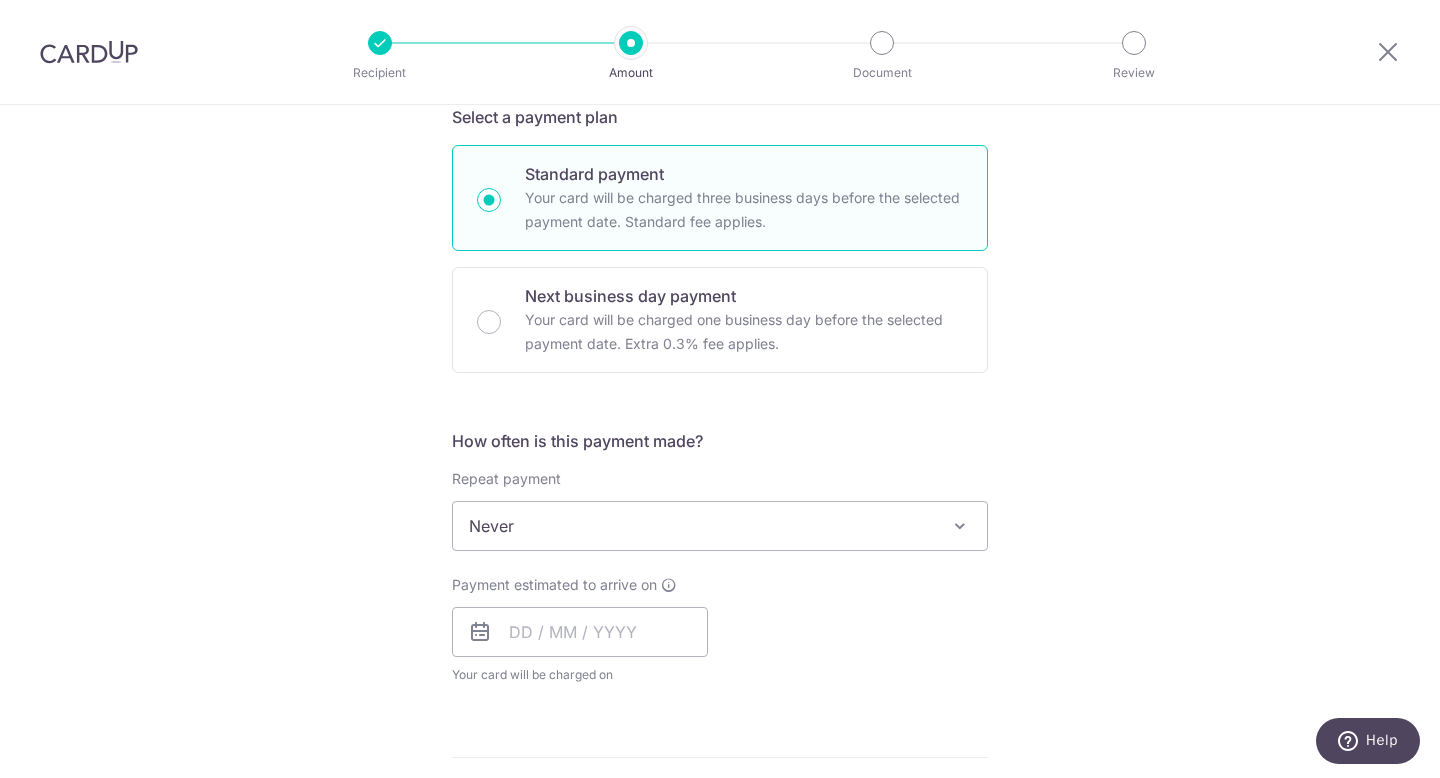 scroll, scrollTop: 479, scrollLeft: 0, axis: vertical 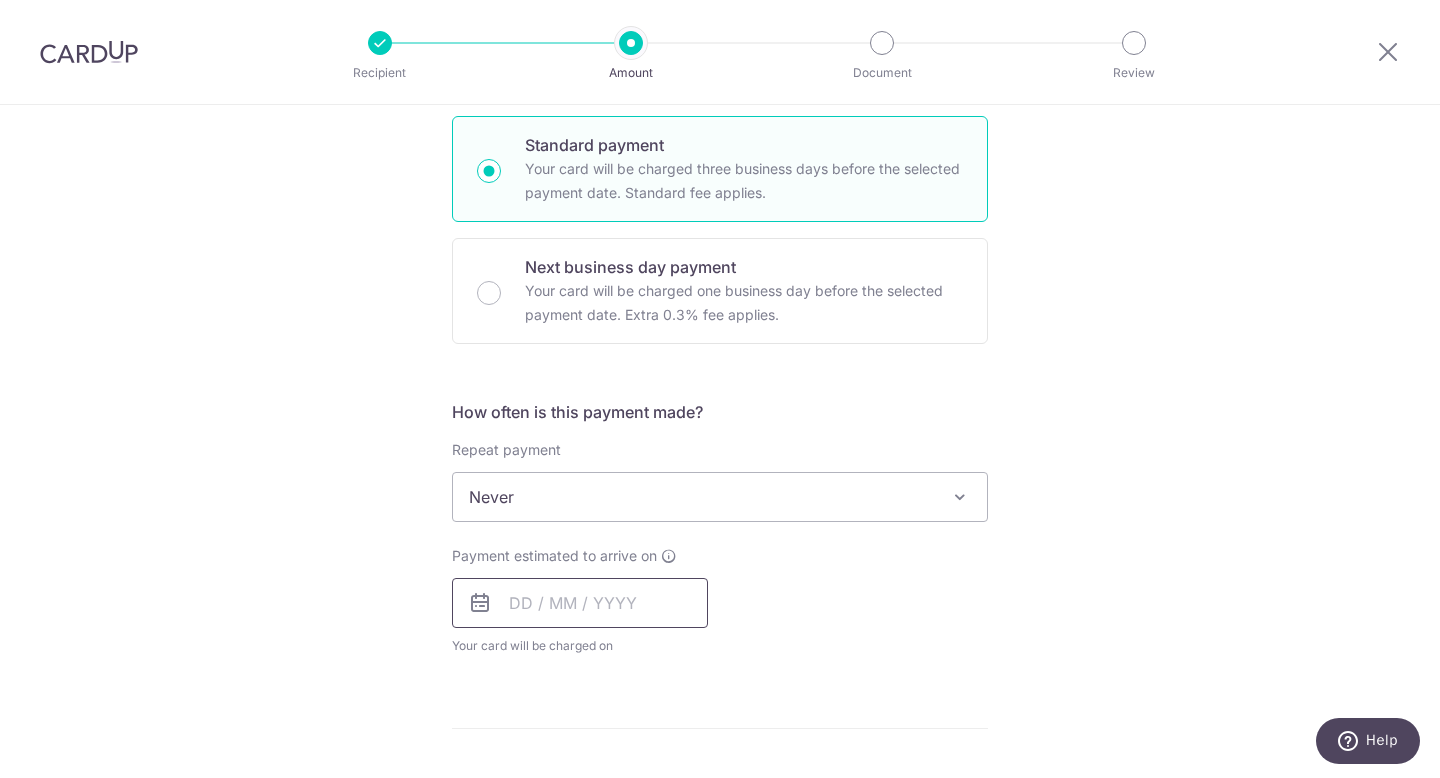 click at bounding box center [580, 603] 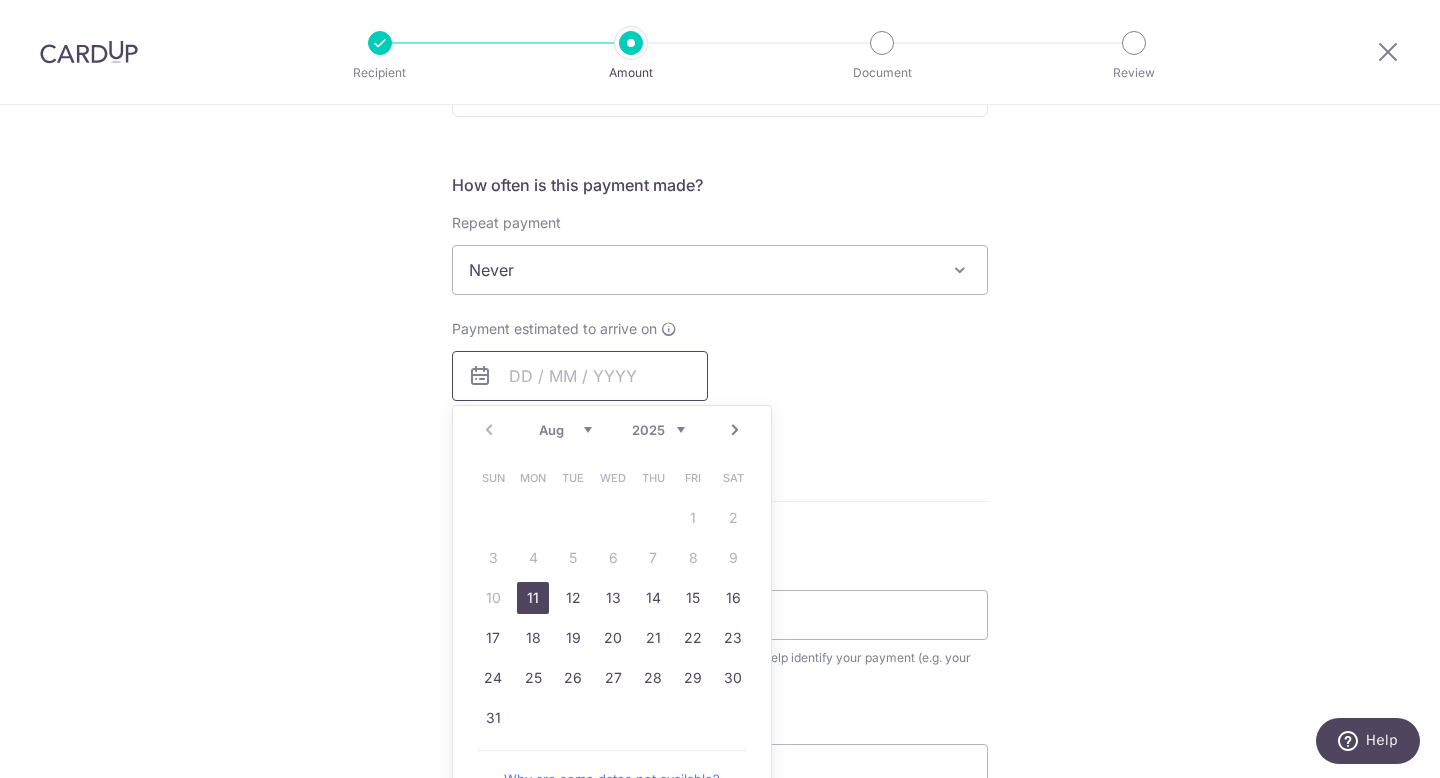 scroll, scrollTop: 775, scrollLeft: 0, axis: vertical 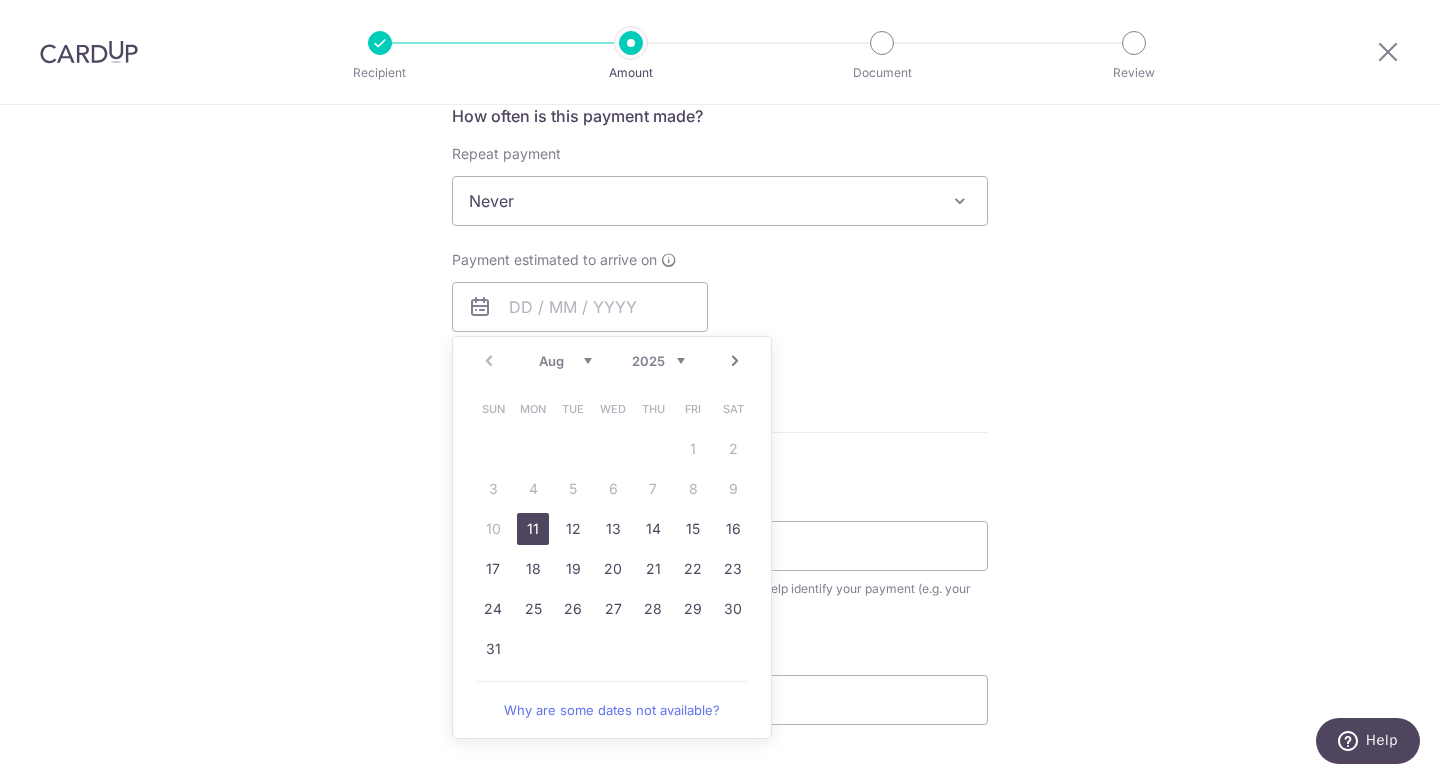 click on "11" at bounding box center (533, 529) 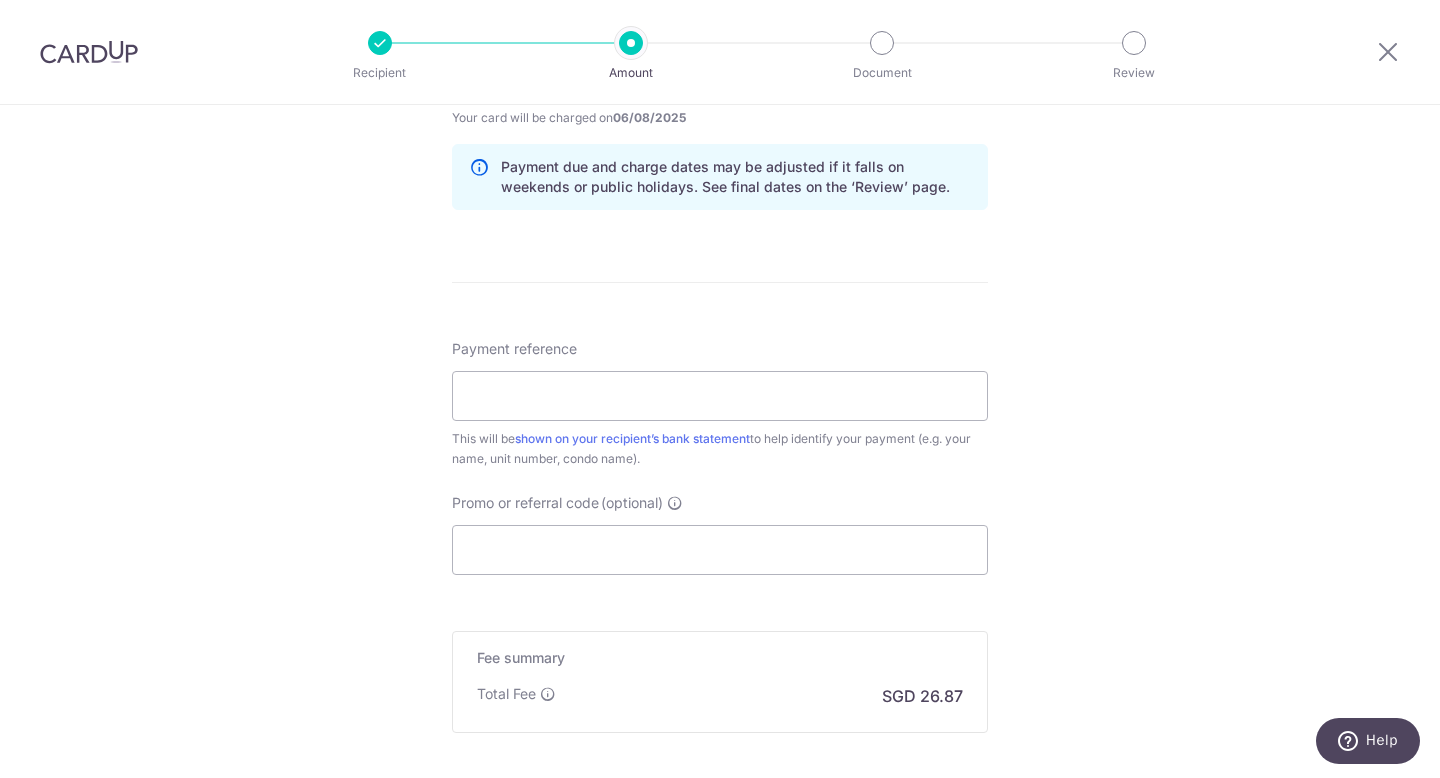 scroll, scrollTop: 980, scrollLeft: 0, axis: vertical 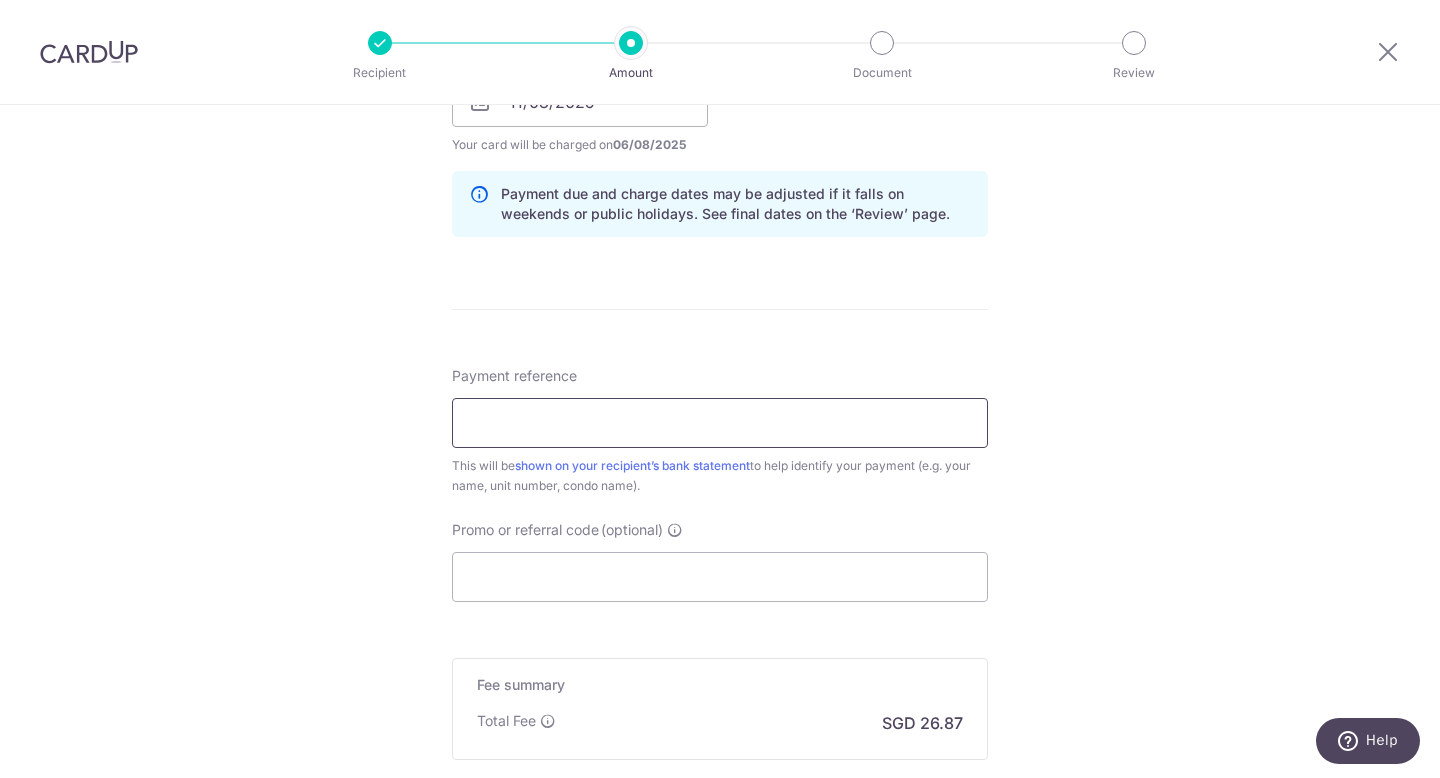 click on "Payment reference" at bounding box center [720, 423] 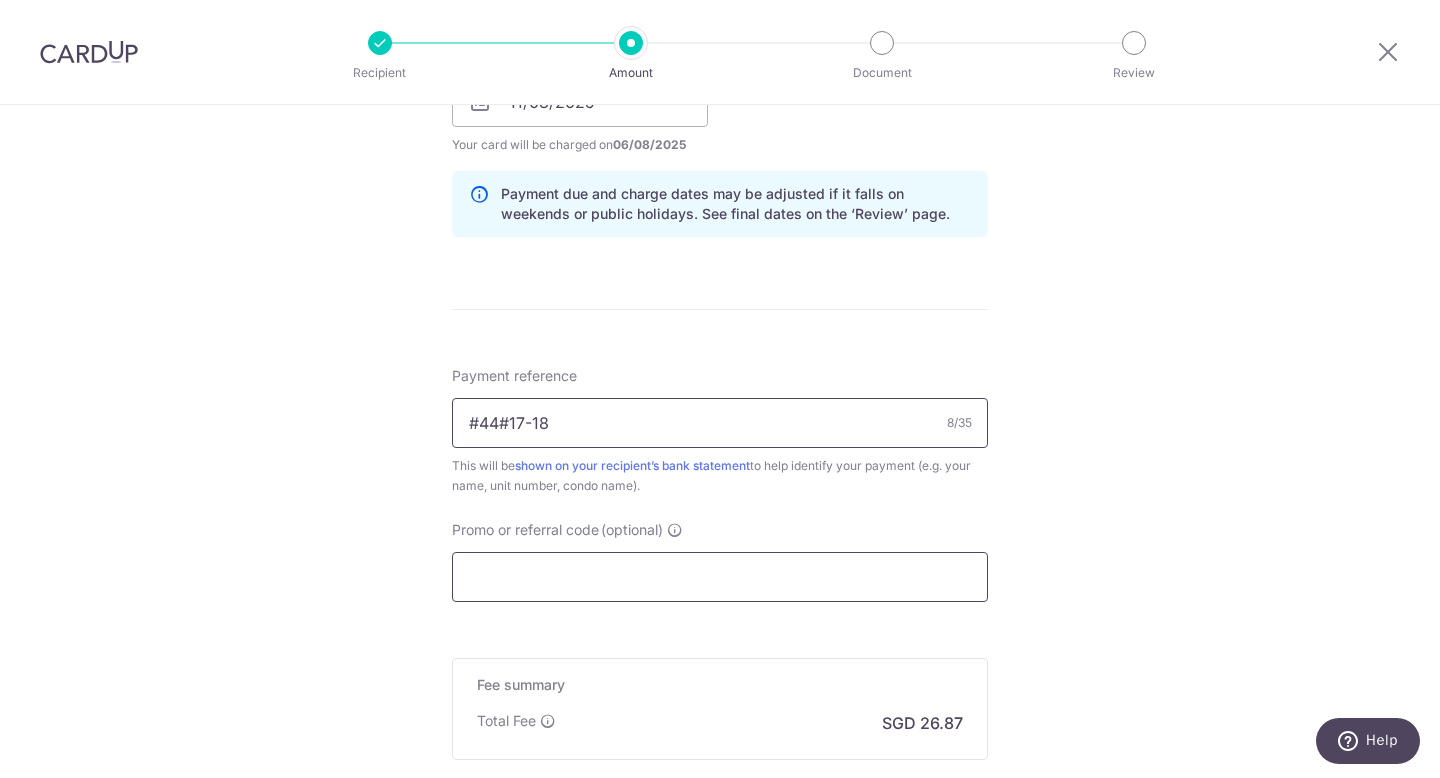 type on "#44#17-18" 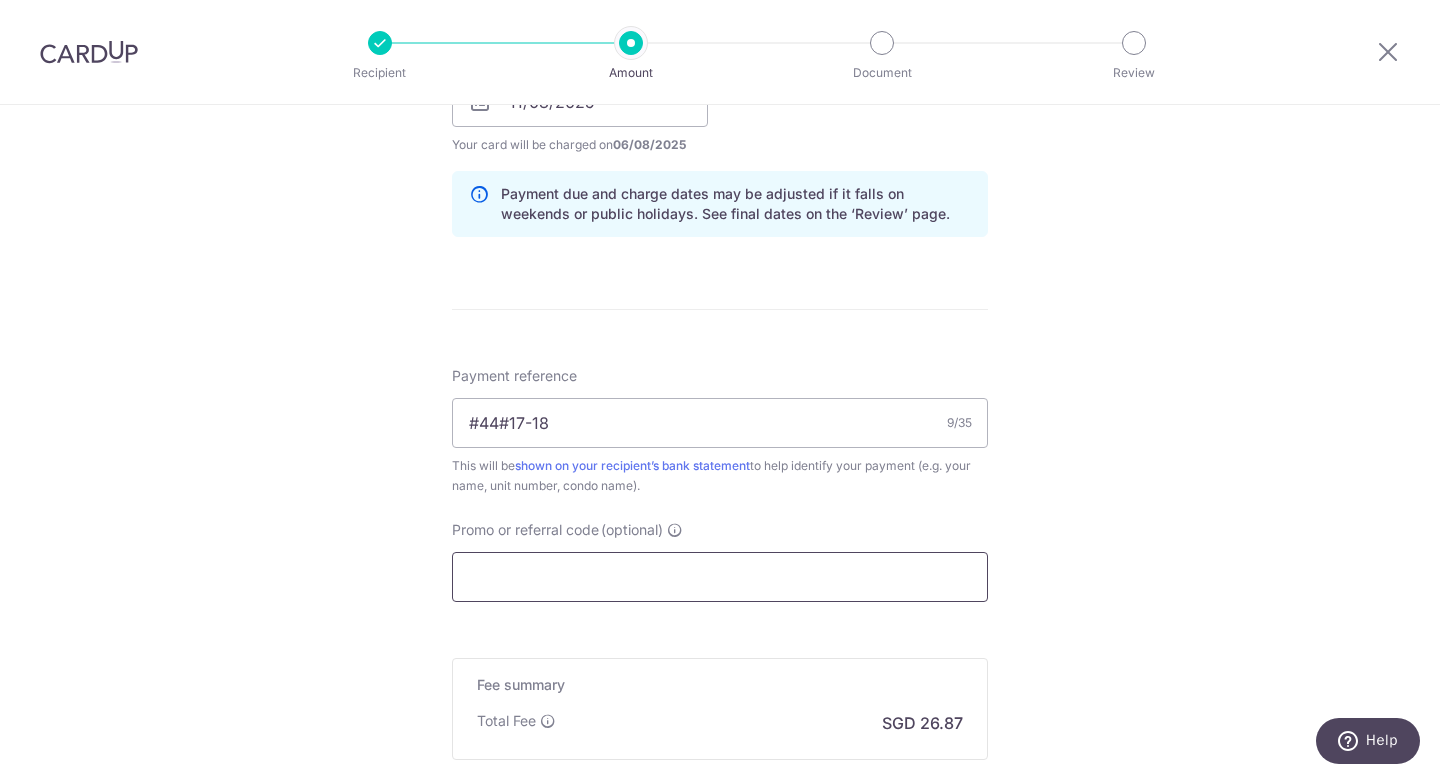 paste on "OCBC90NV" 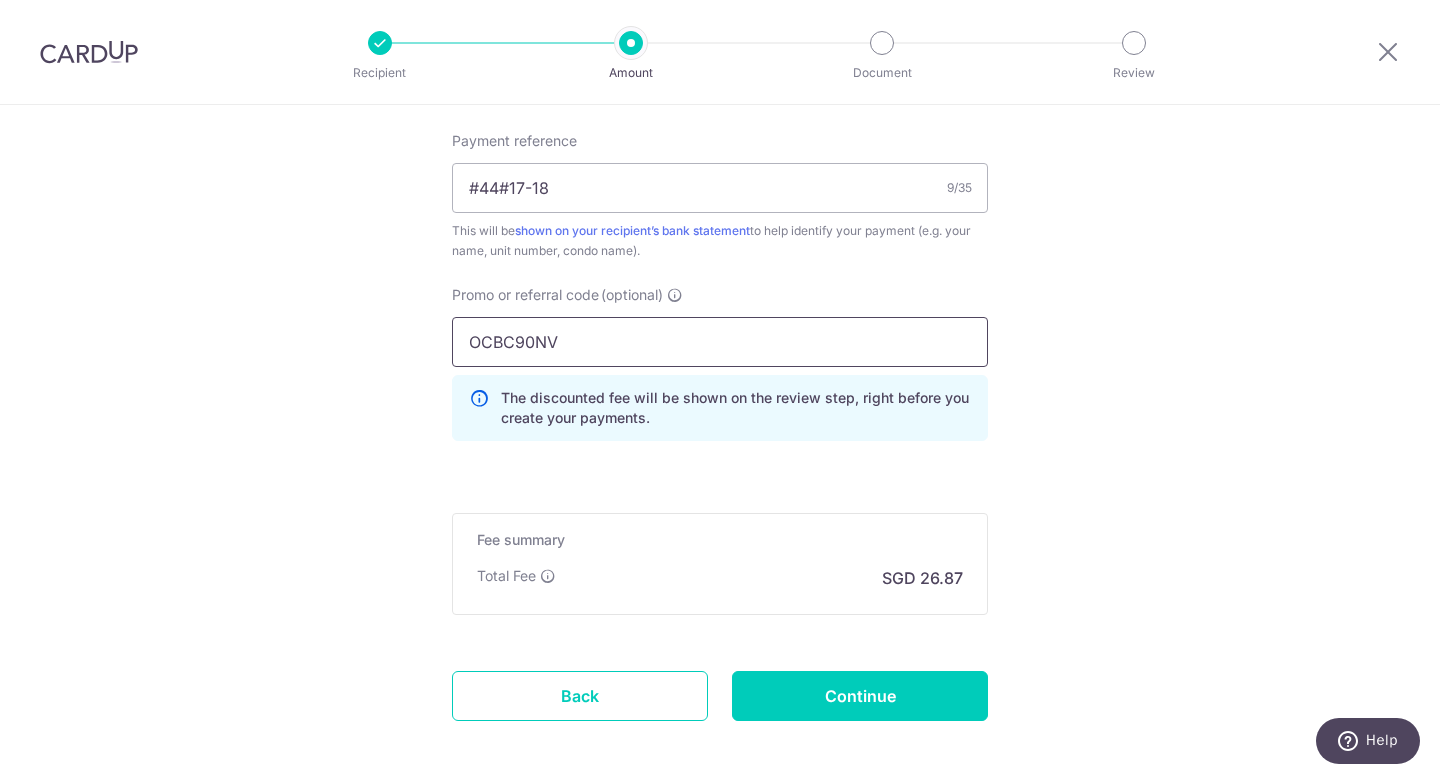 scroll, scrollTop: 1308, scrollLeft: 0, axis: vertical 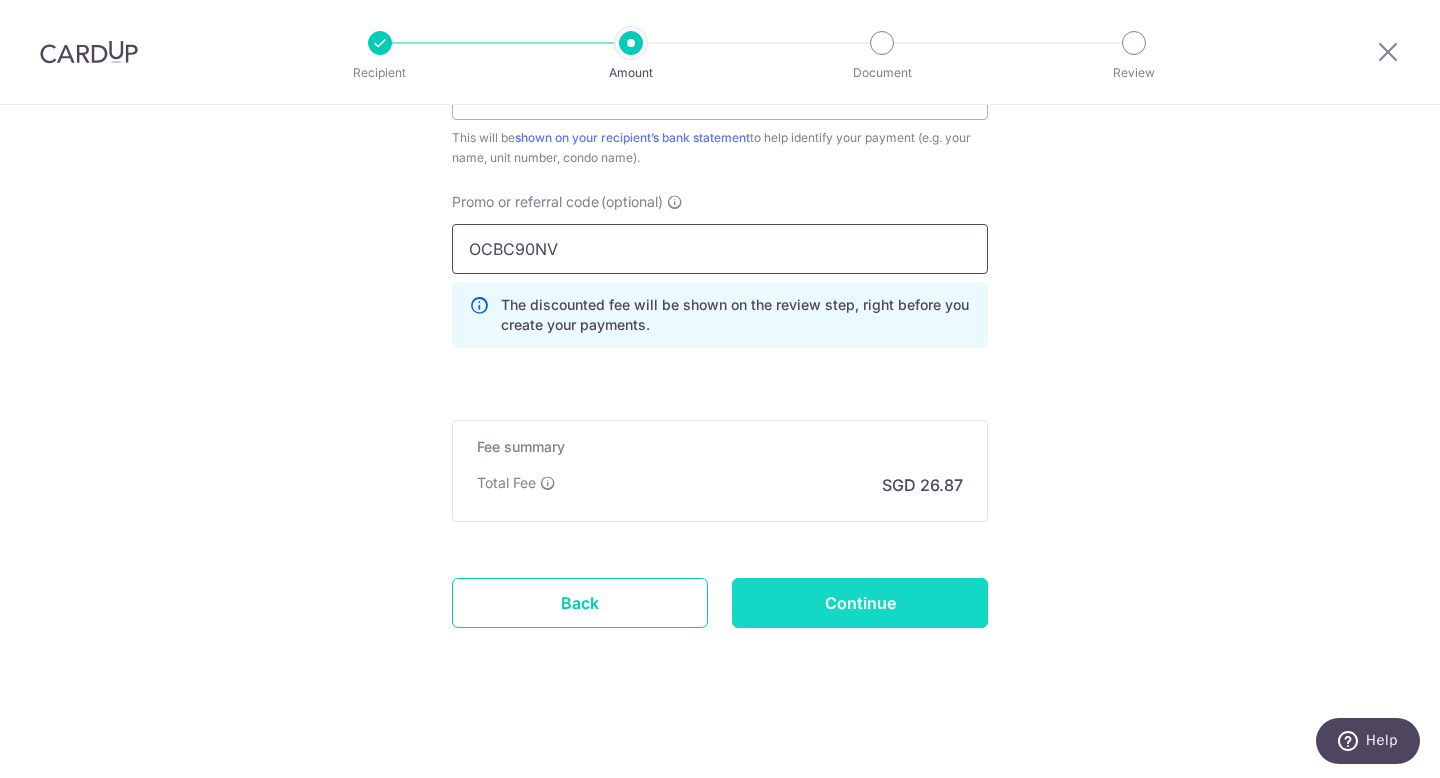 type on "OCBC90NV" 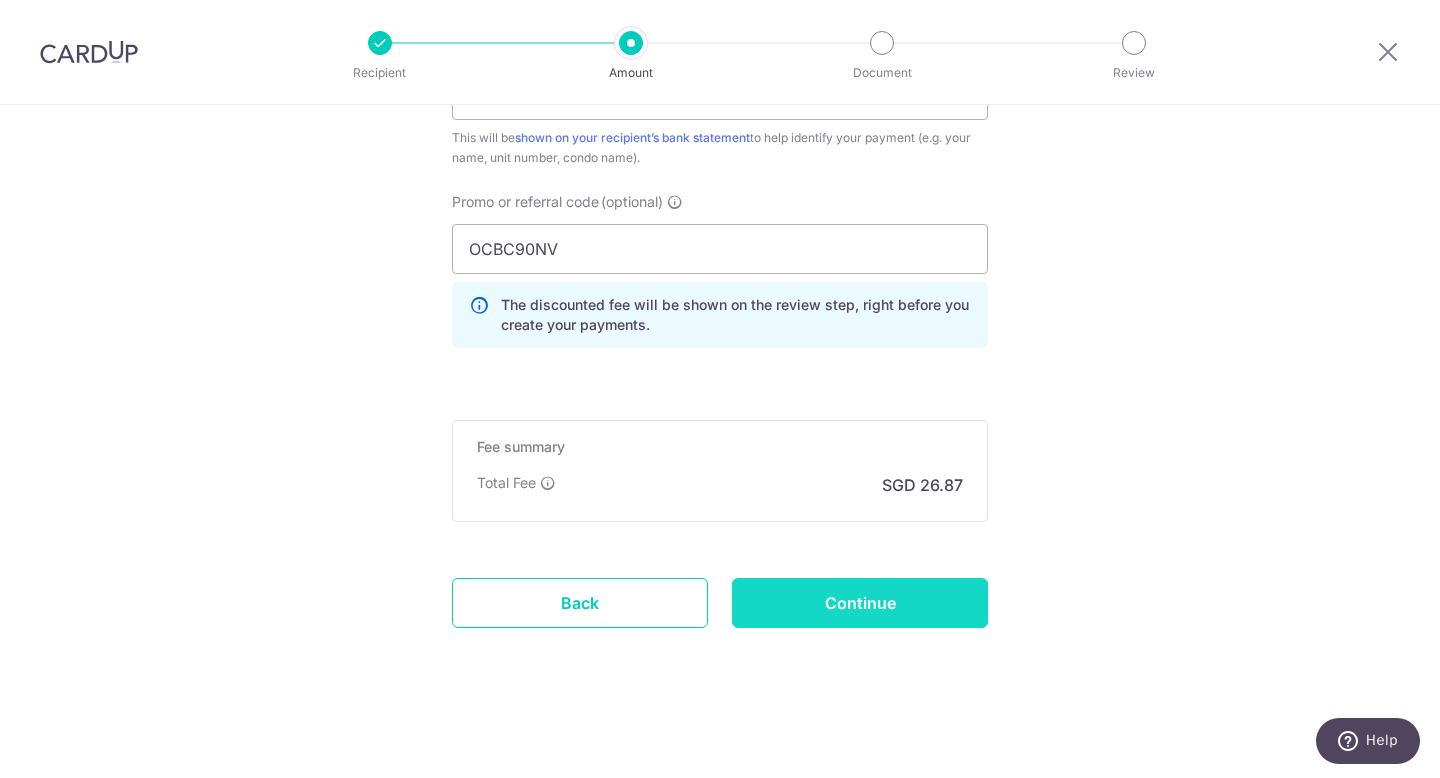 click on "Continue" at bounding box center [860, 603] 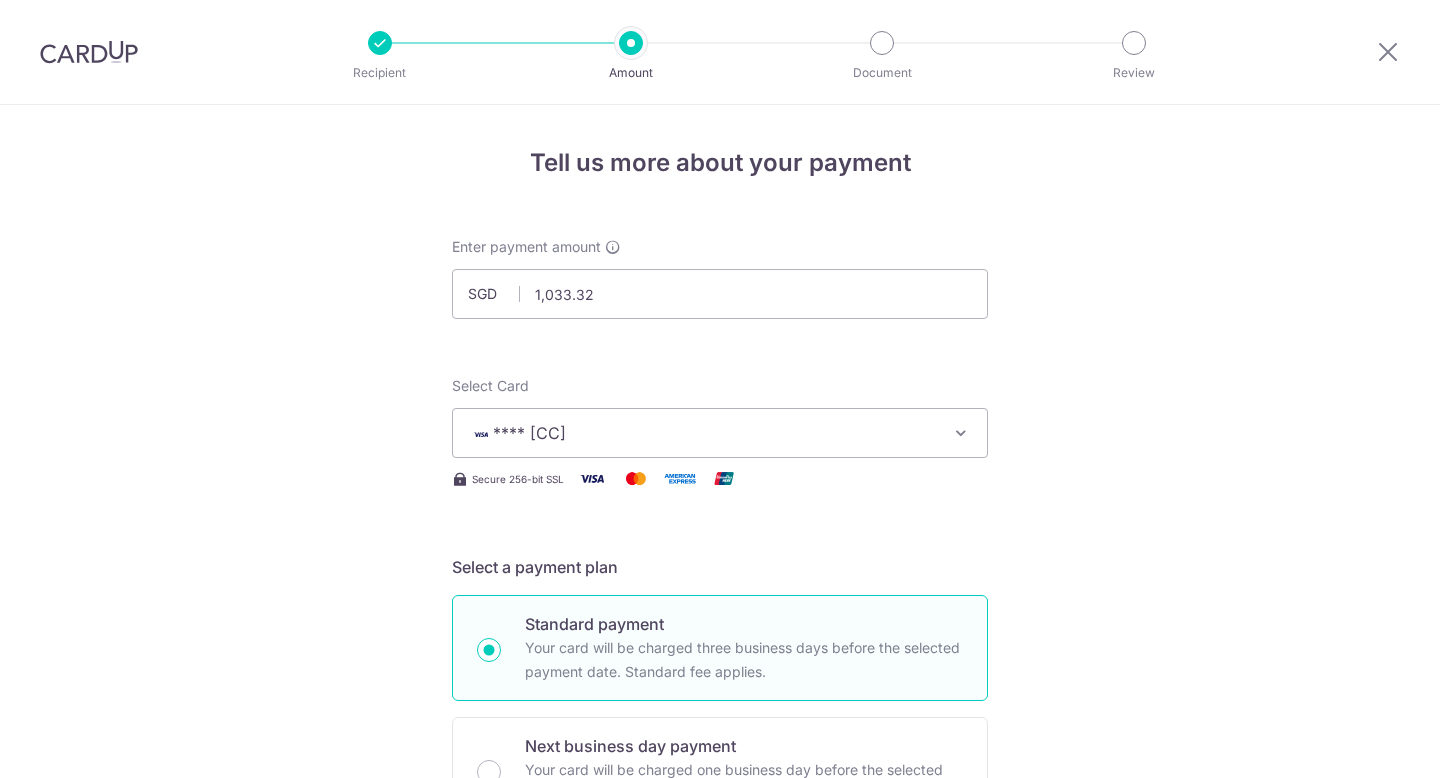 scroll, scrollTop: 0, scrollLeft: 0, axis: both 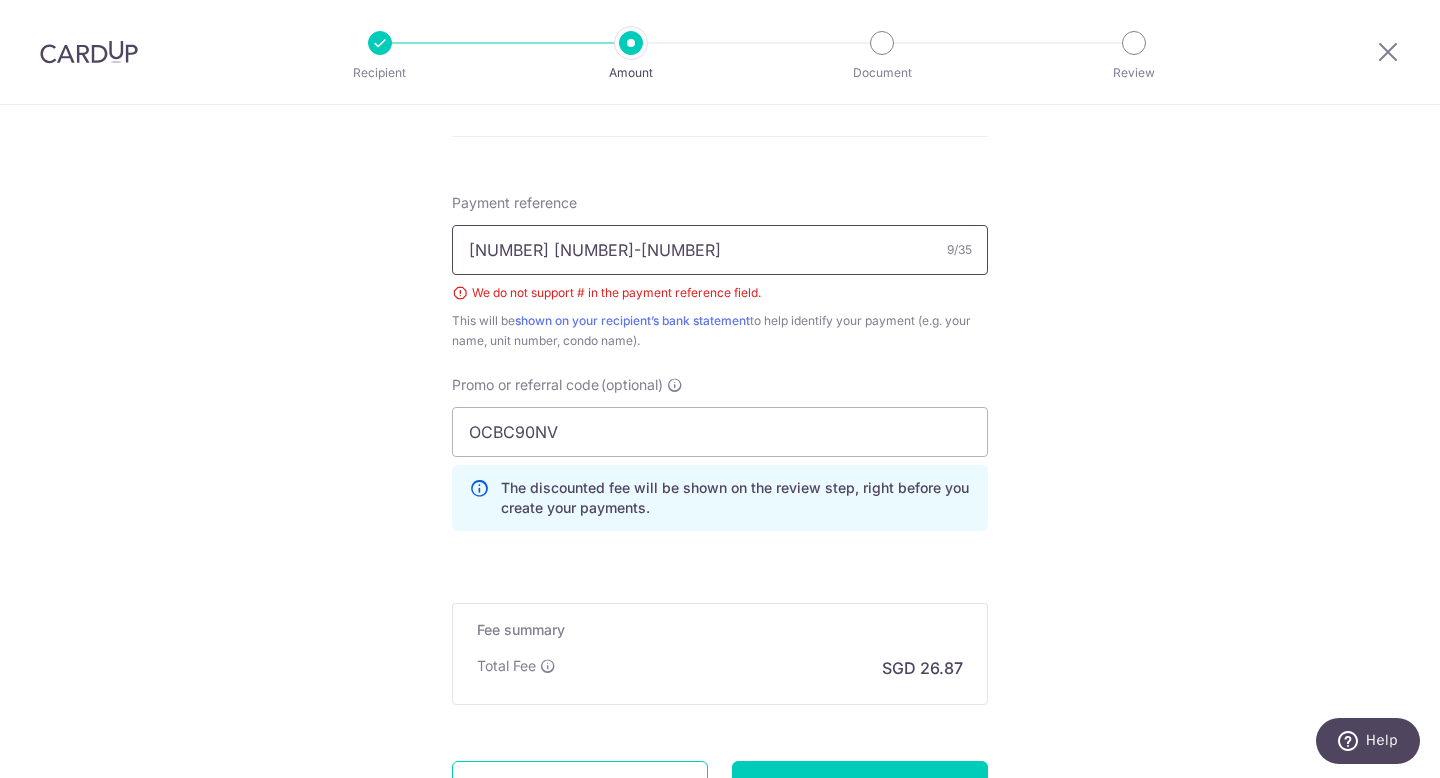 click on "#44#17-18" at bounding box center (720, 250) 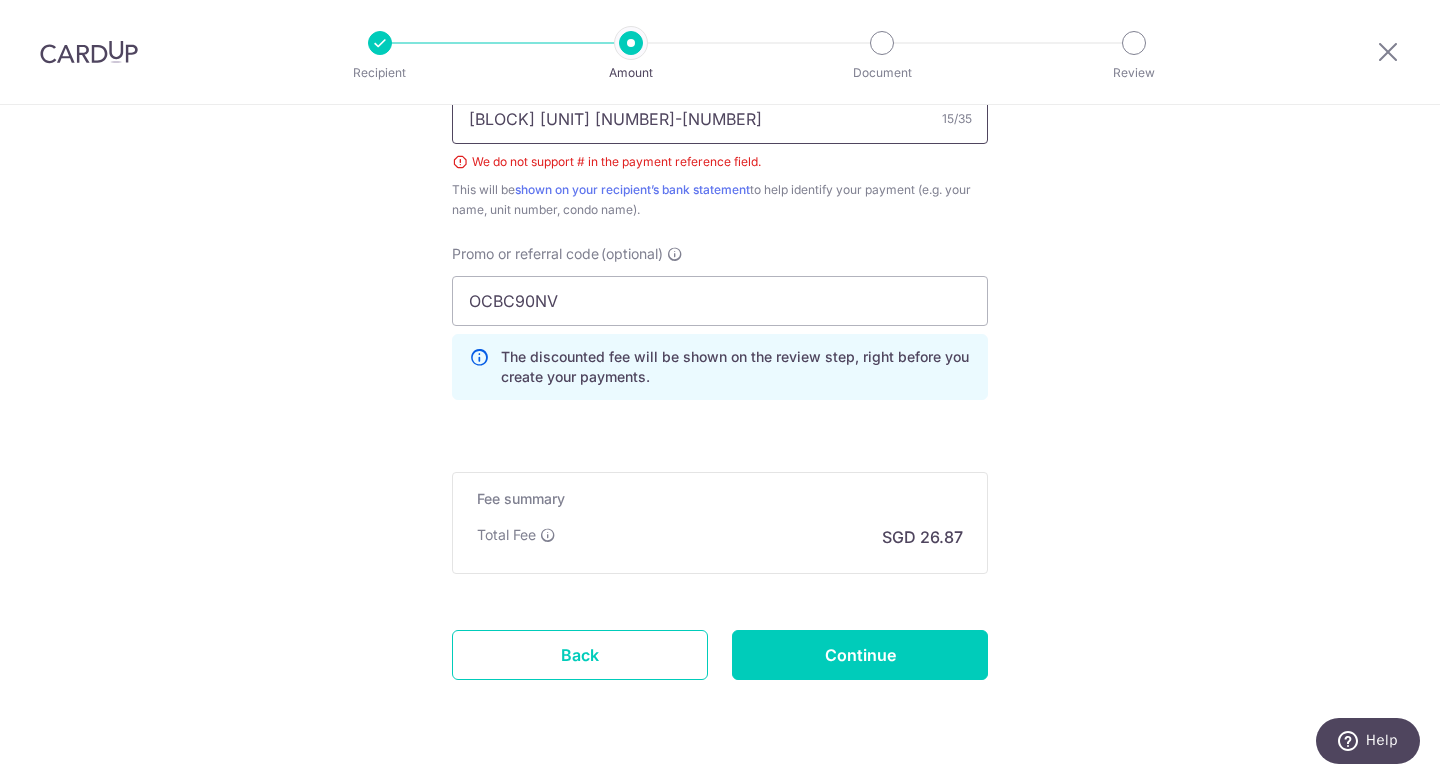 scroll, scrollTop: 1336, scrollLeft: 0, axis: vertical 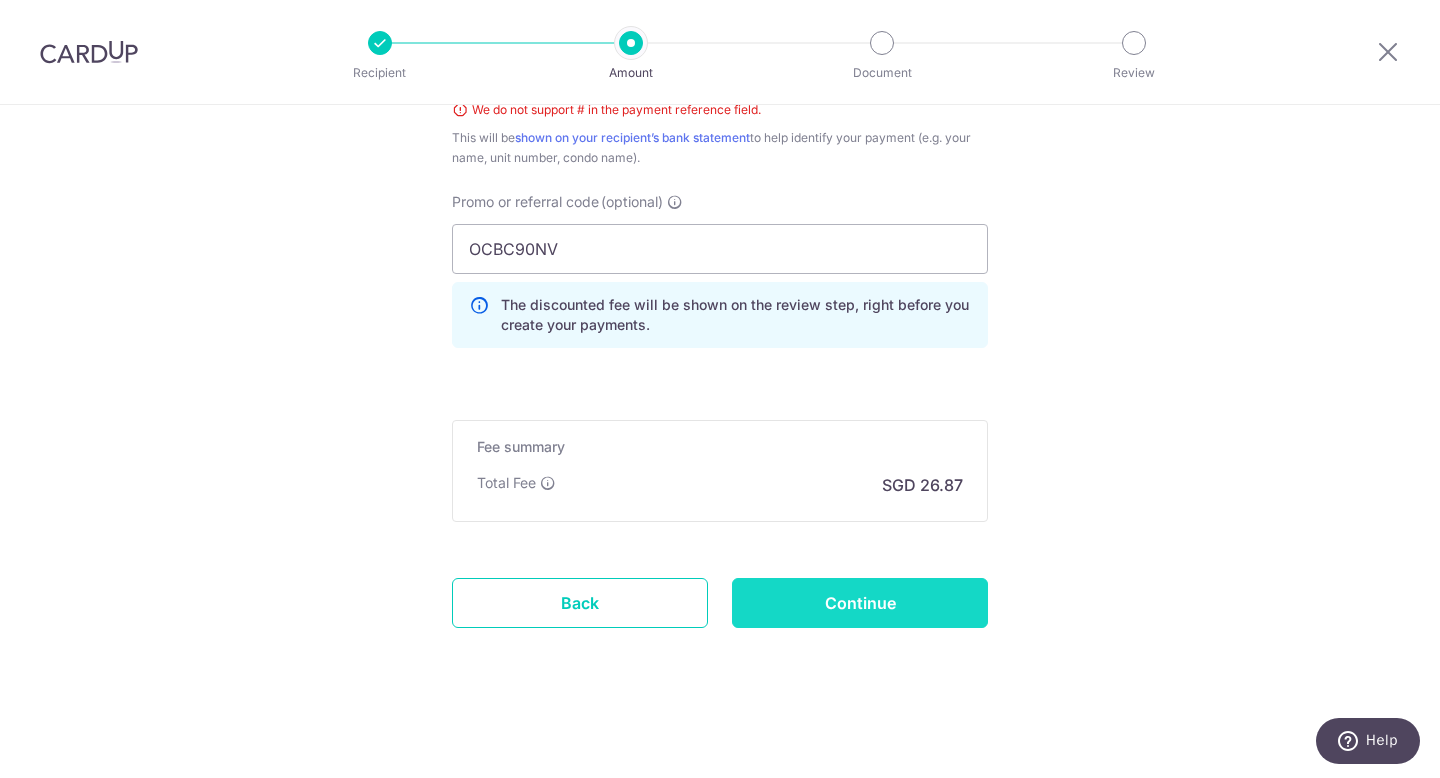 type on "BLK44 UNIT17-18" 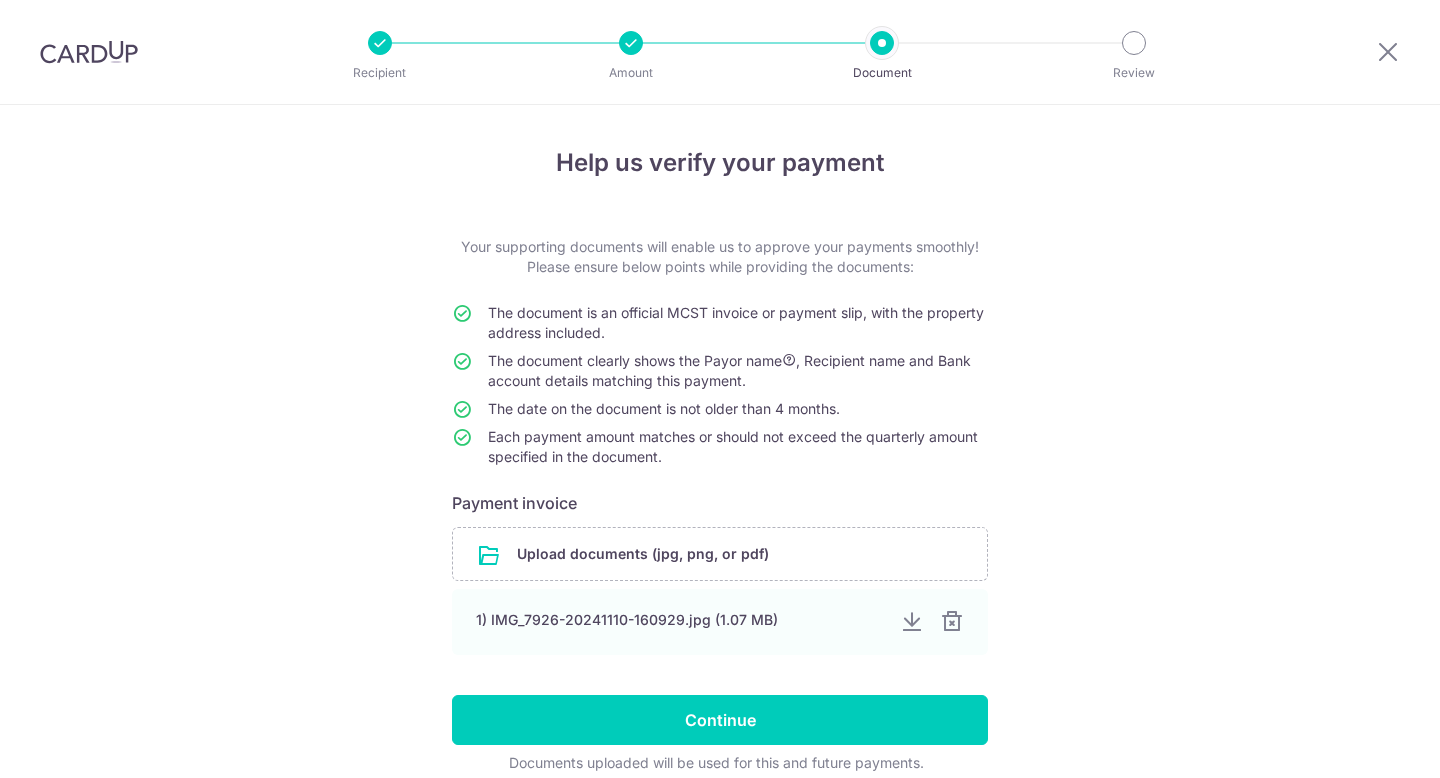 scroll, scrollTop: 0, scrollLeft: 0, axis: both 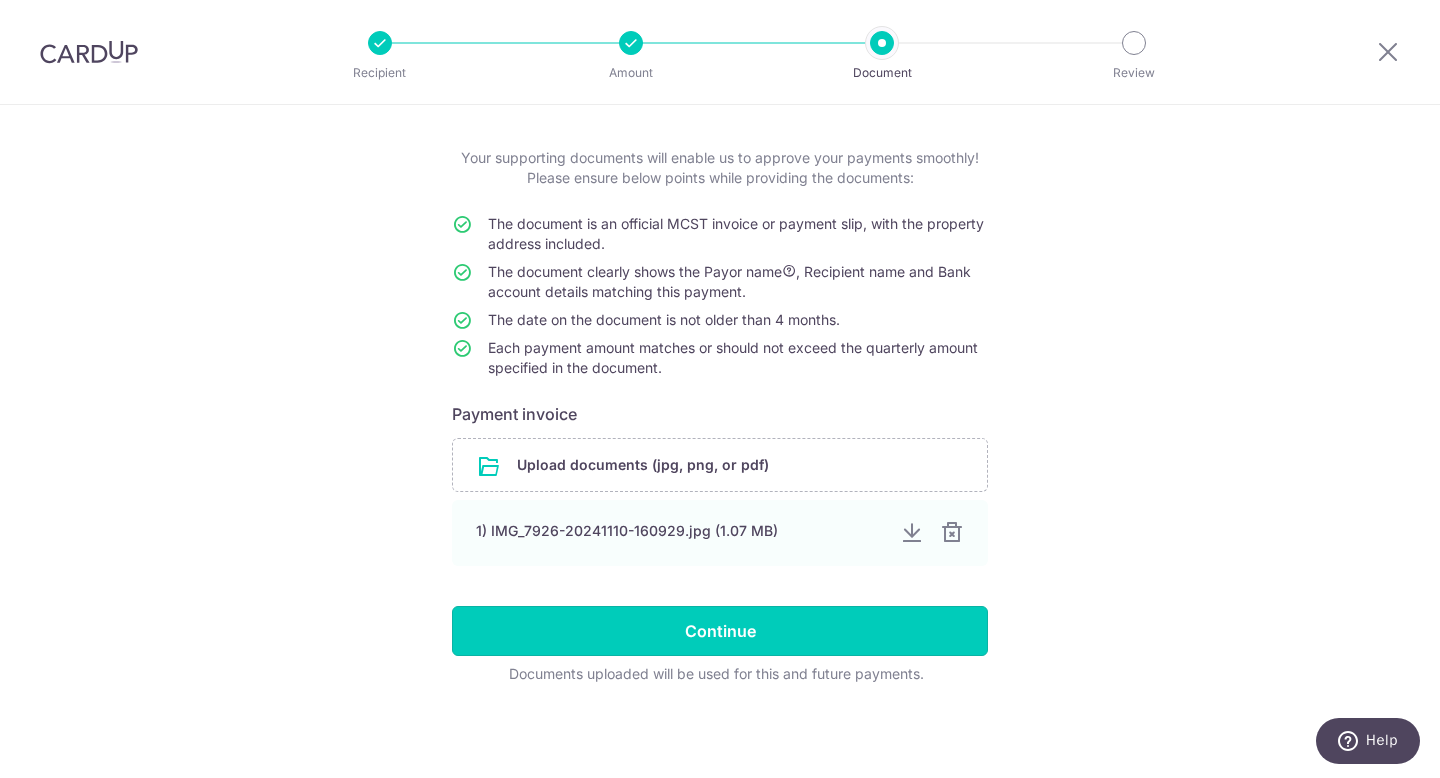 click on "Continue" at bounding box center (720, 631) 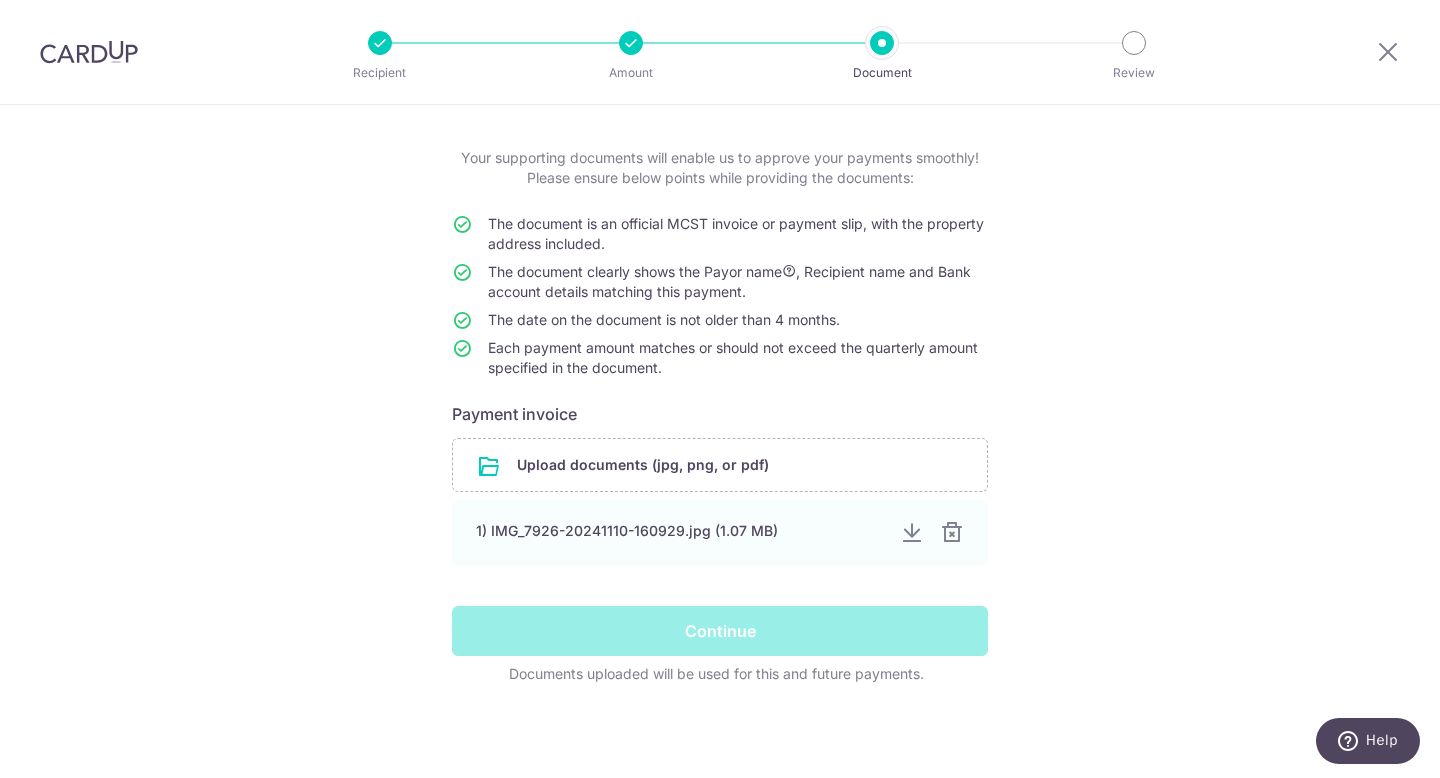 scroll, scrollTop: 0, scrollLeft: 0, axis: both 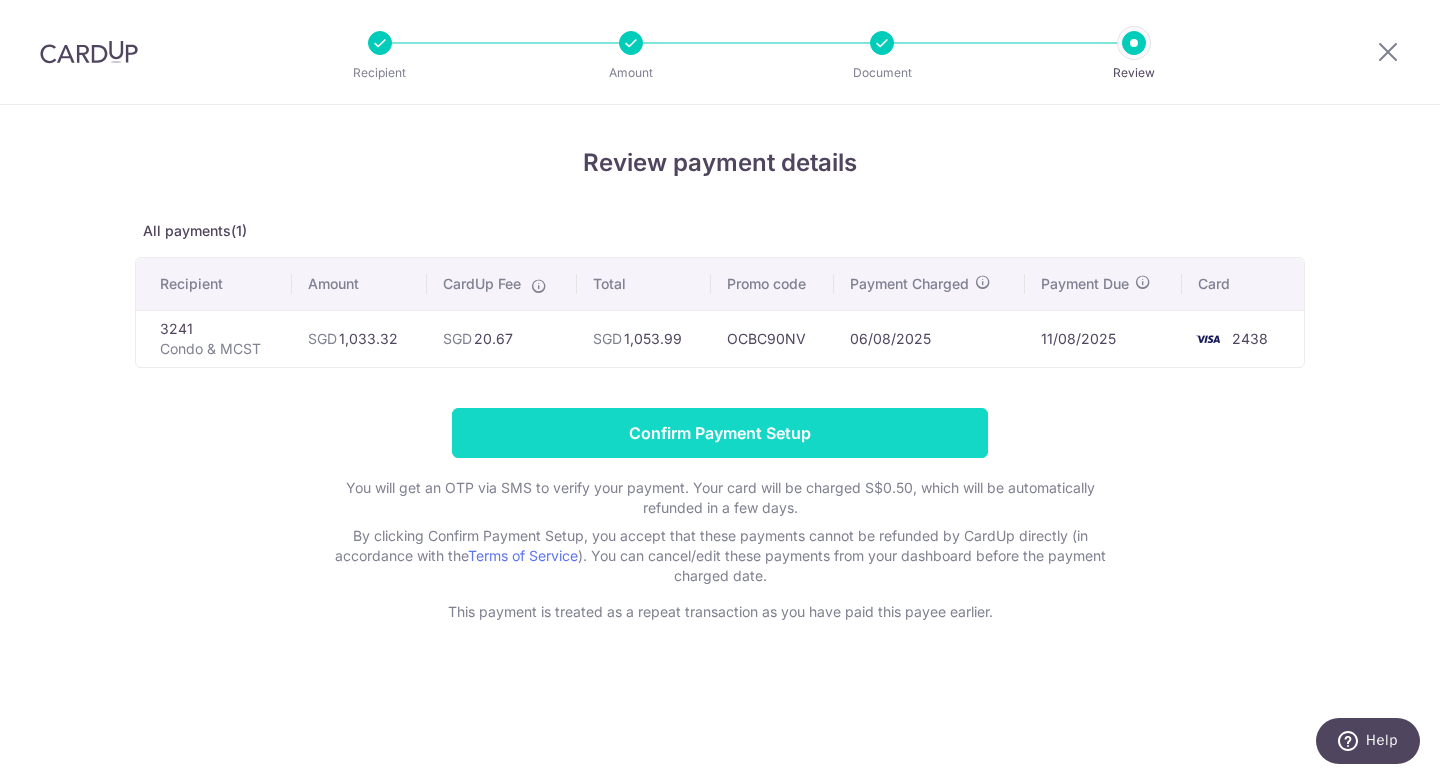 click on "Confirm Payment Setup" at bounding box center (720, 433) 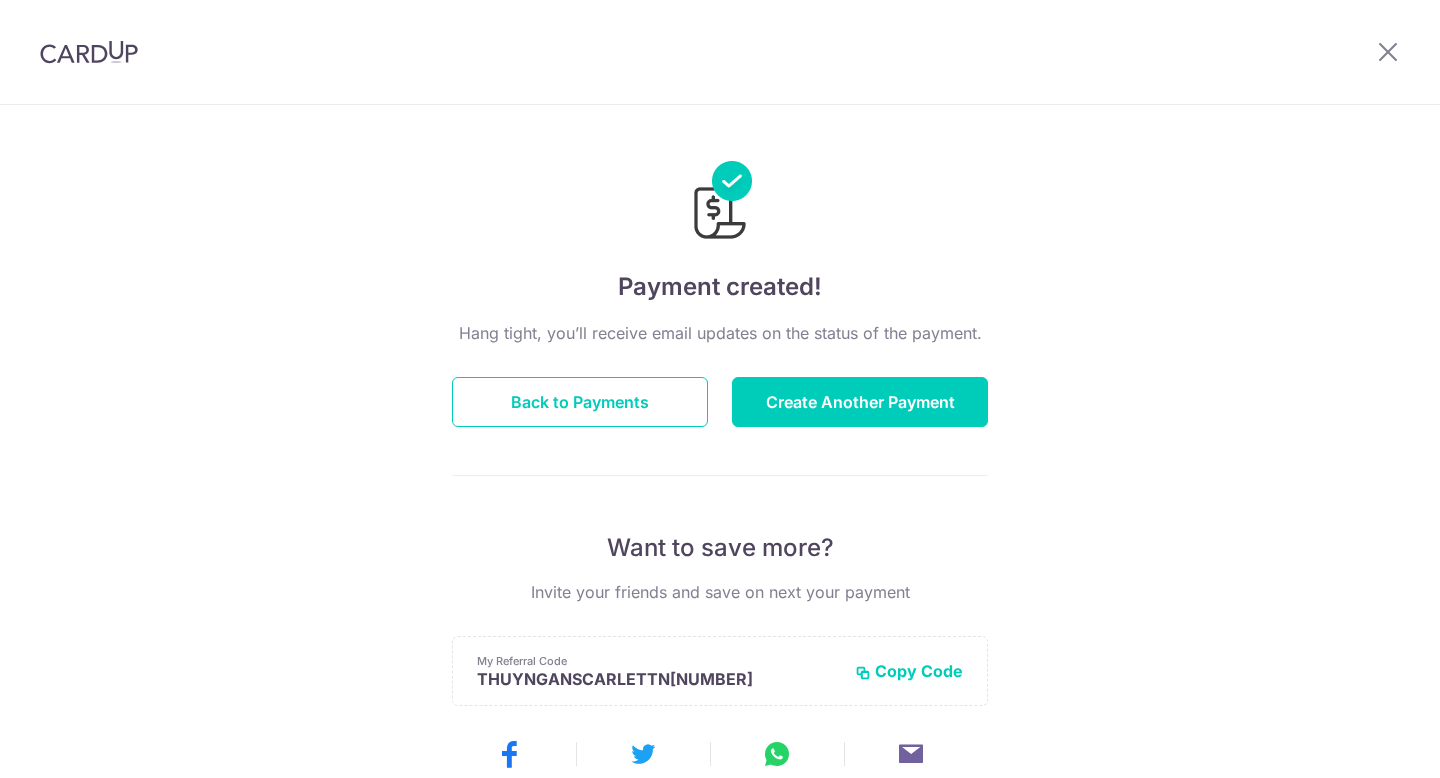 scroll, scrollTop: 0, scrollLeft: 0, axis: both 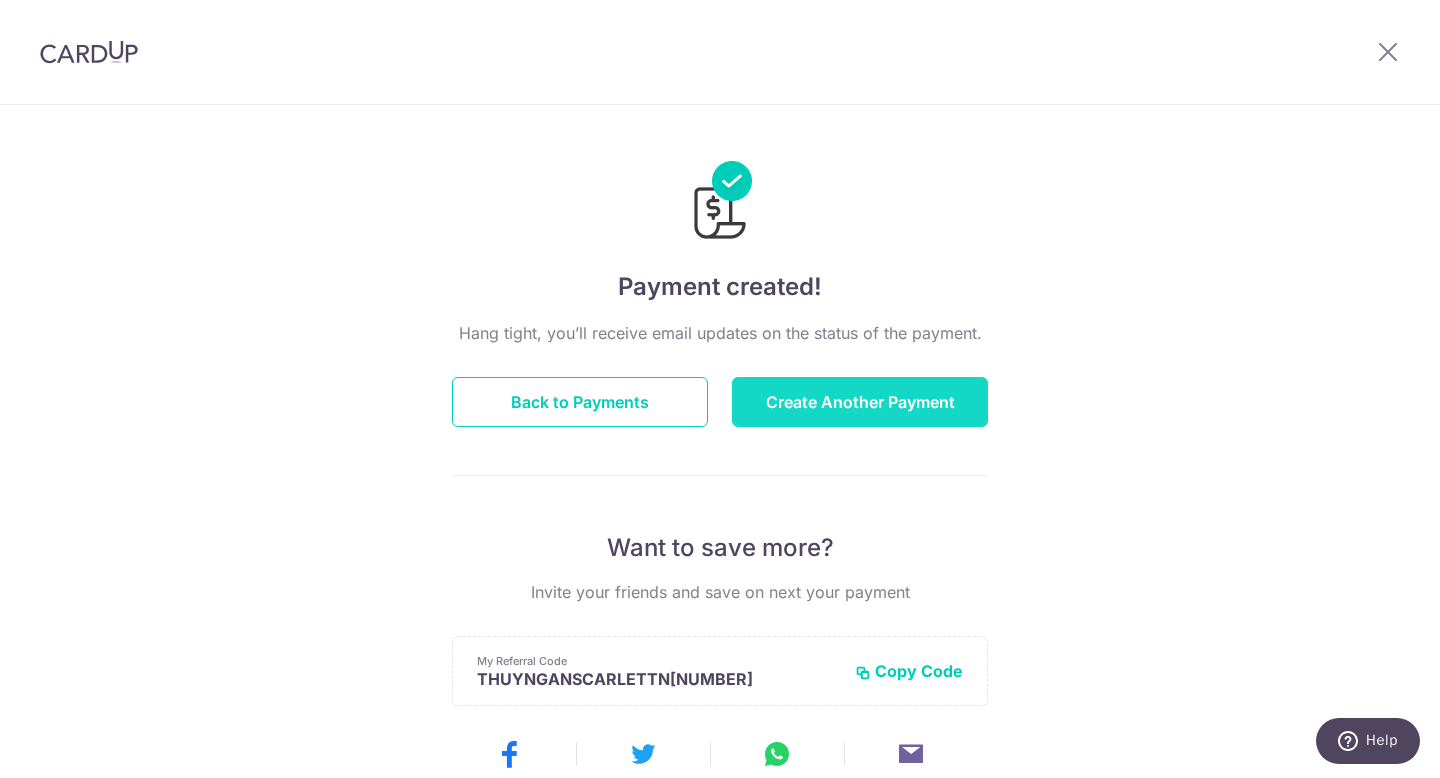 click on "Create Another Payment" at bounding box center (860, 402) 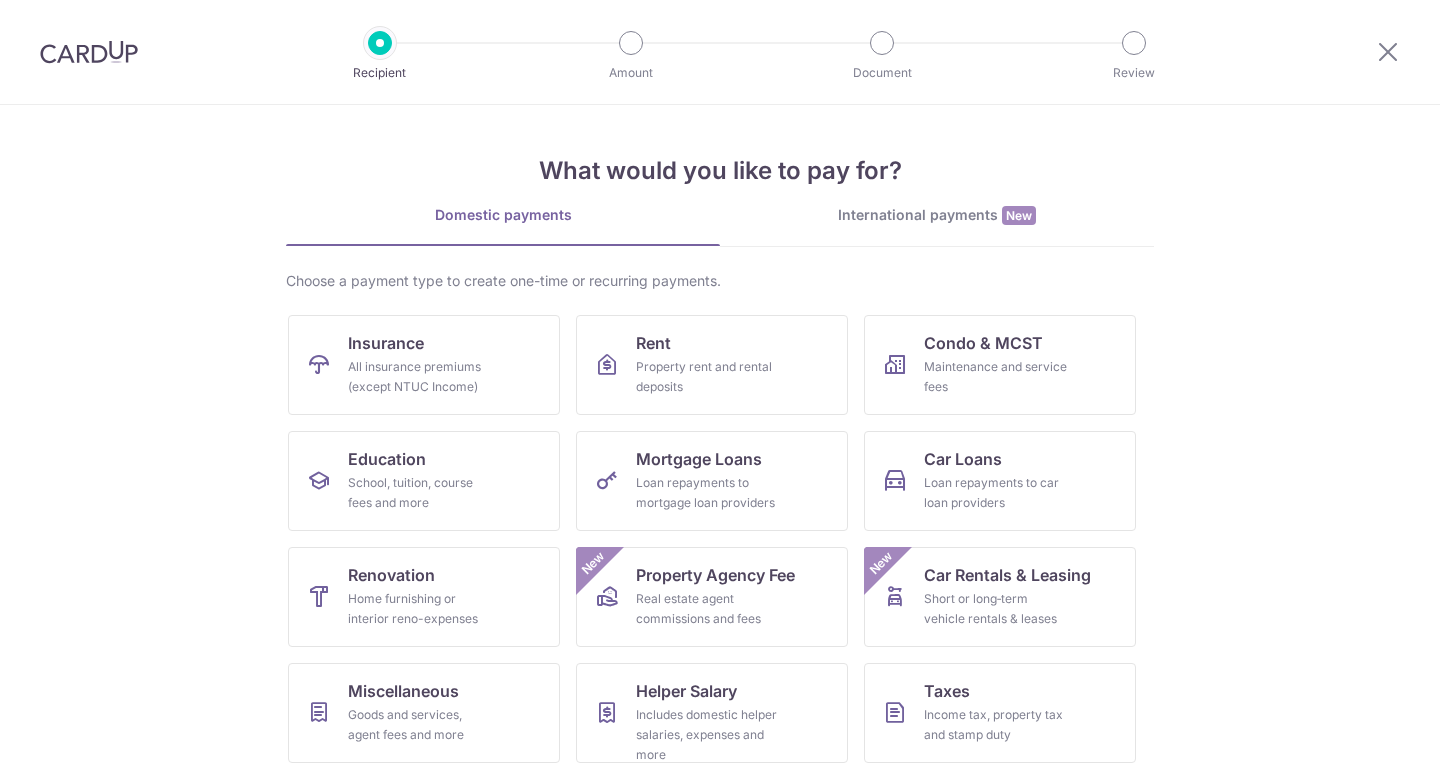 scroll, scrollTop: 0, scrollLeft: 0, axis: both 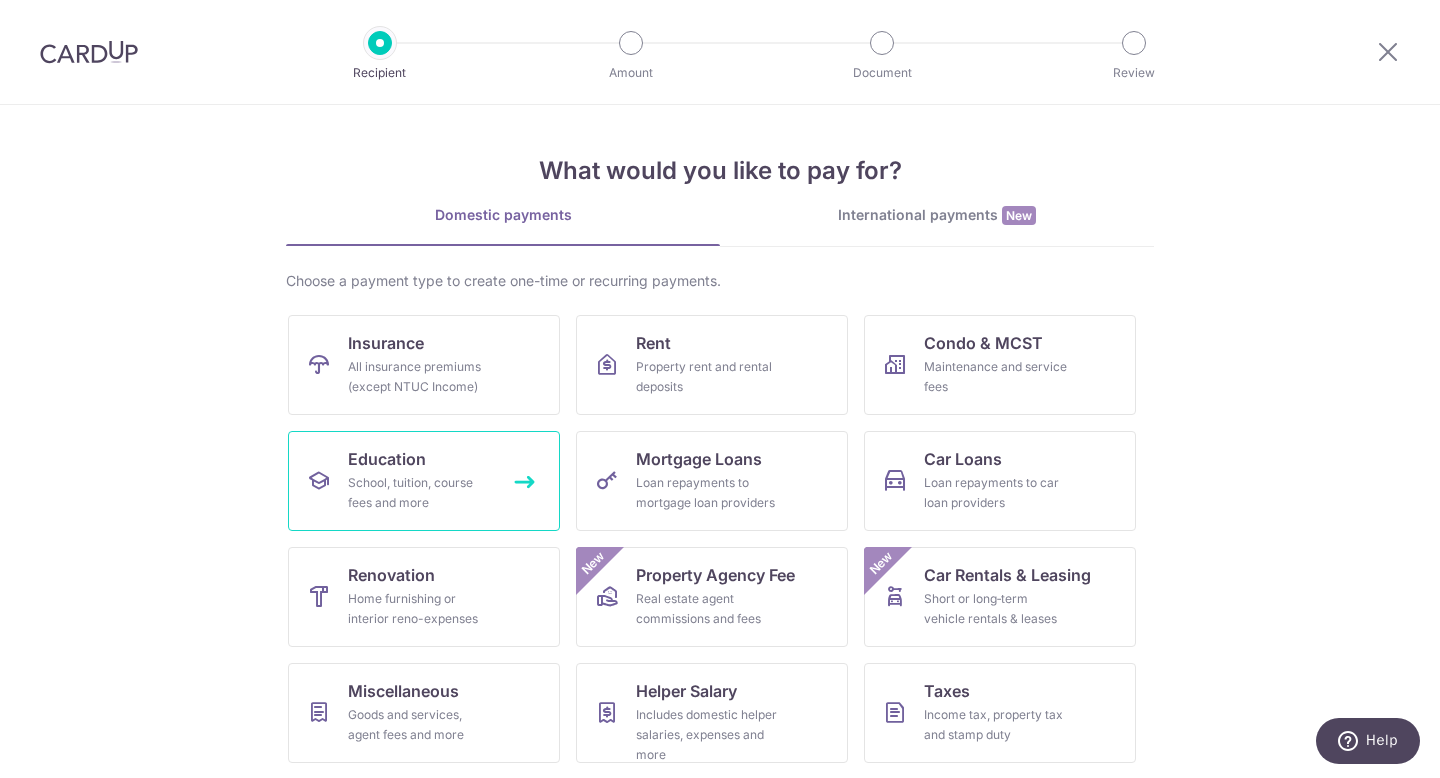 click on "Education School, tuition, course fees and more" at bounding box center [424, 481] 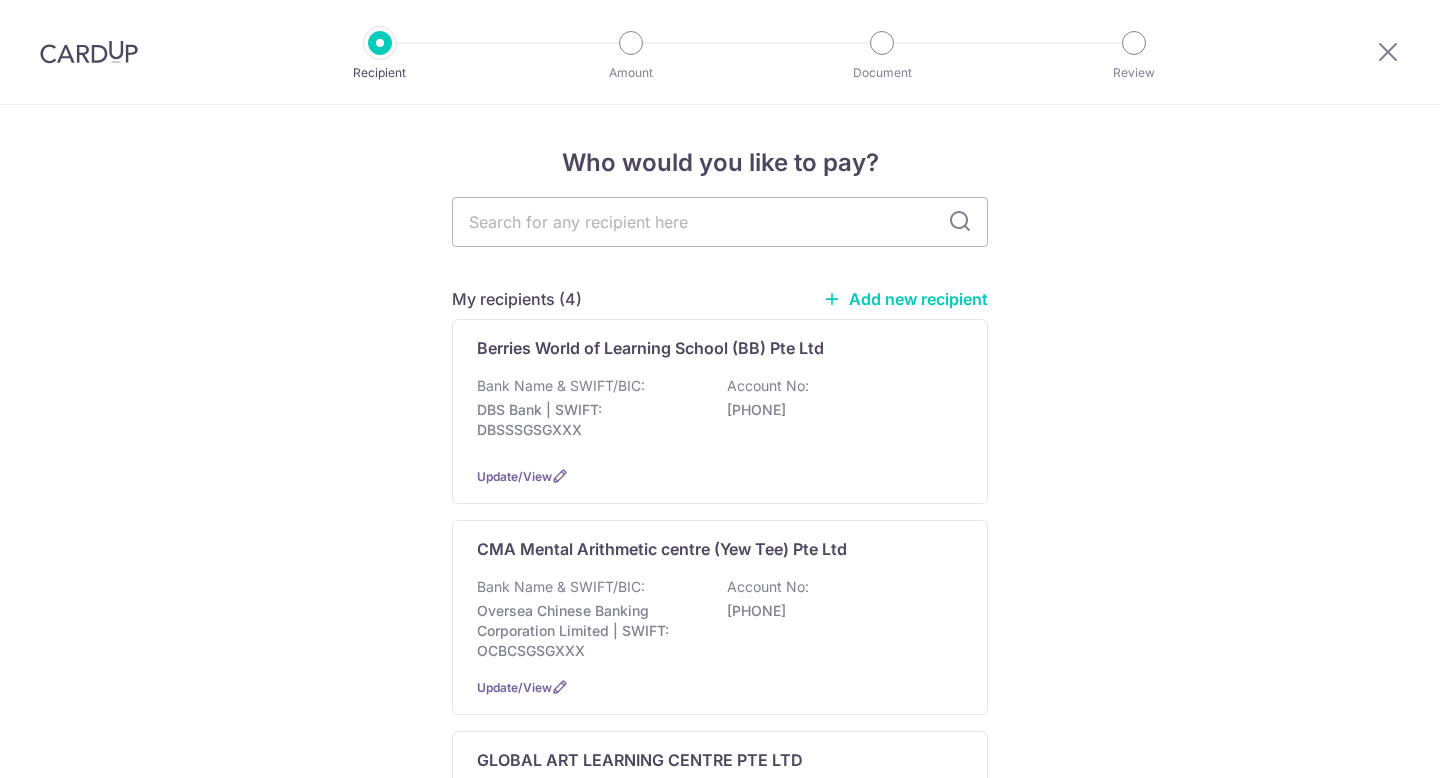scroll, scrollTop: 0, scrollLeft: 0, axis: both 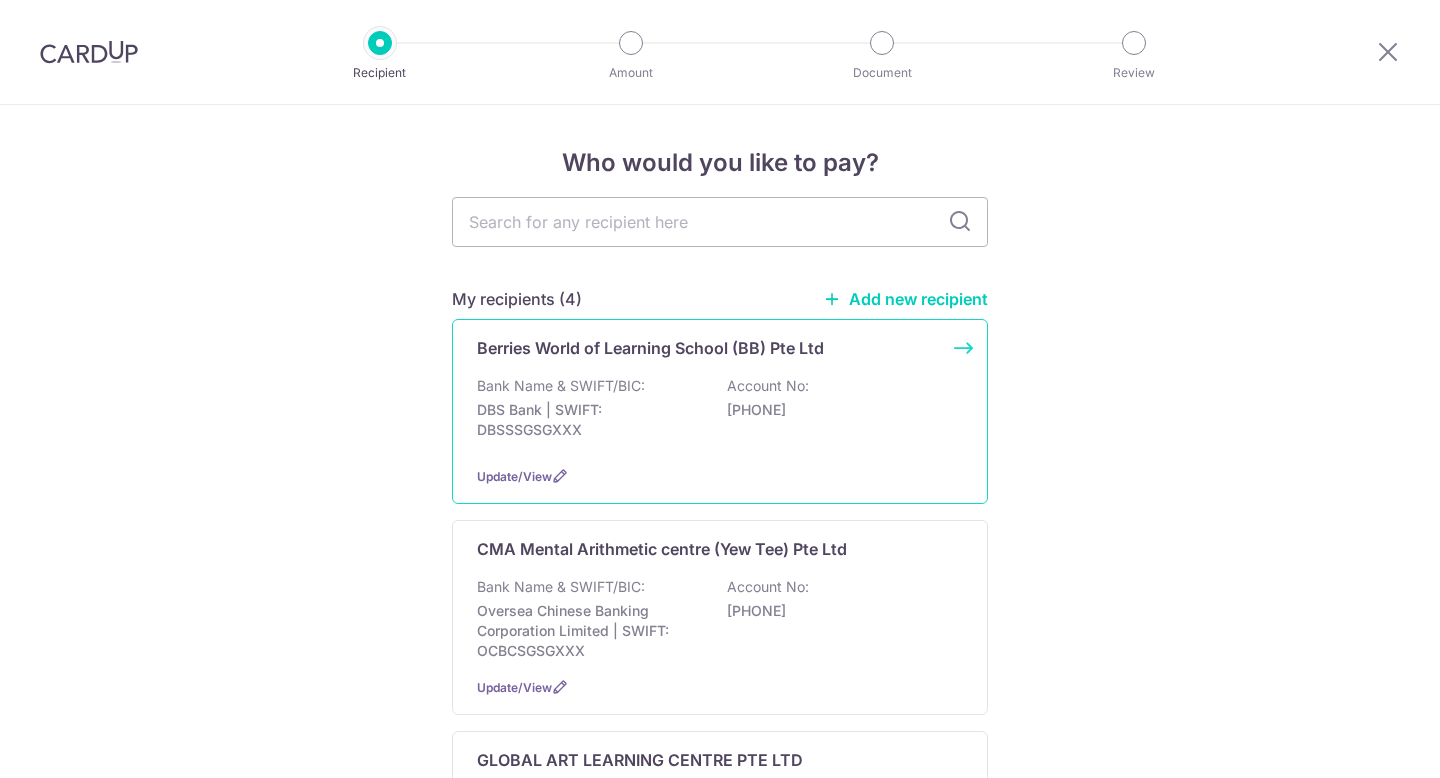 click on "Berries World of Learning School (BB) Pte Ltd" at bounding box center [650, 348] 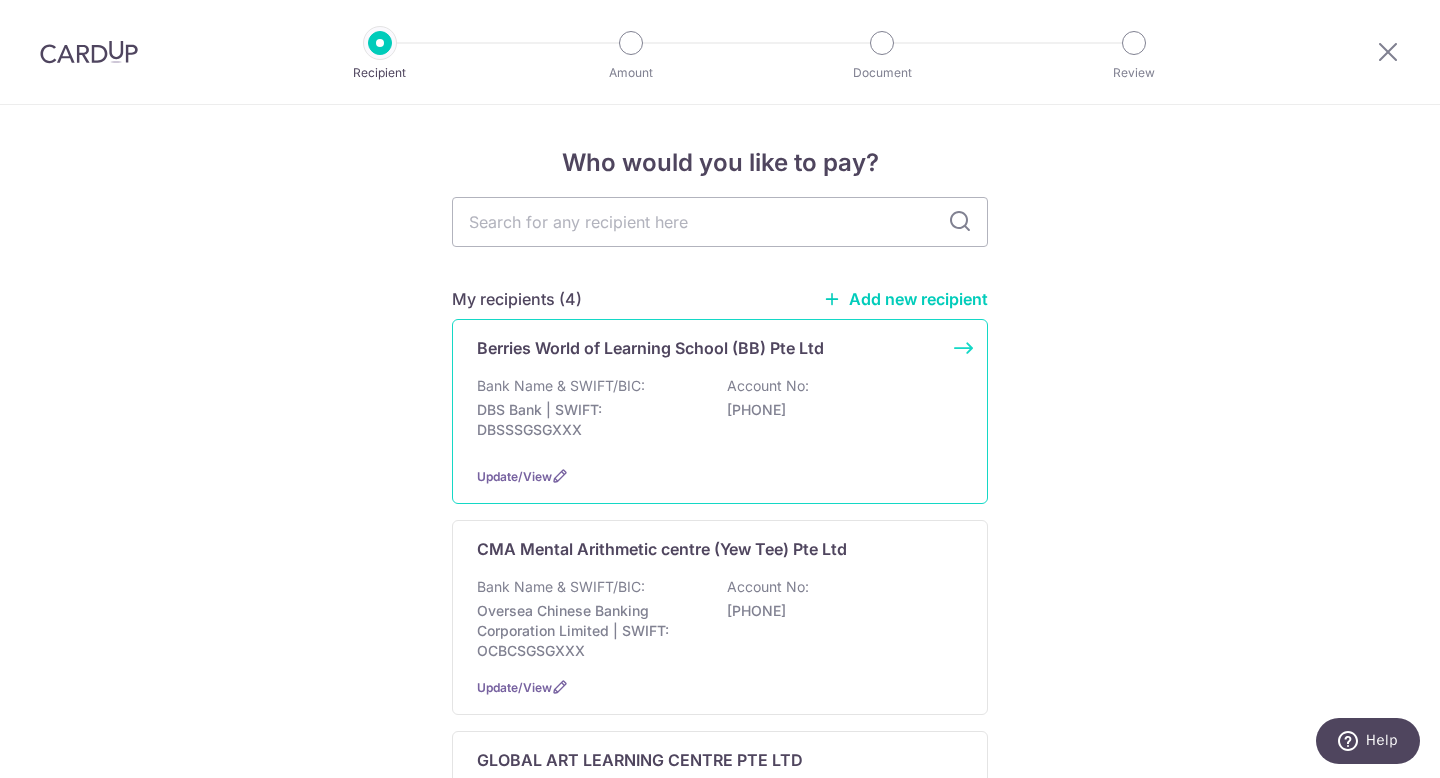 scroll, scrollTop: 0, scrollLeft: 0, axis: both 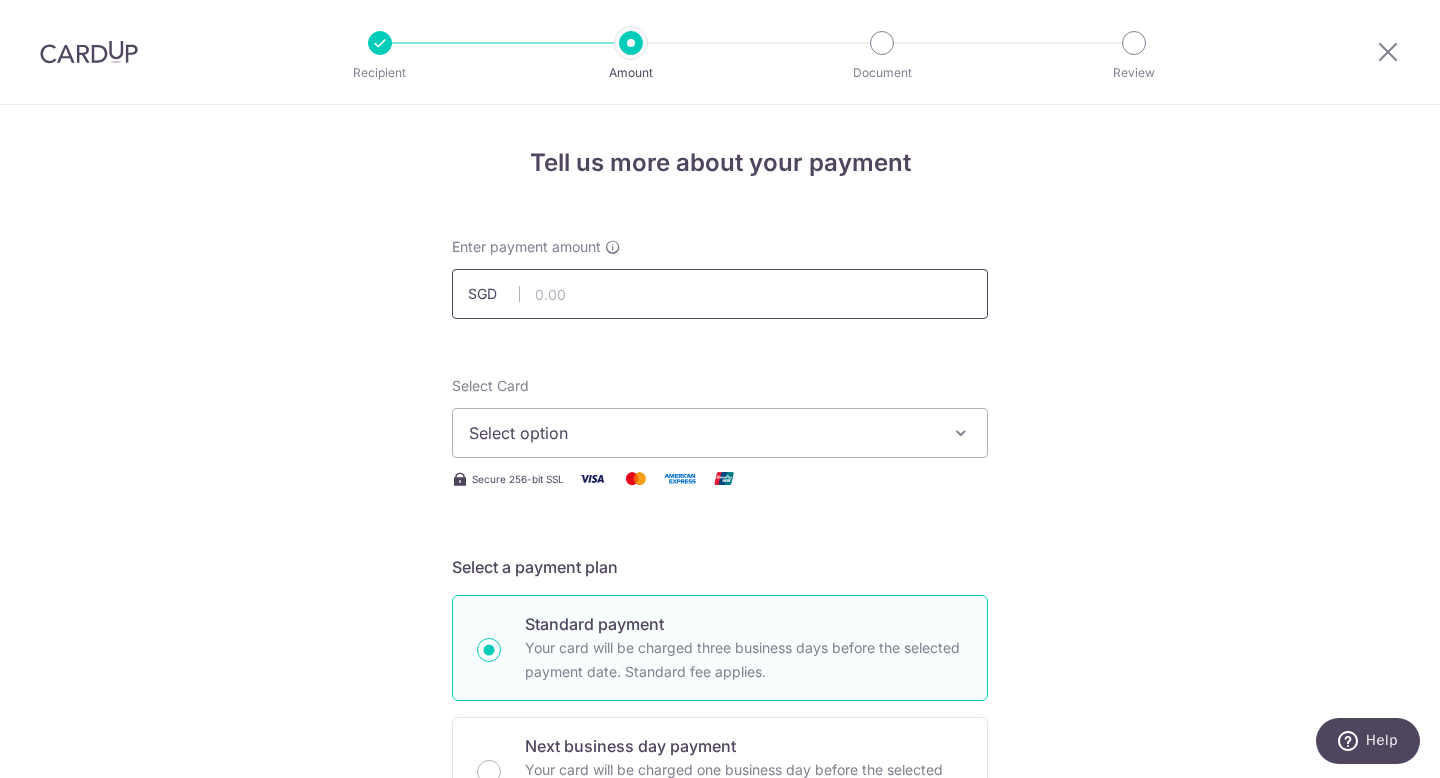 click at bounding box center [720, 294] 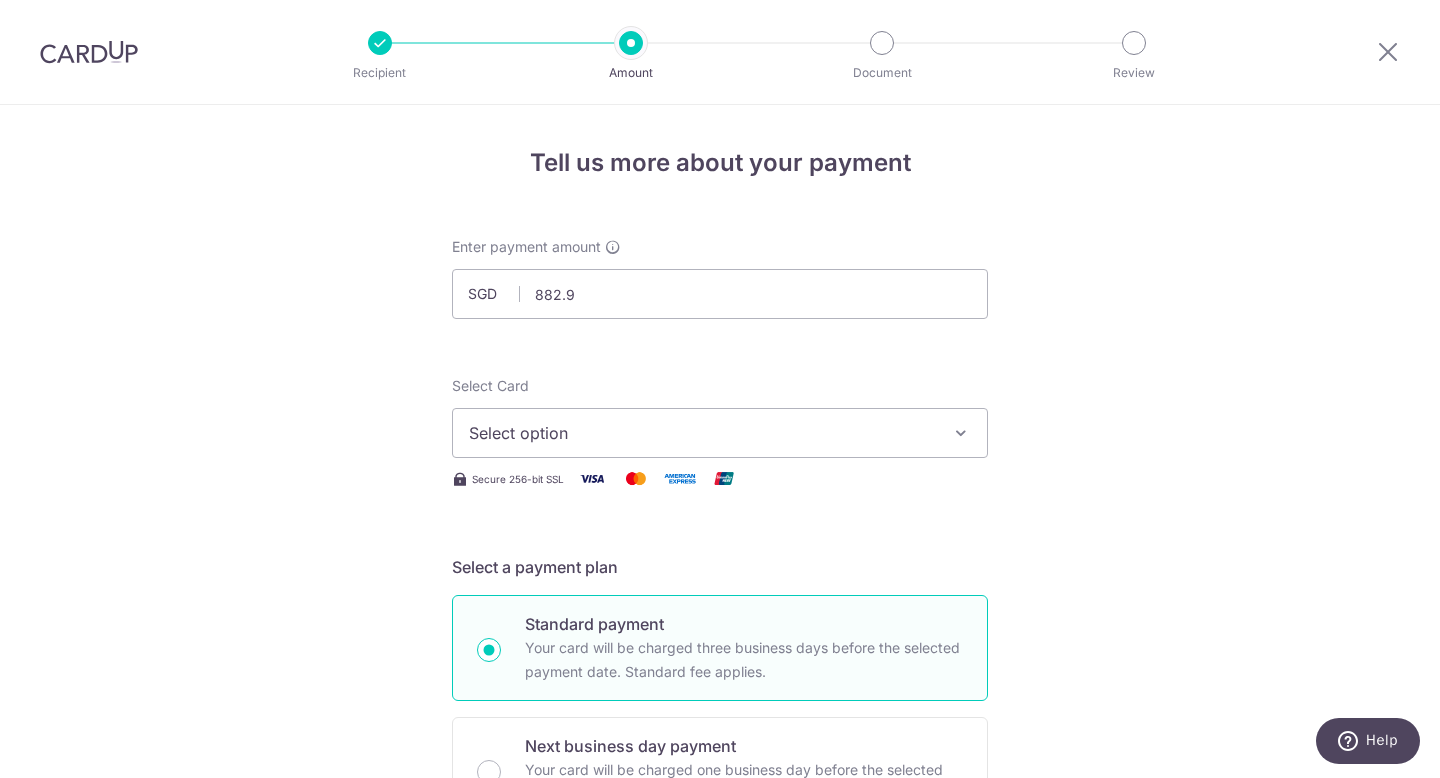 type on "882.90" 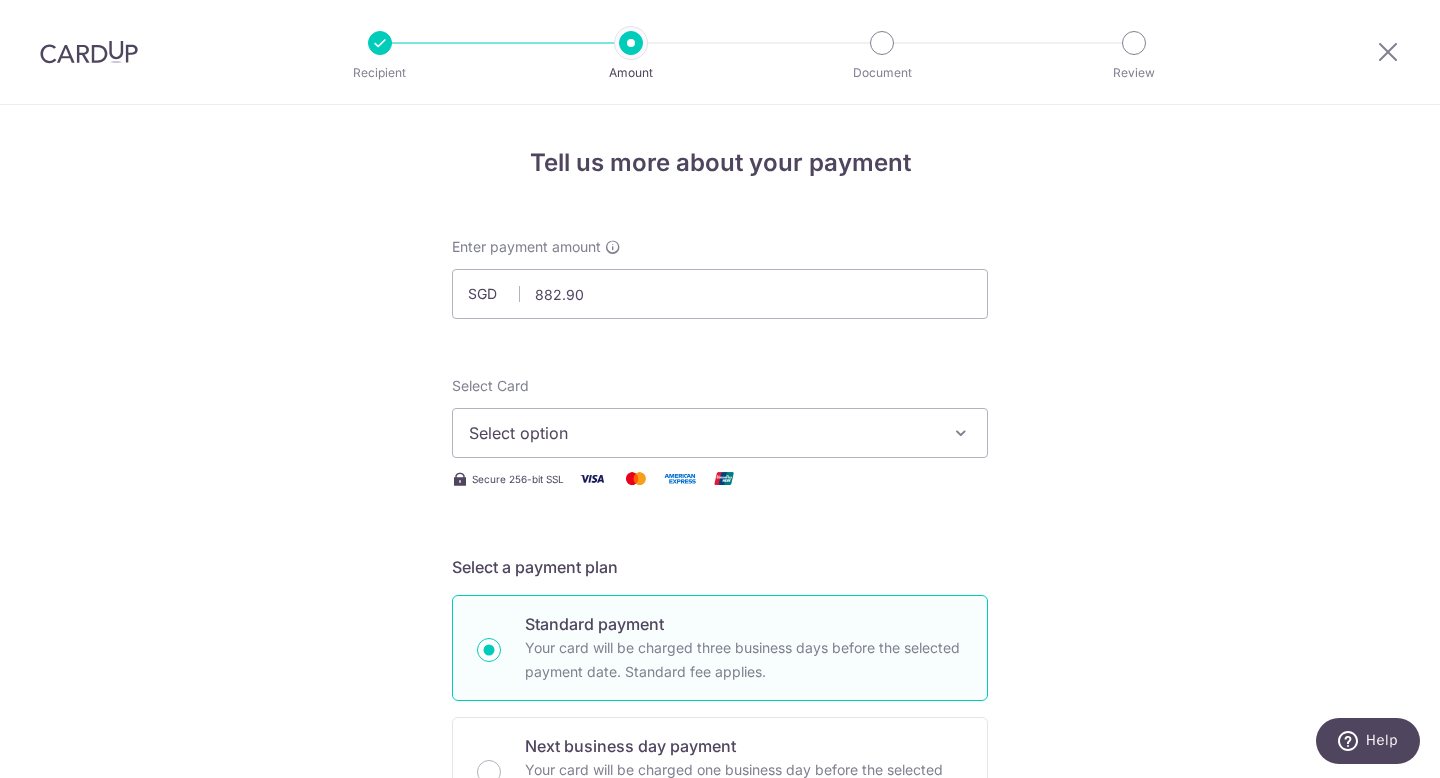 type 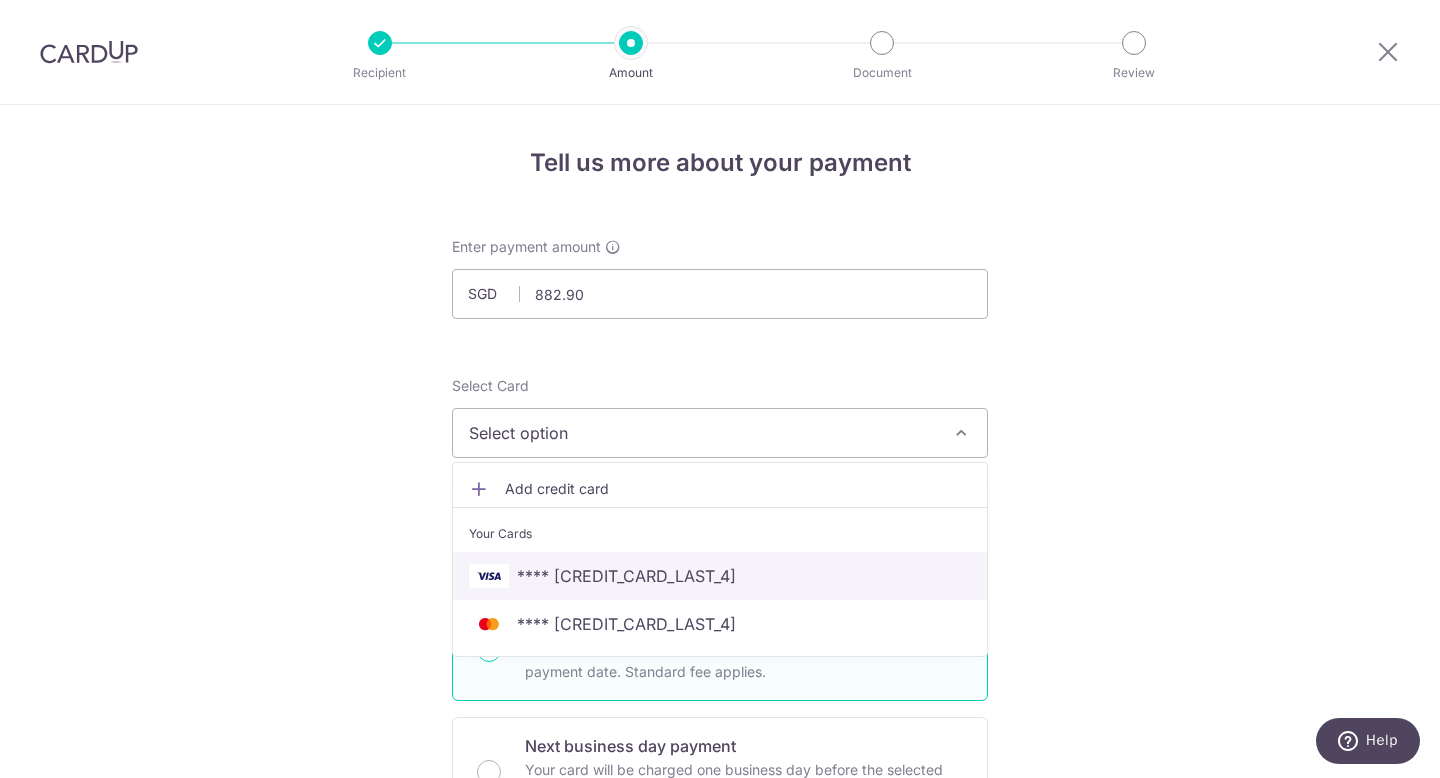 click on "**** 2438" at bounding box center (720, 576) 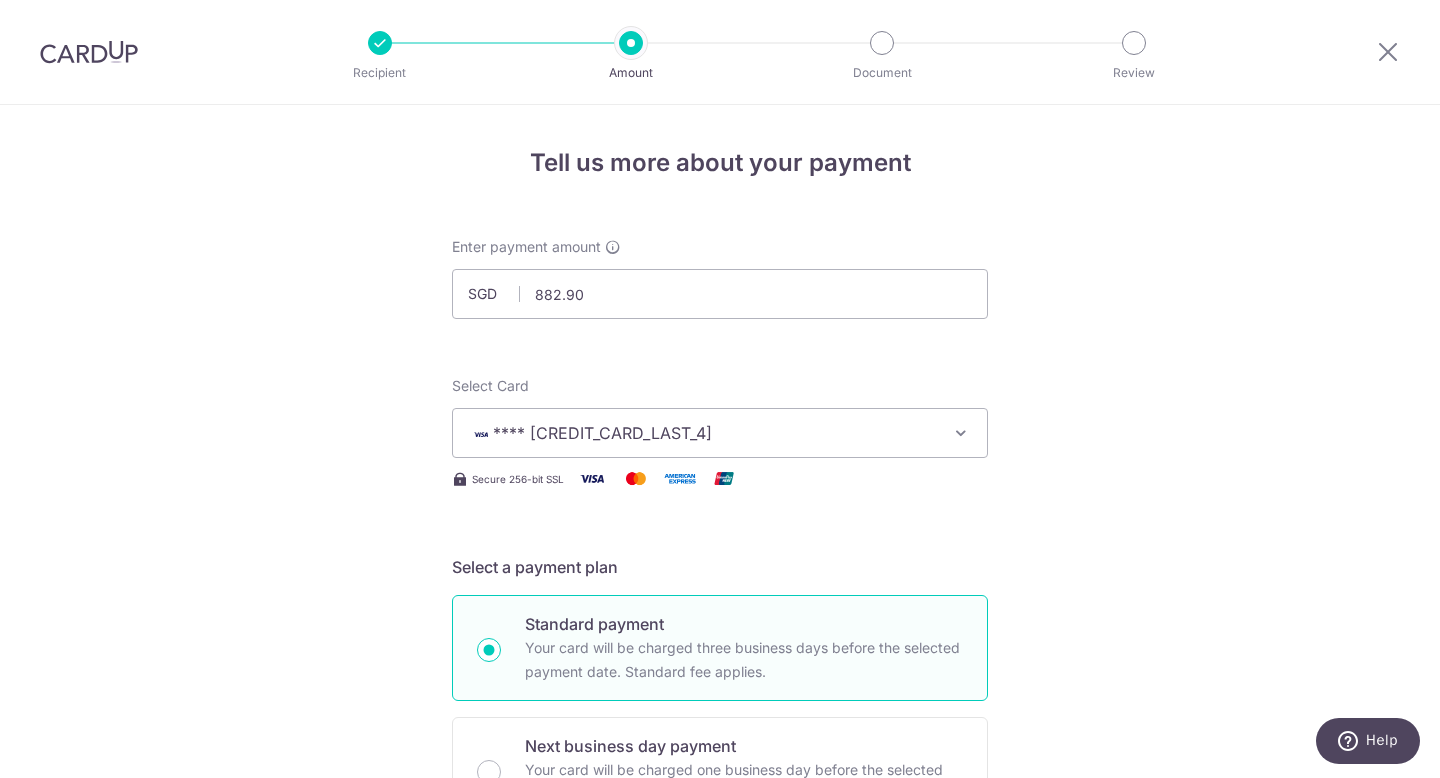 click on "Standard payment
Your card will be charged three business days before the selected payment date. Standard fee applies." at bounding box center [720, 648] 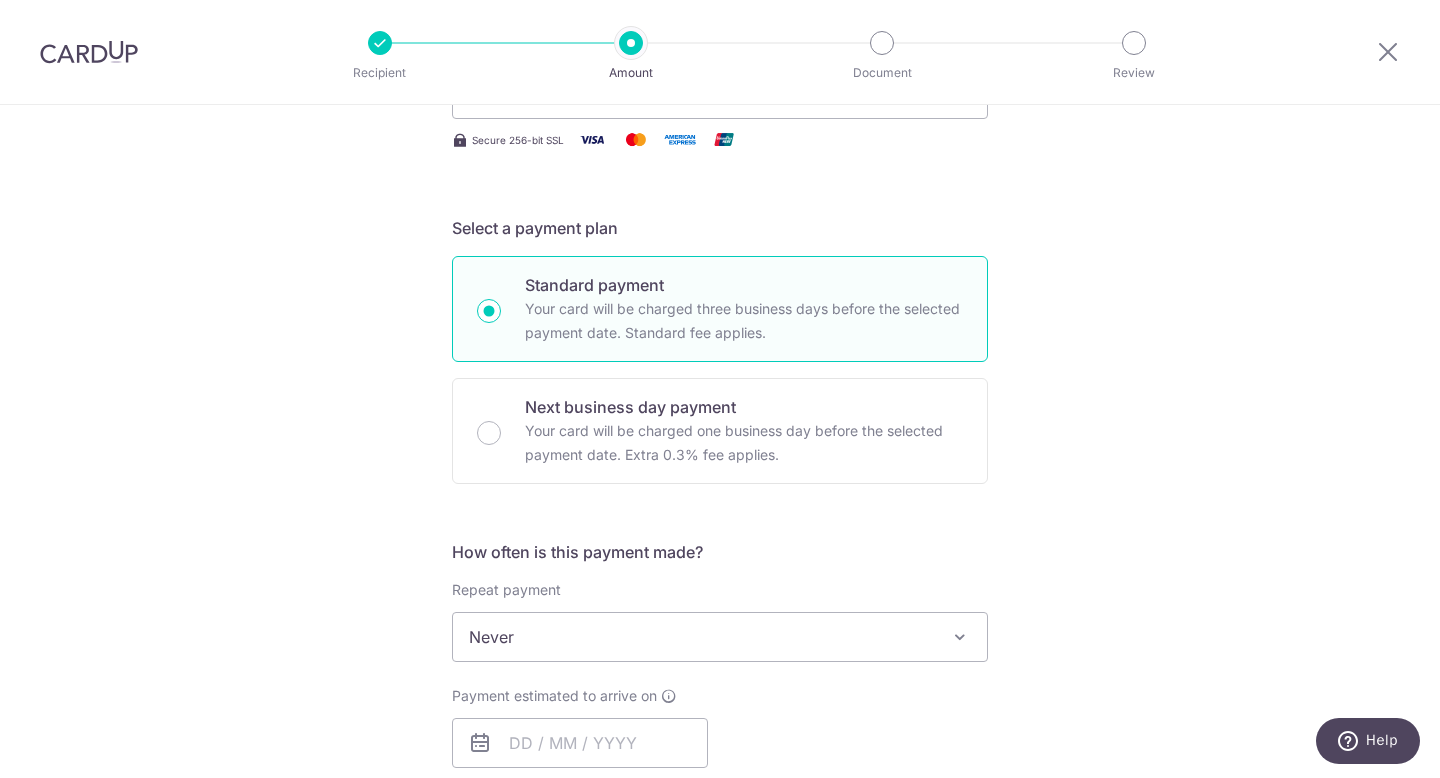 scroll, scrollTop: 552, scrollLeft: 0, axis: vertical 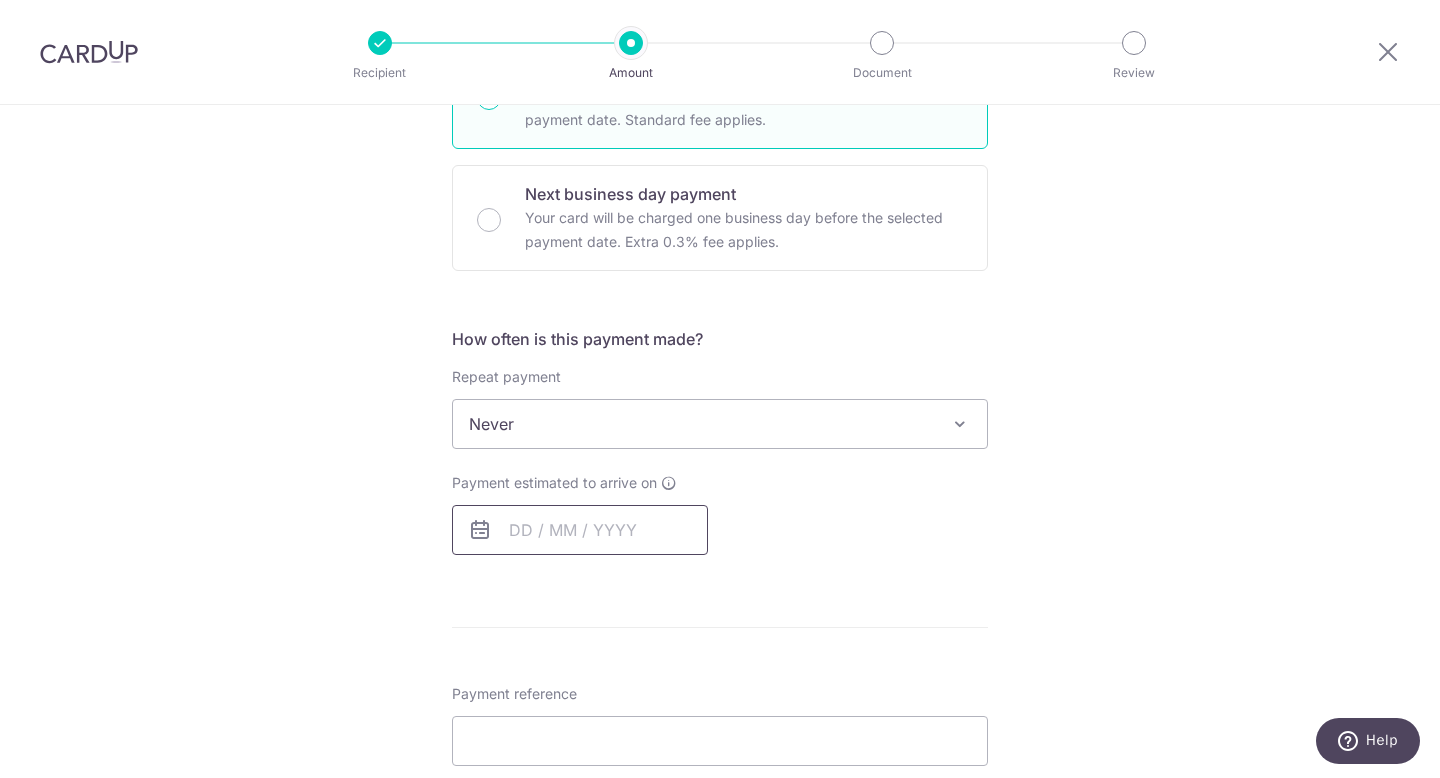 click at bounding box center [580, 530] 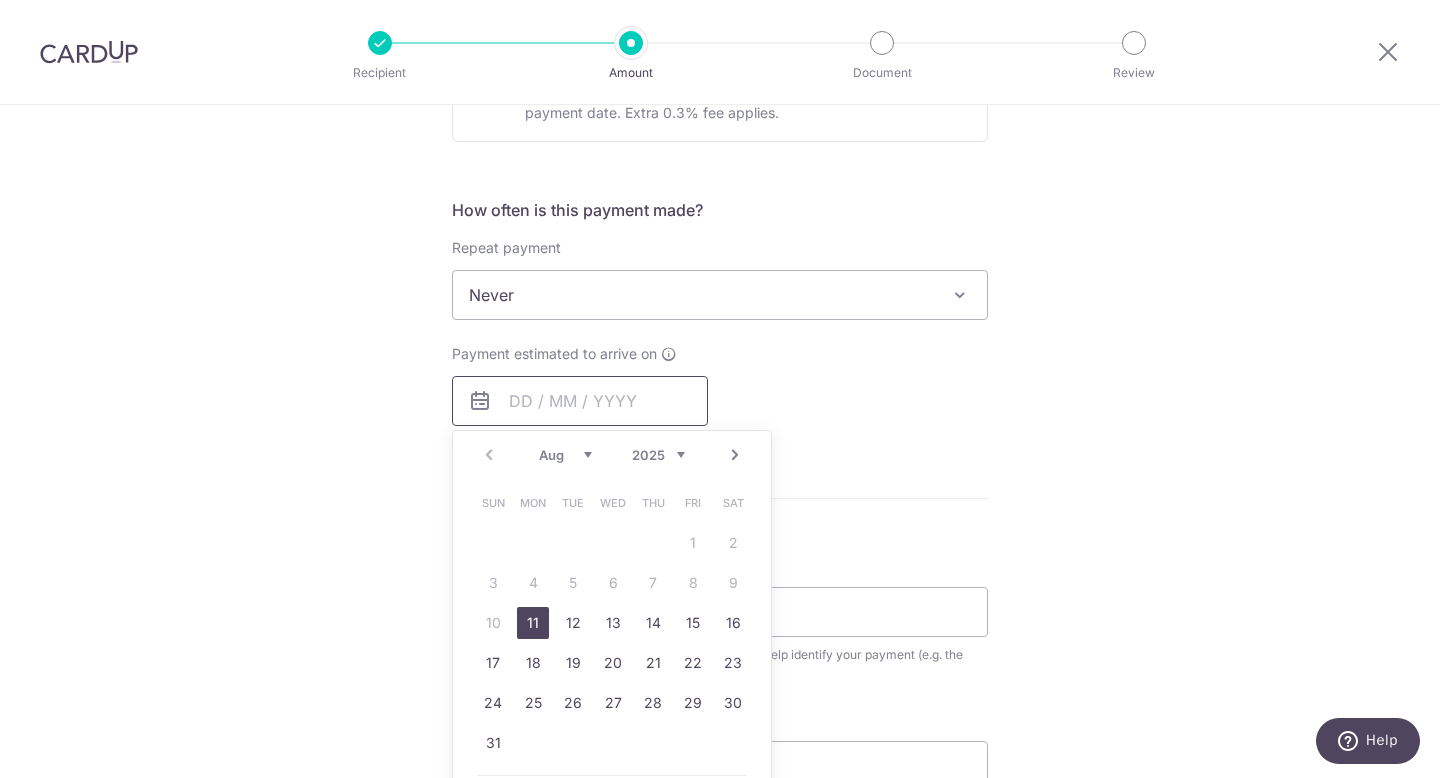 scroll, scrollTop: 701, scrollLeft: 0, axis: vertical 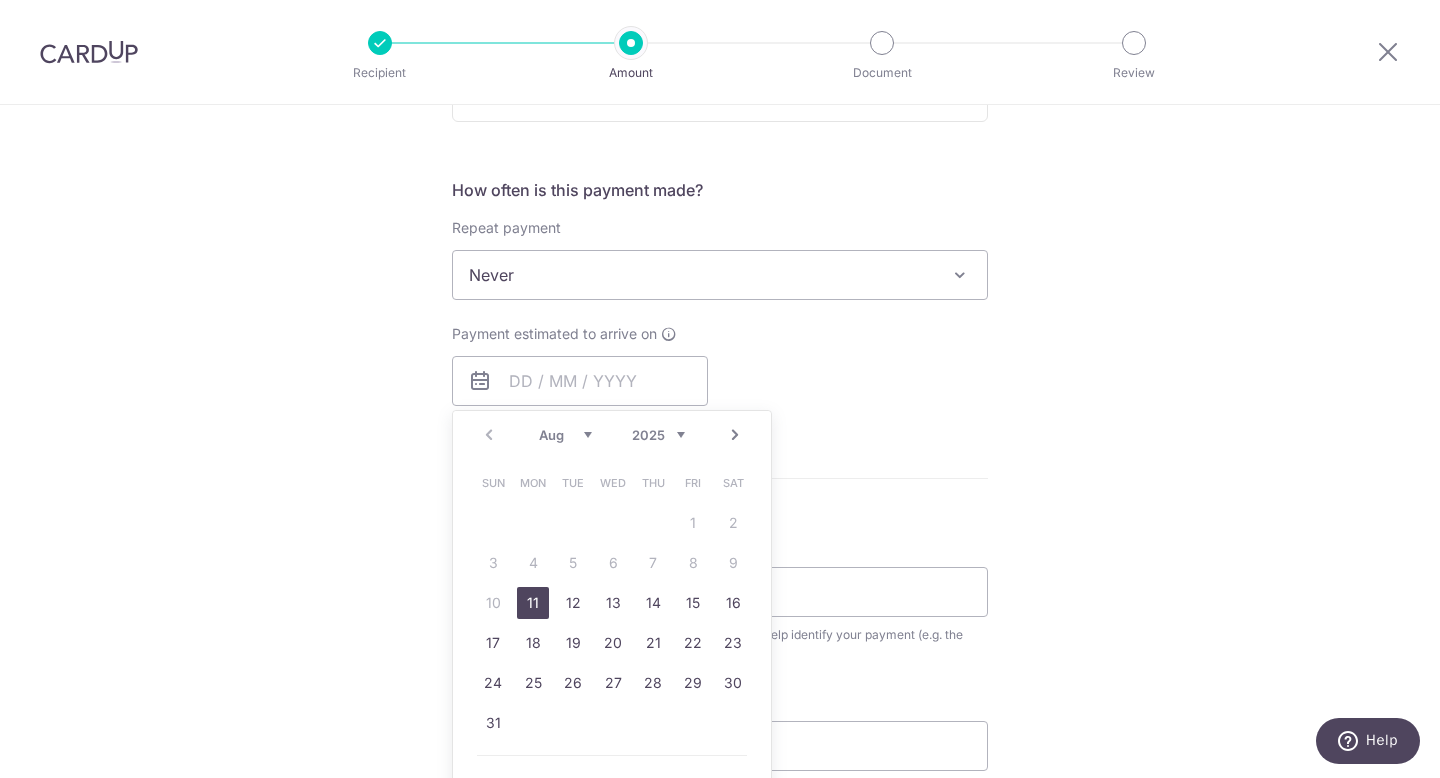 click on "11" at bounding box center [533, 603] 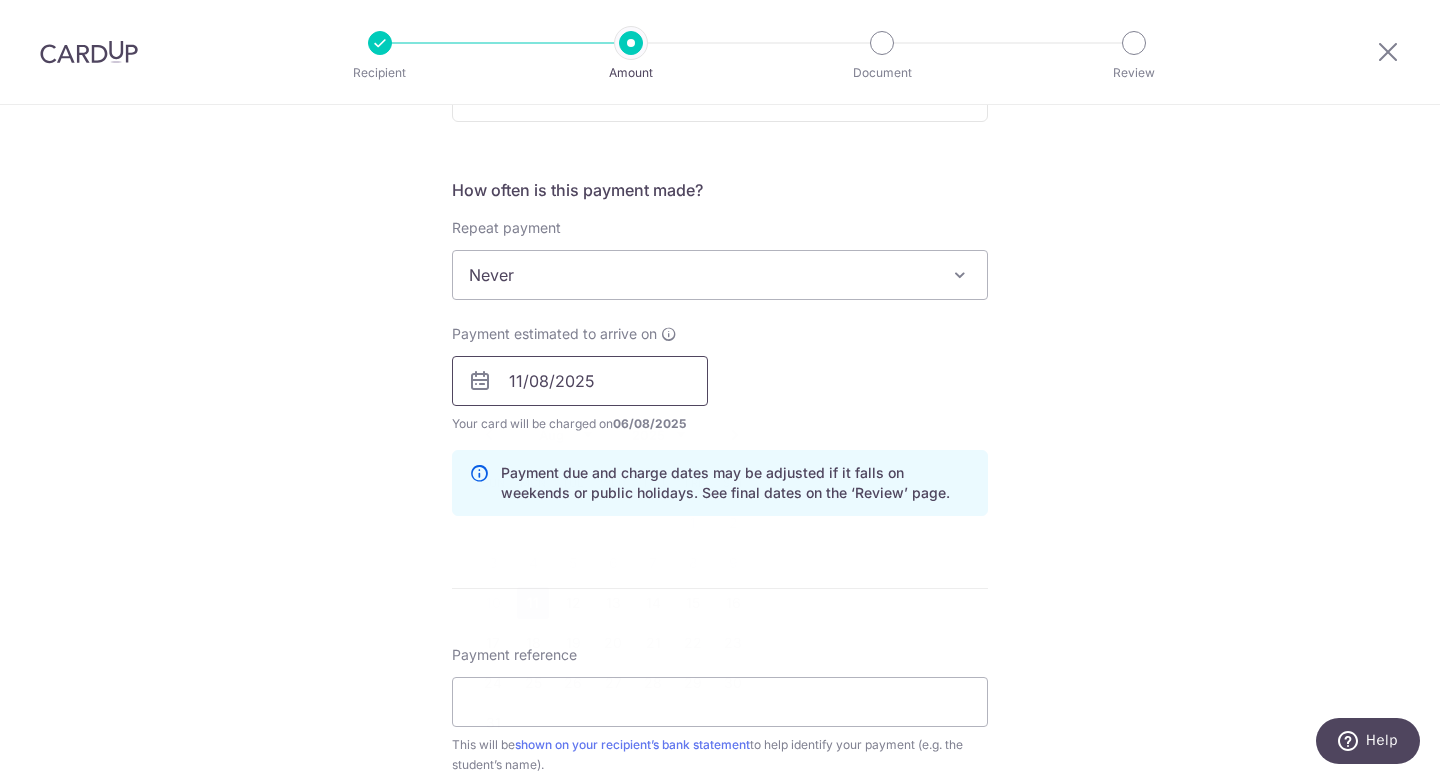 click on "11/08/2025" at bounding box center (580, 381) 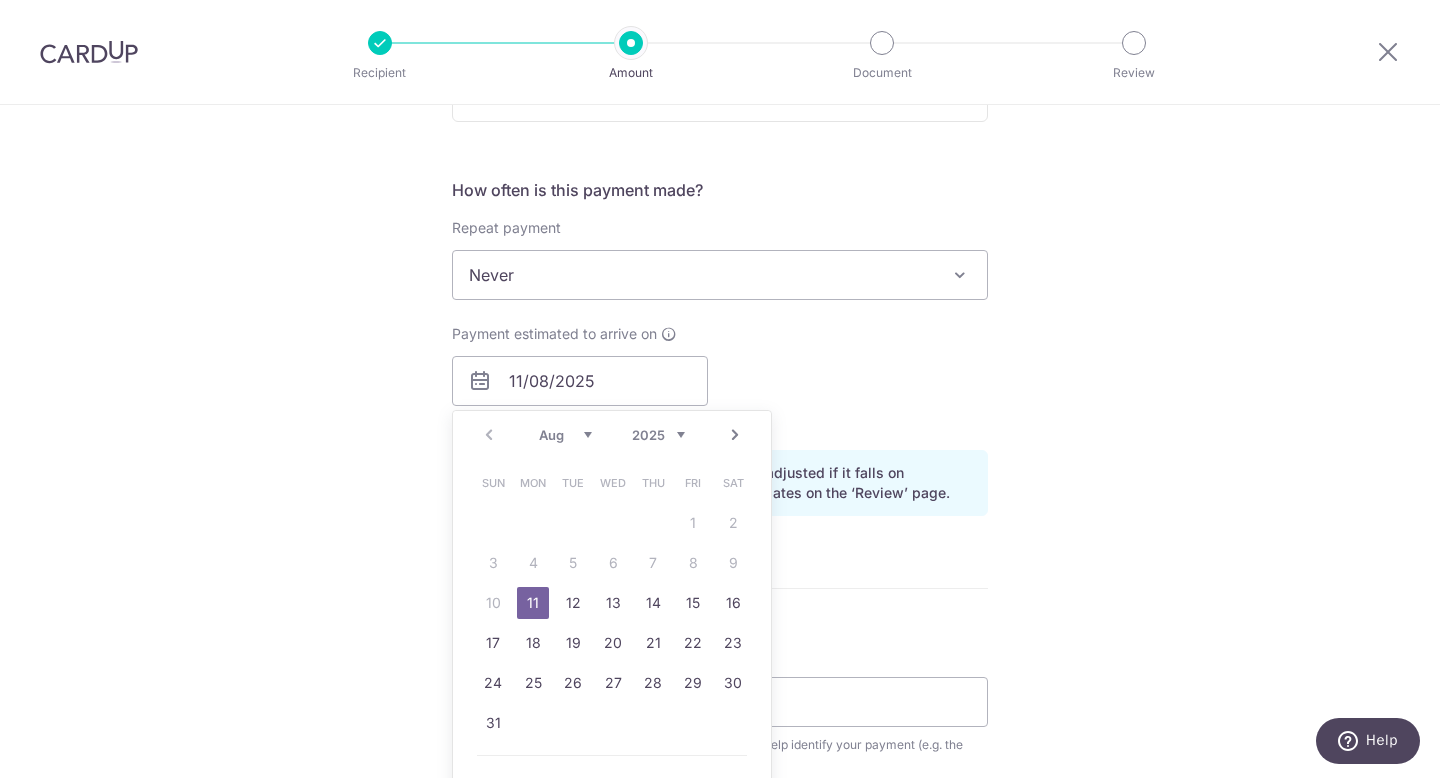 click on "11" at bounding box center [533, 603] 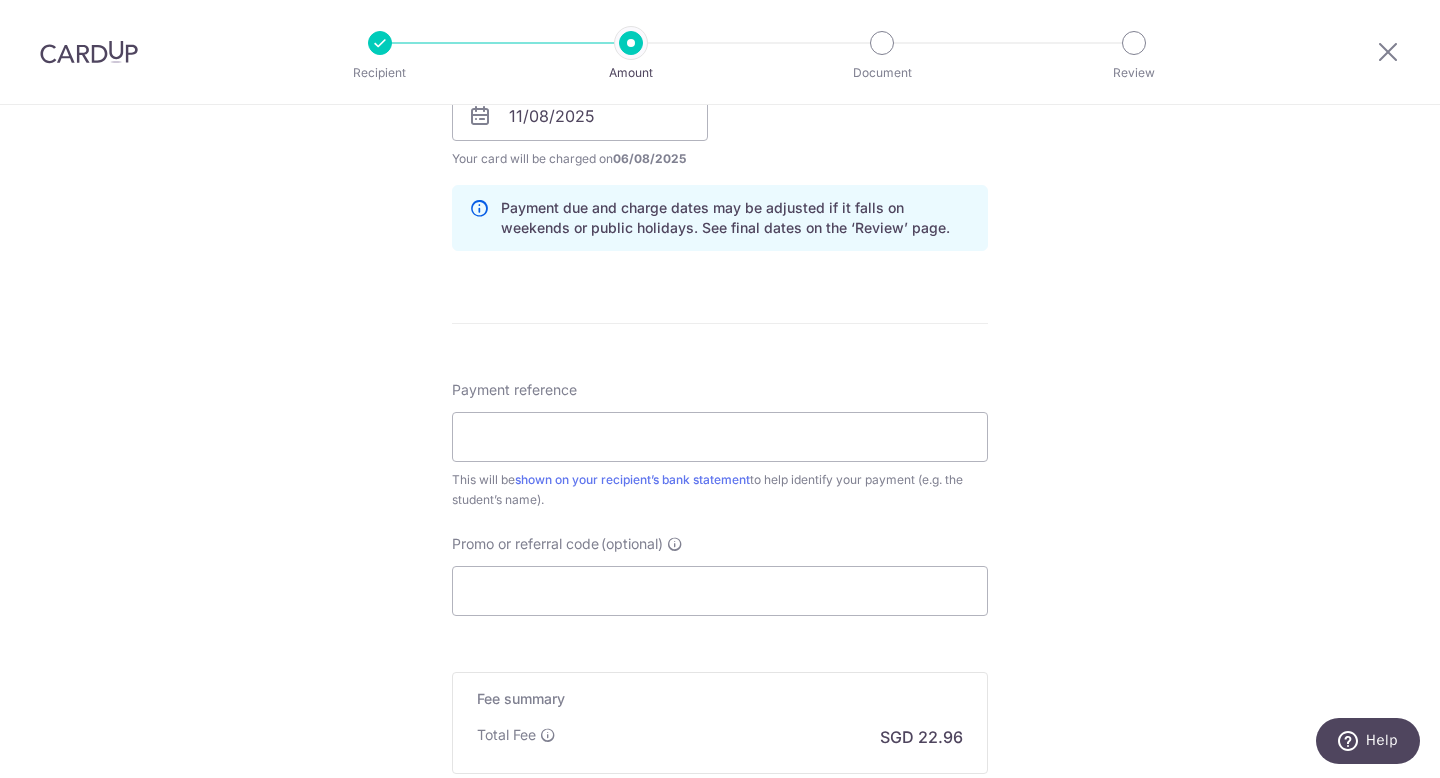 scroll, scrollTop: 999, scrollLeft: 0, axis: vertical 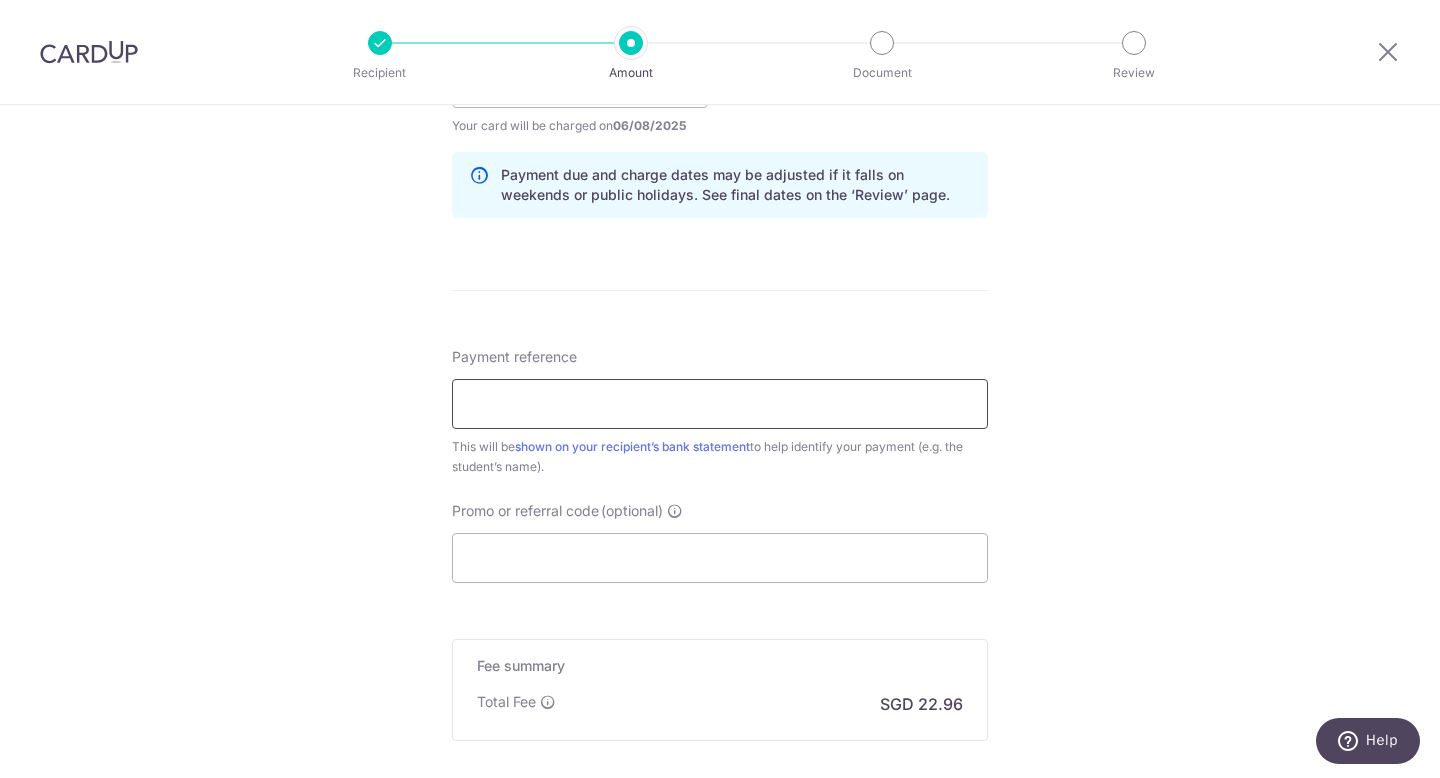 click on "Payment reference" at bounding box center (720, 404) 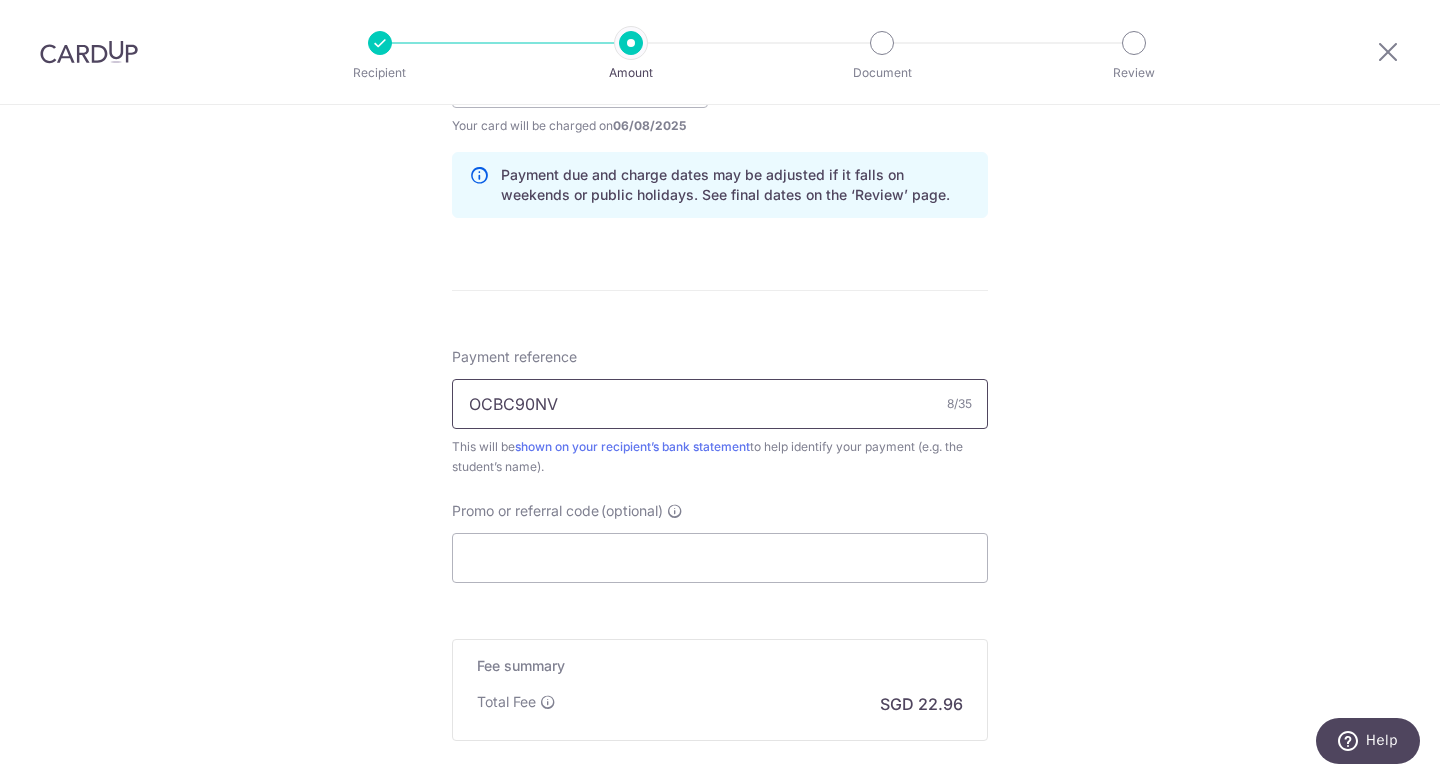 click on "OCBC90NV" at bounding box center (720, 404) 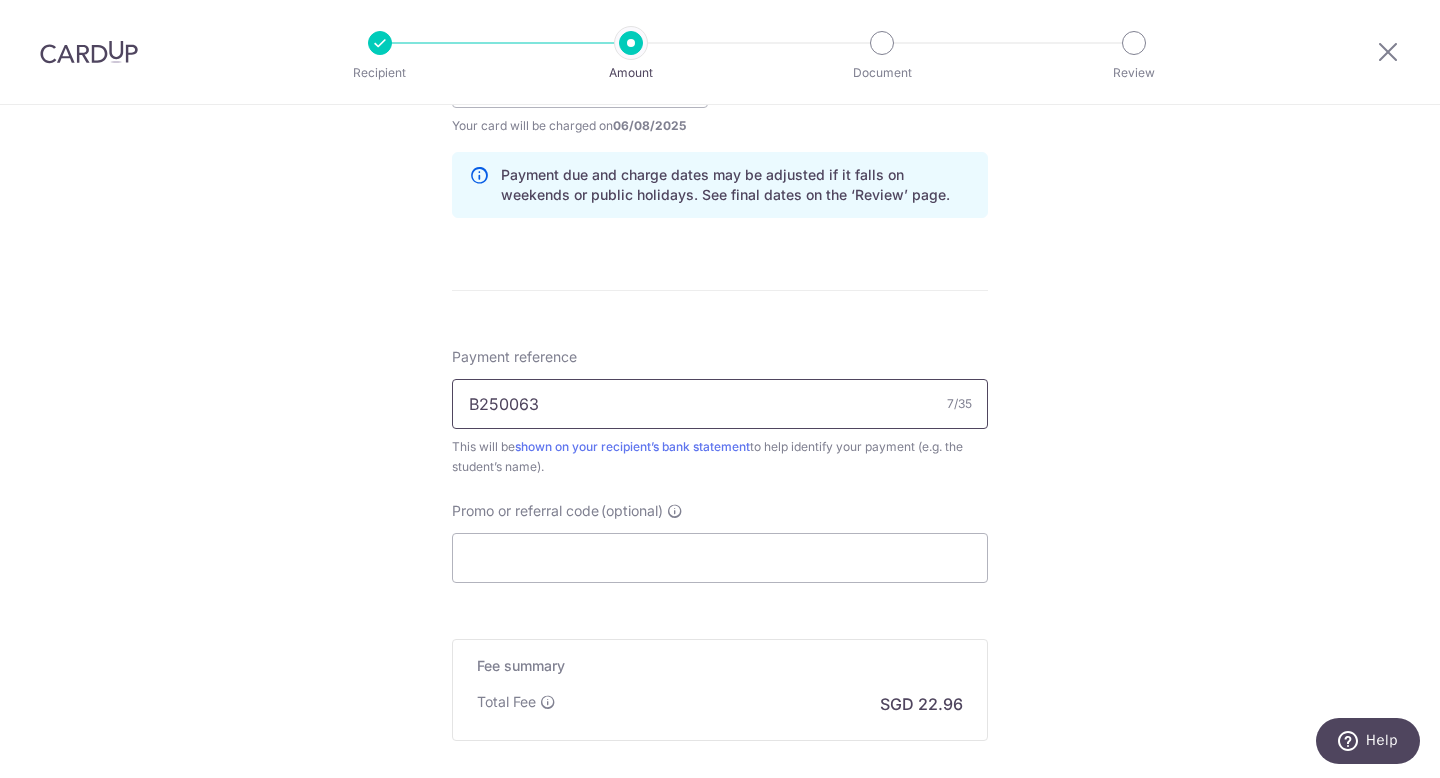 type on "B250063" 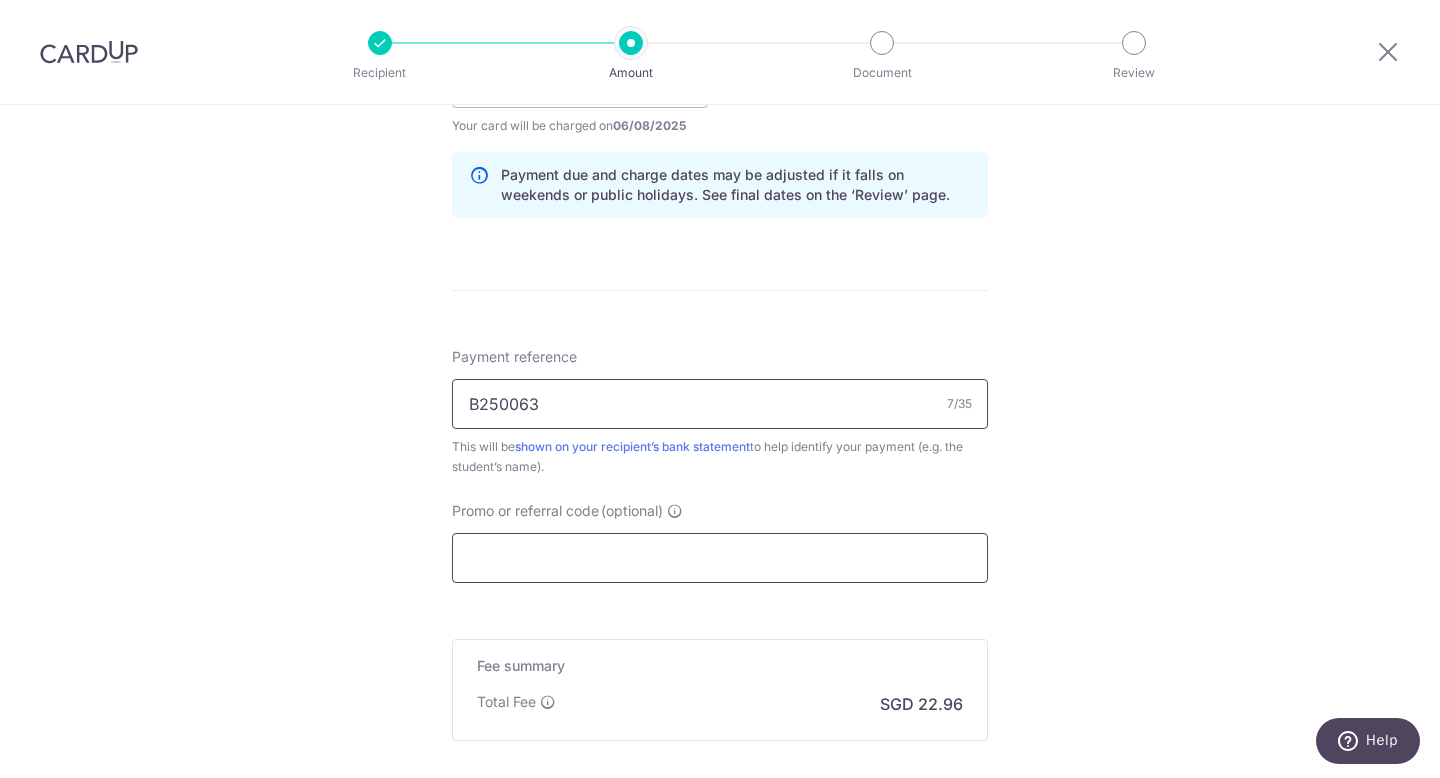 paste on "OCBC90NV" 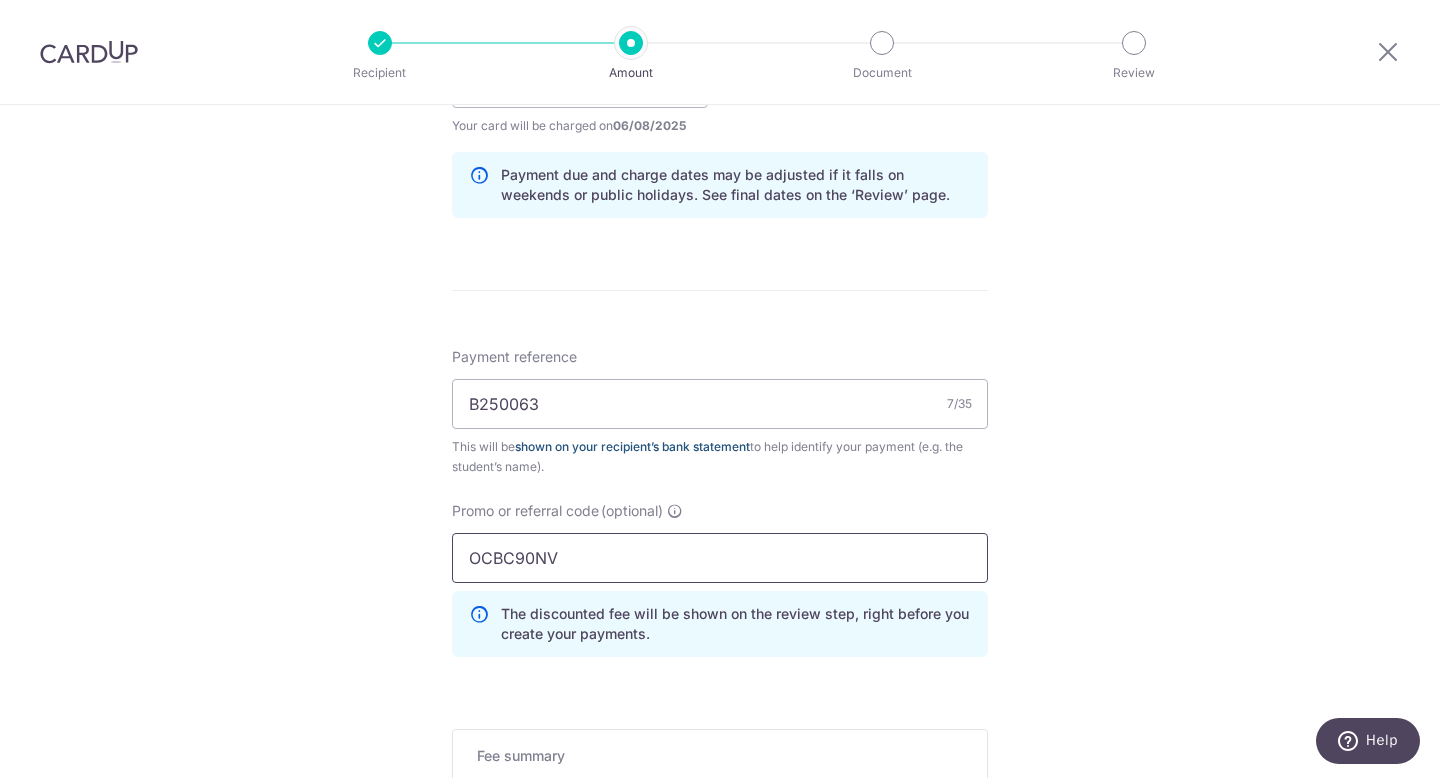 scroll, scrollTop: 1308, scrollLeft: 0, axis: vertical 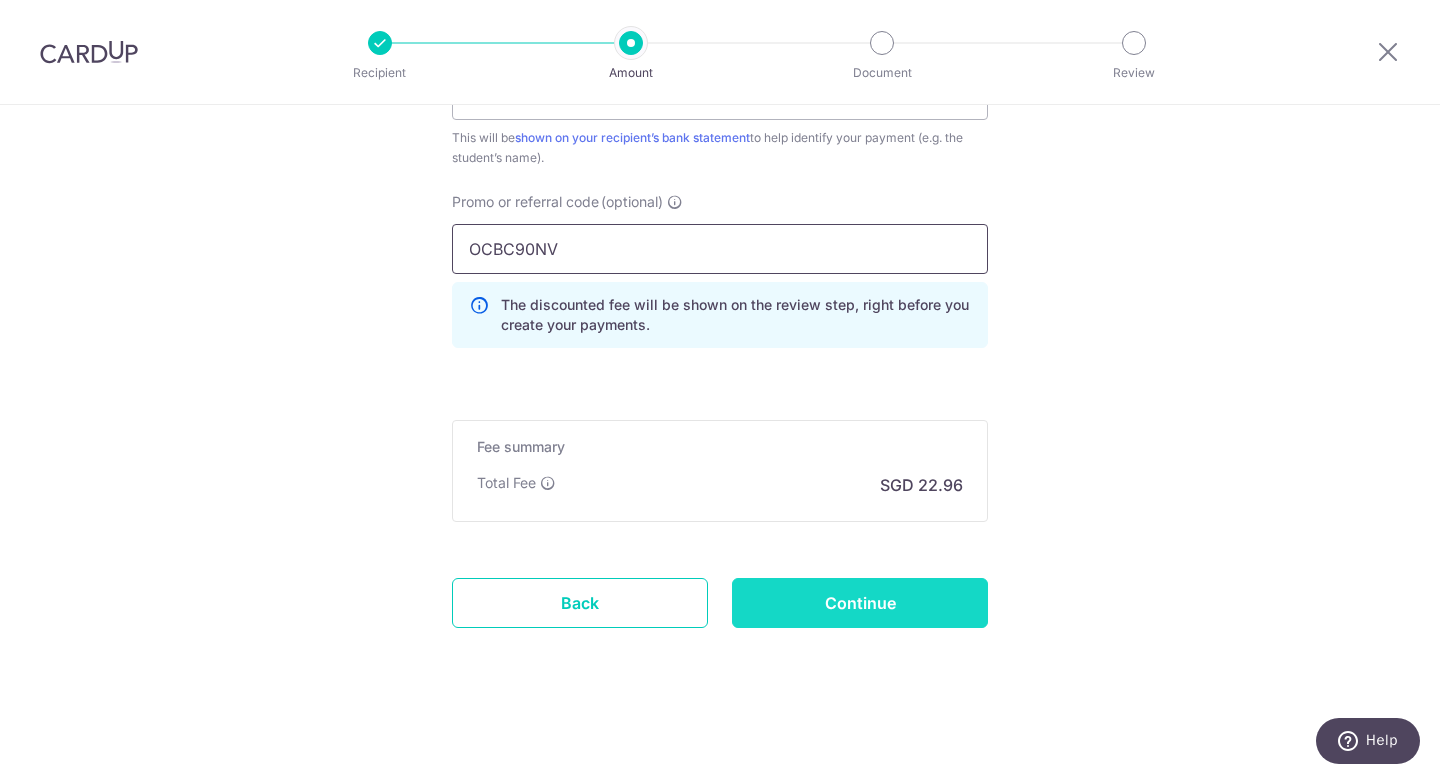 type on "OCBC90NV" 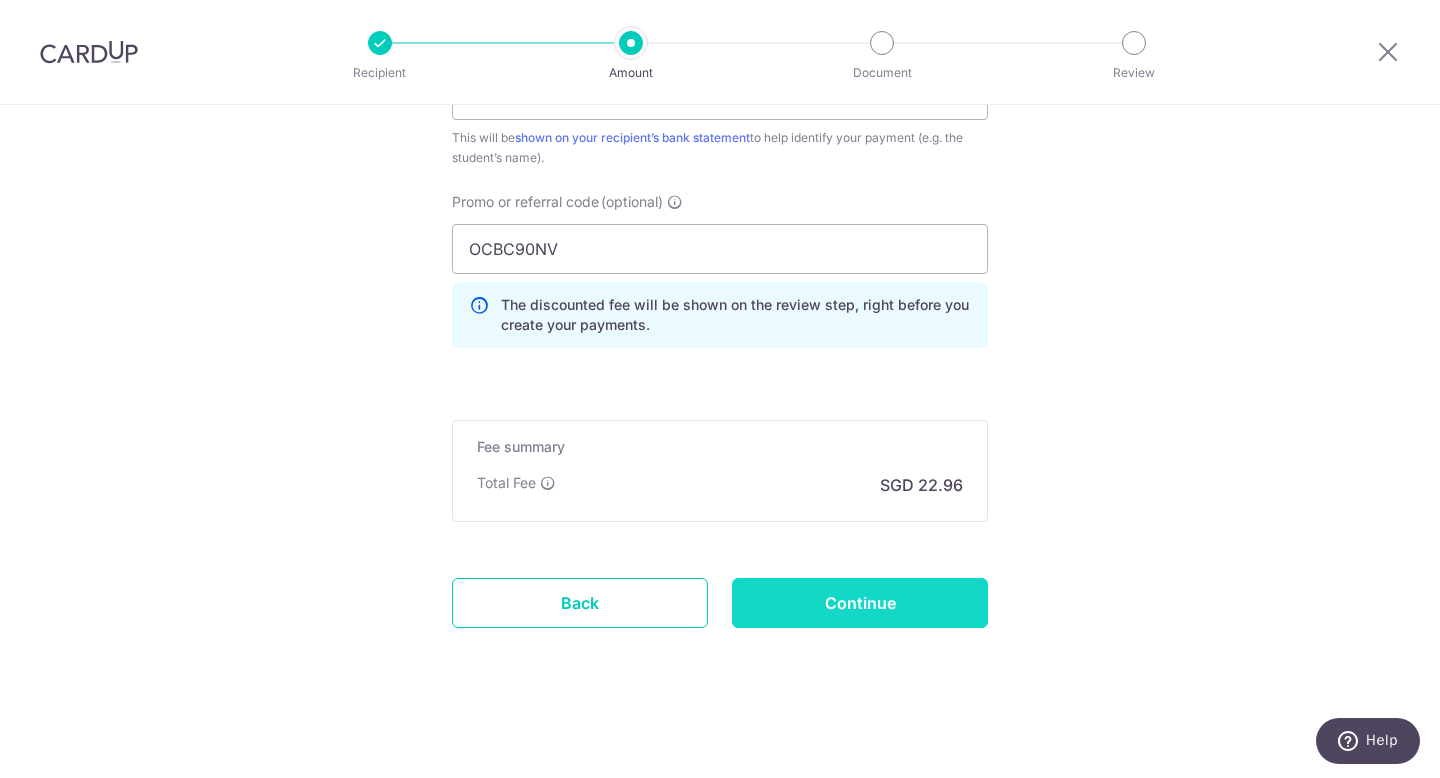 click on "Continue" at bounding box center [860, 603] 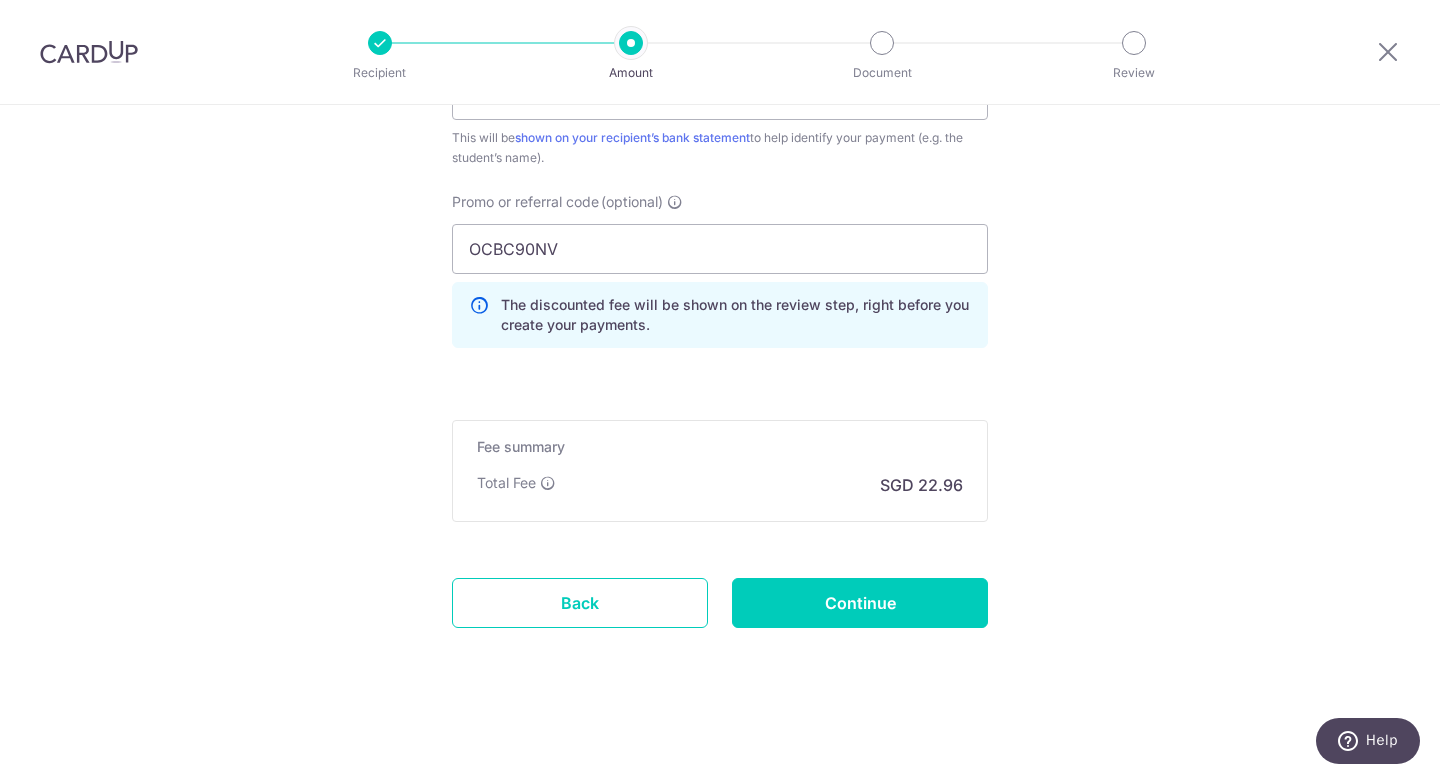 type on "Create Schedule" 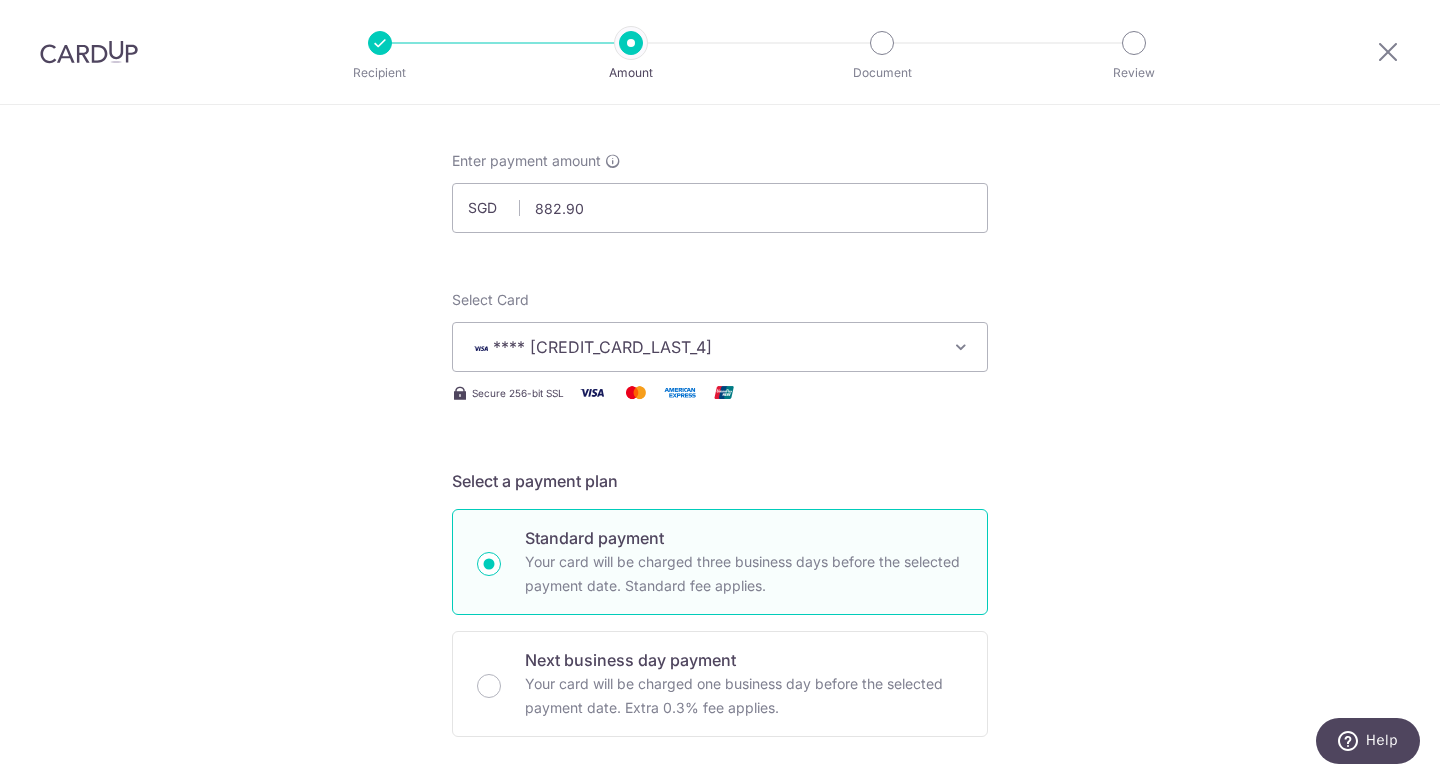 scroll, scrollTop: 0, scrollLeft: 0, axis: both 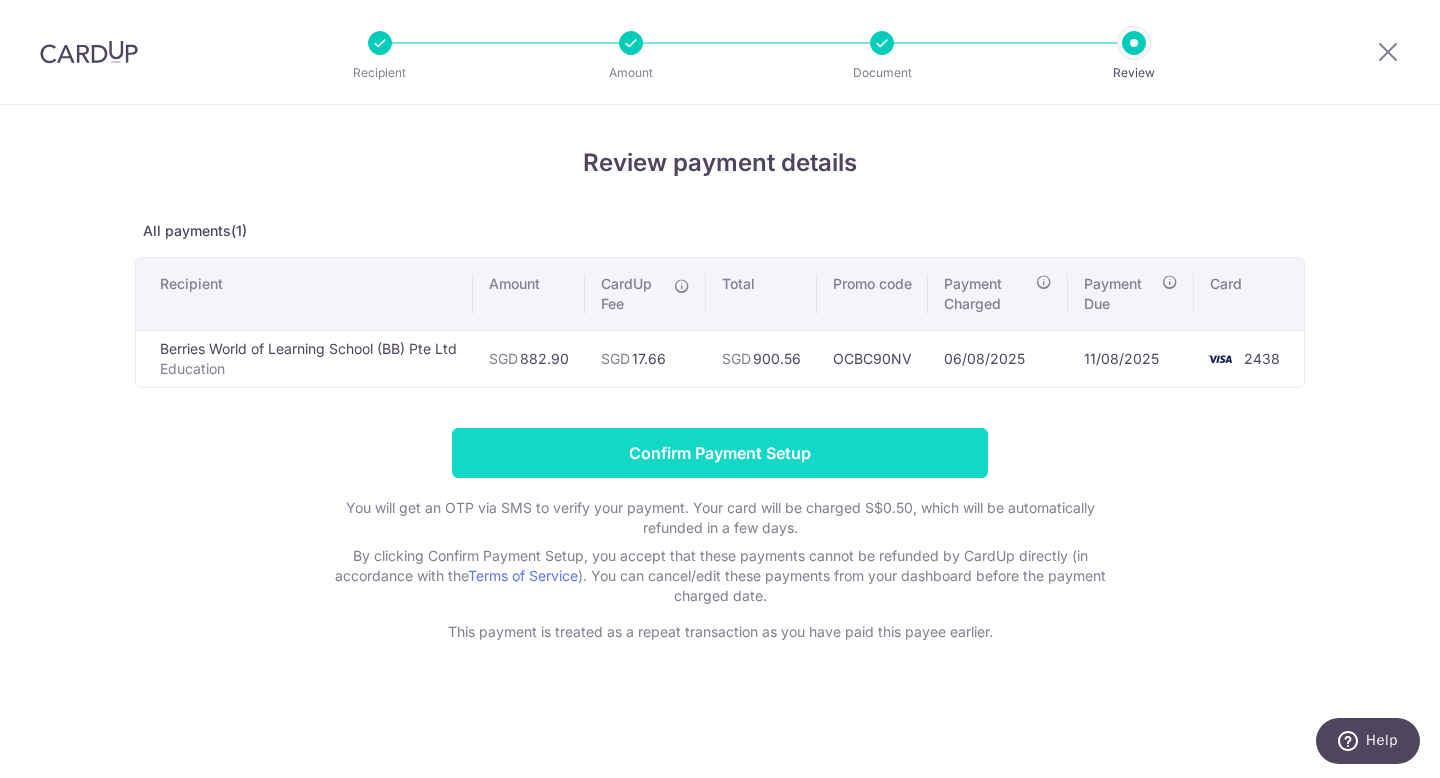 click on "Confirm Payment Setup" at bounding box center [720, 453] 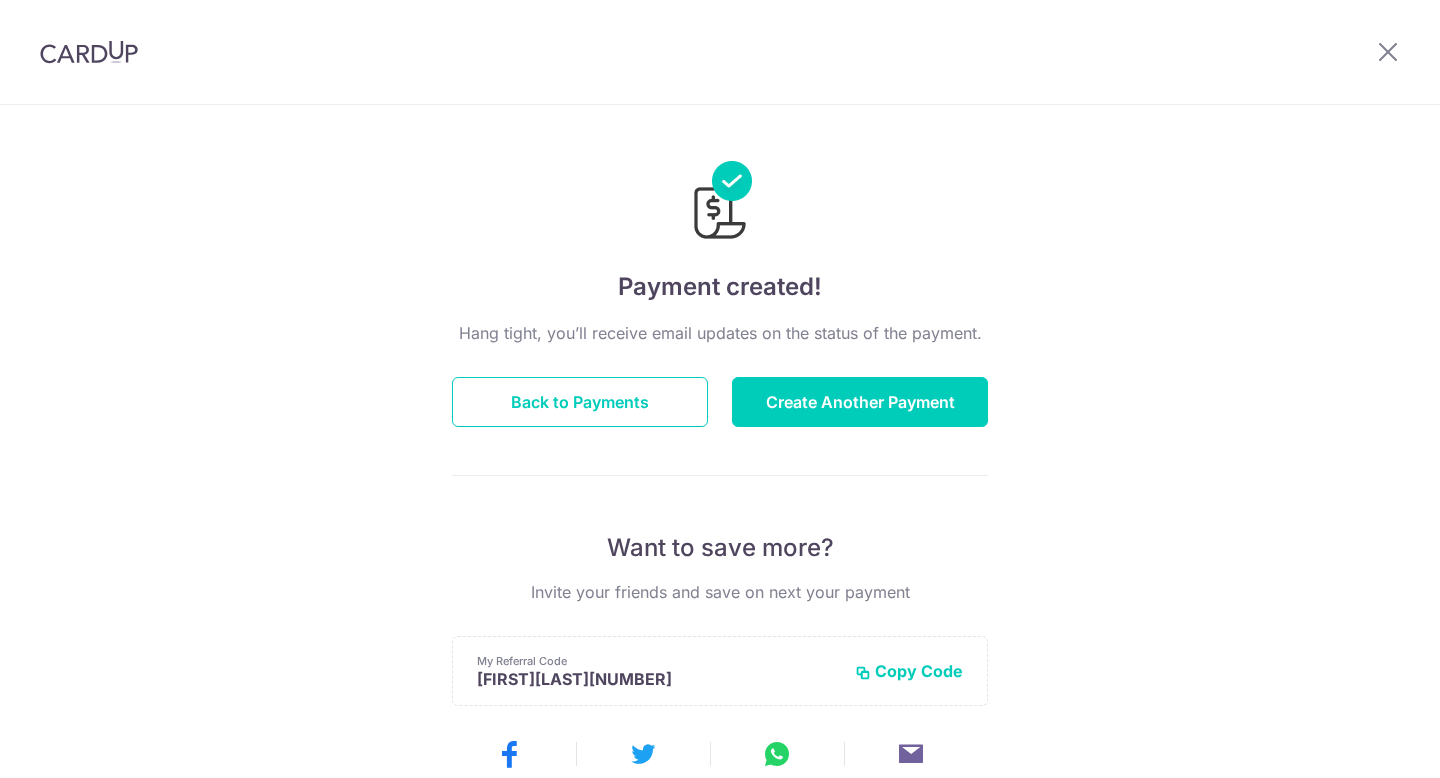 scroll, scrollTop: 0, scrollLeft: 0, axis: both 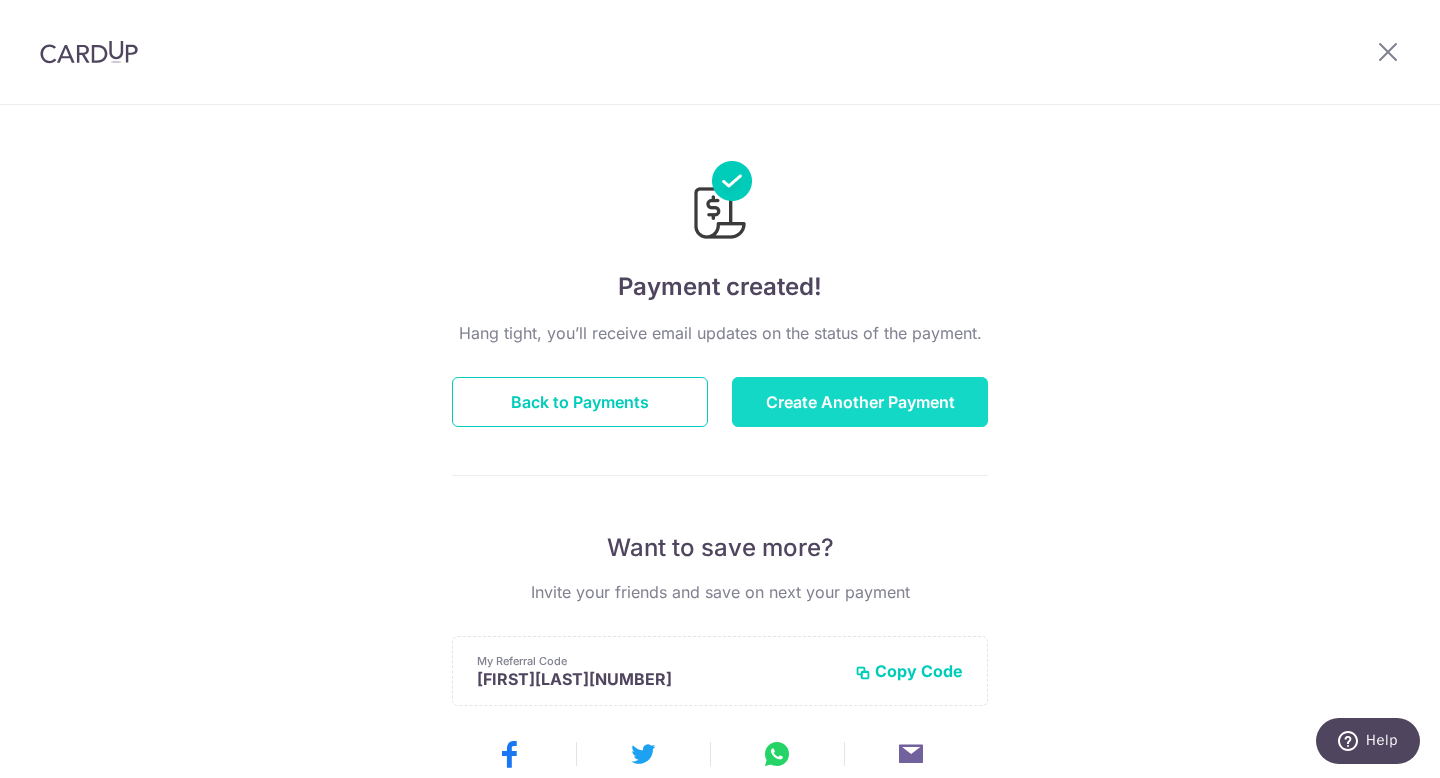 click on "Create Another Payment" at bounding box center (860, 402) 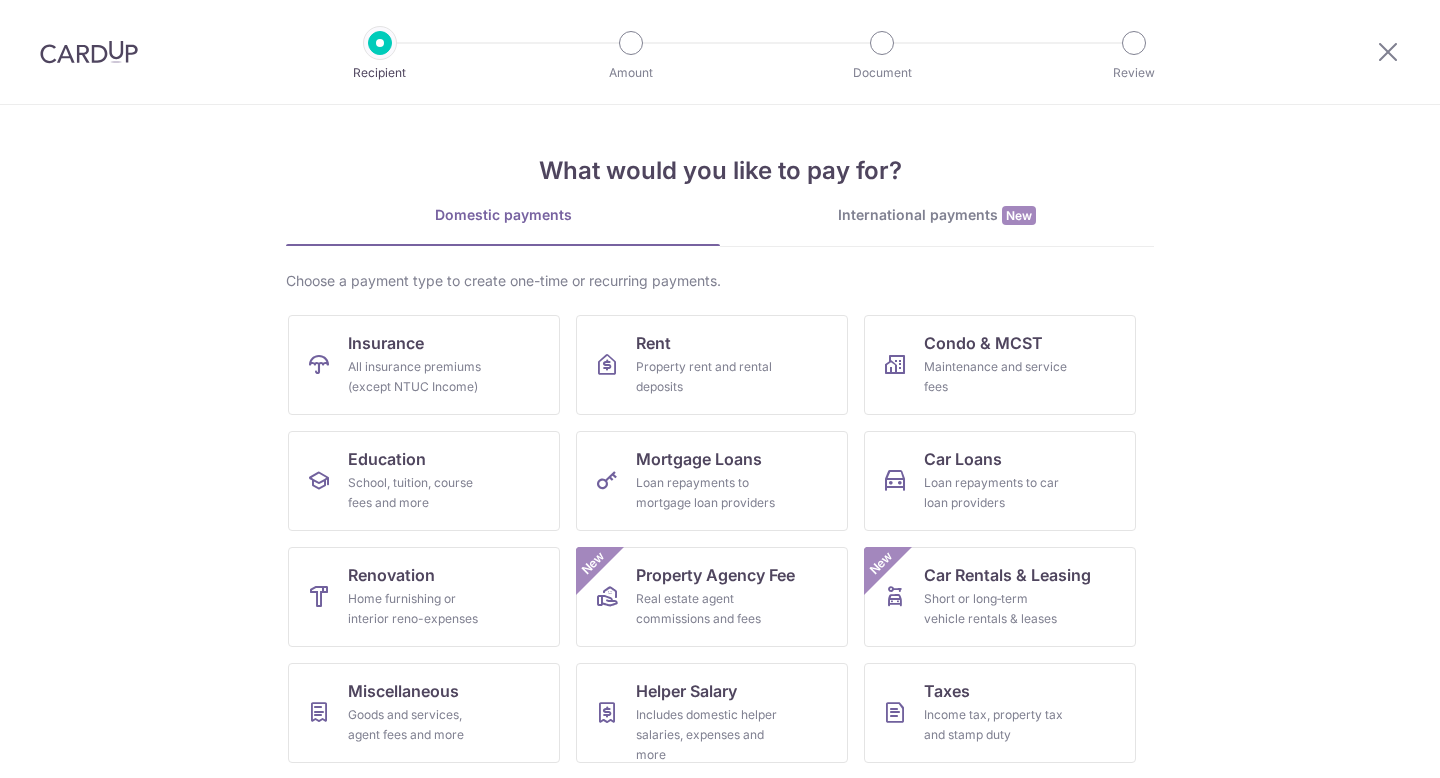 scroll, scrollTop: 0, scrollLeft: 0, axis: both 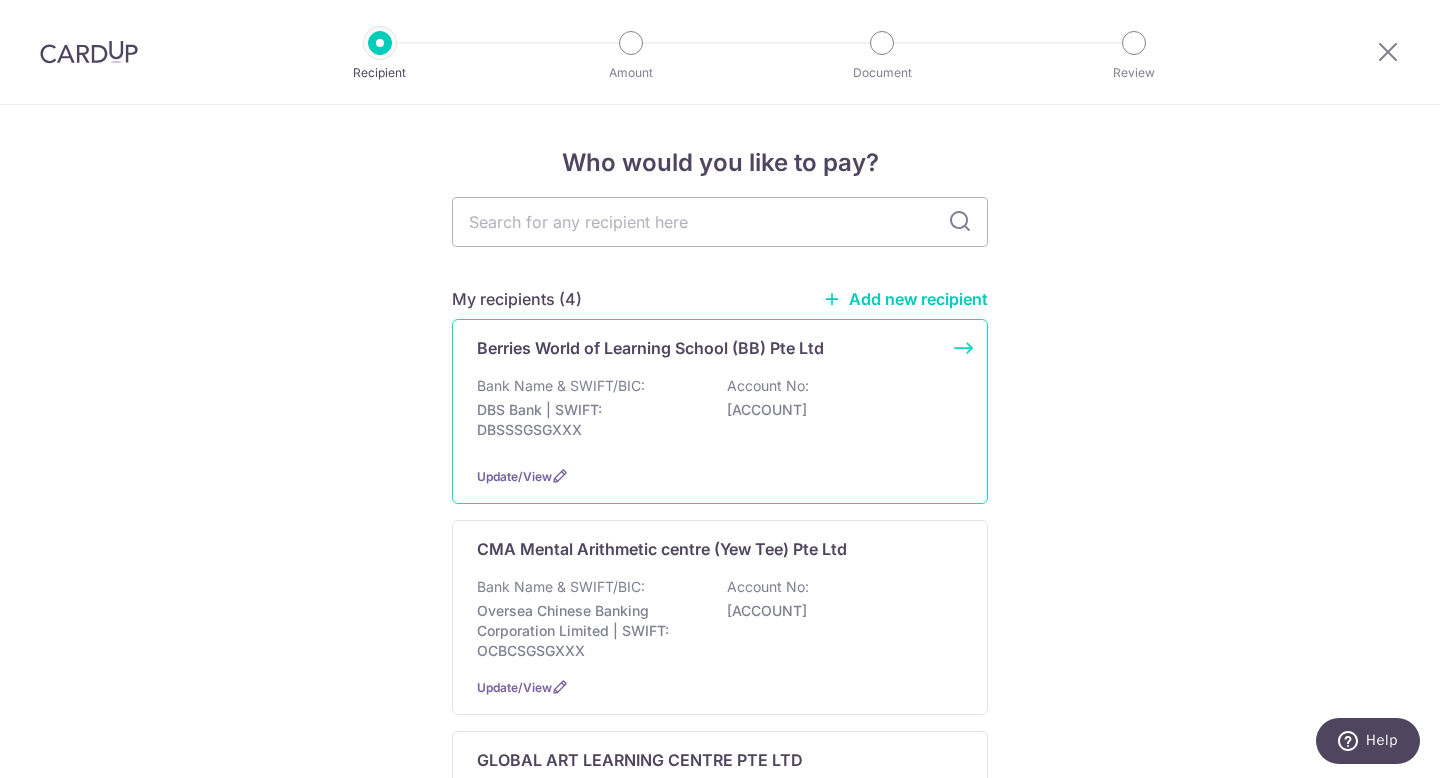 click on "Bank Name & SWIFT/BIC:
DBS Bank | SWIFT: DBSSSGSGXXX
Account No:
0549062170" at bounding box center [720, 413] 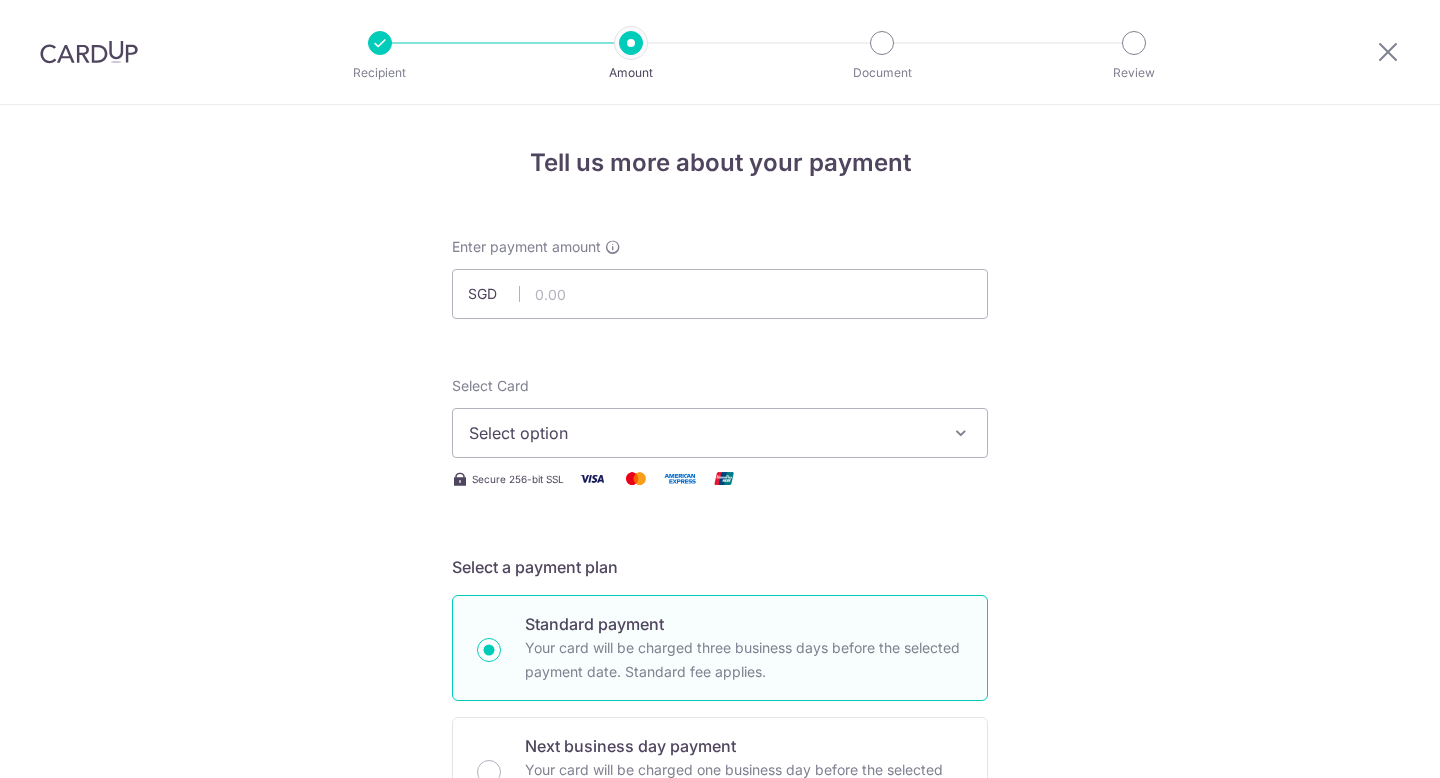 scroll, scrollTop: 0, scrollLeft: 0, axis: both 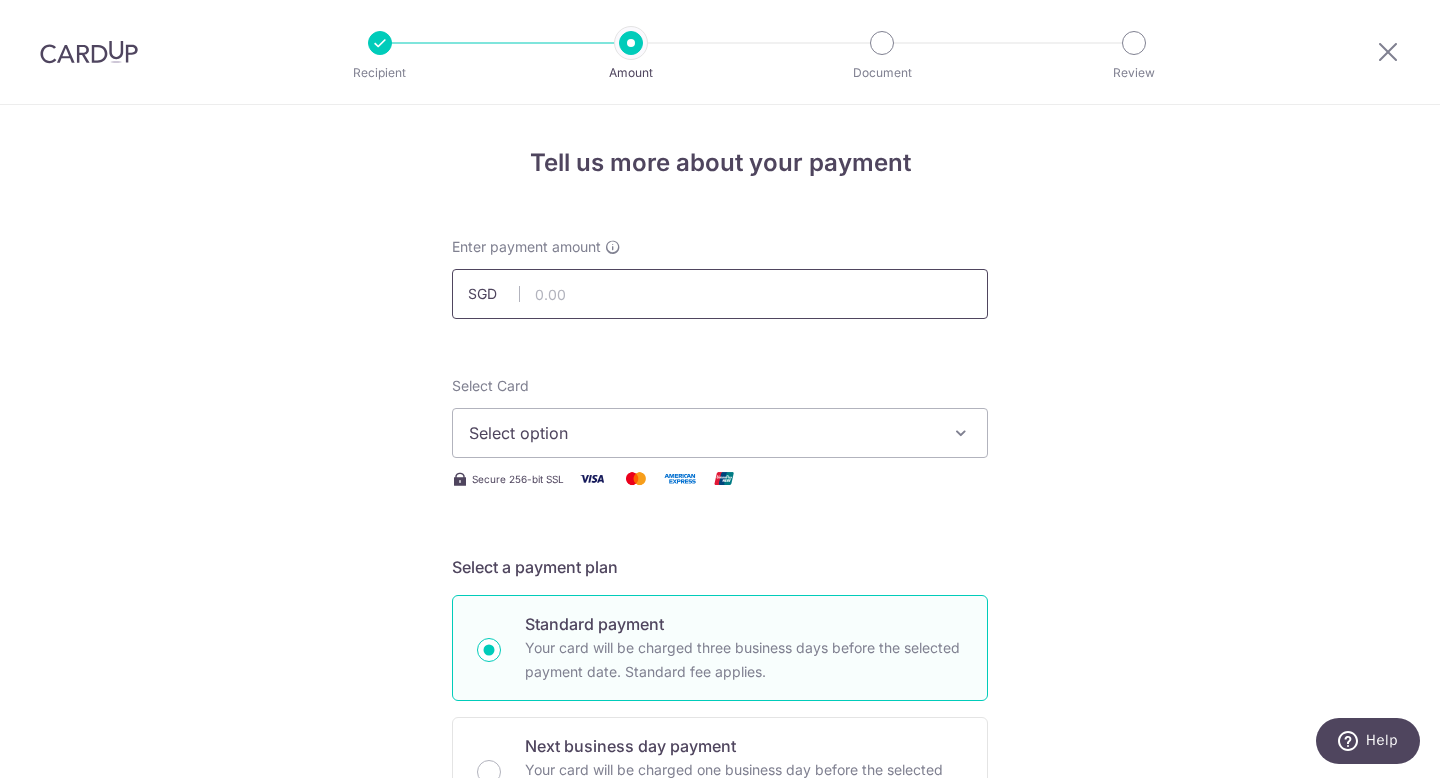 click at bounding box center (720, 294) 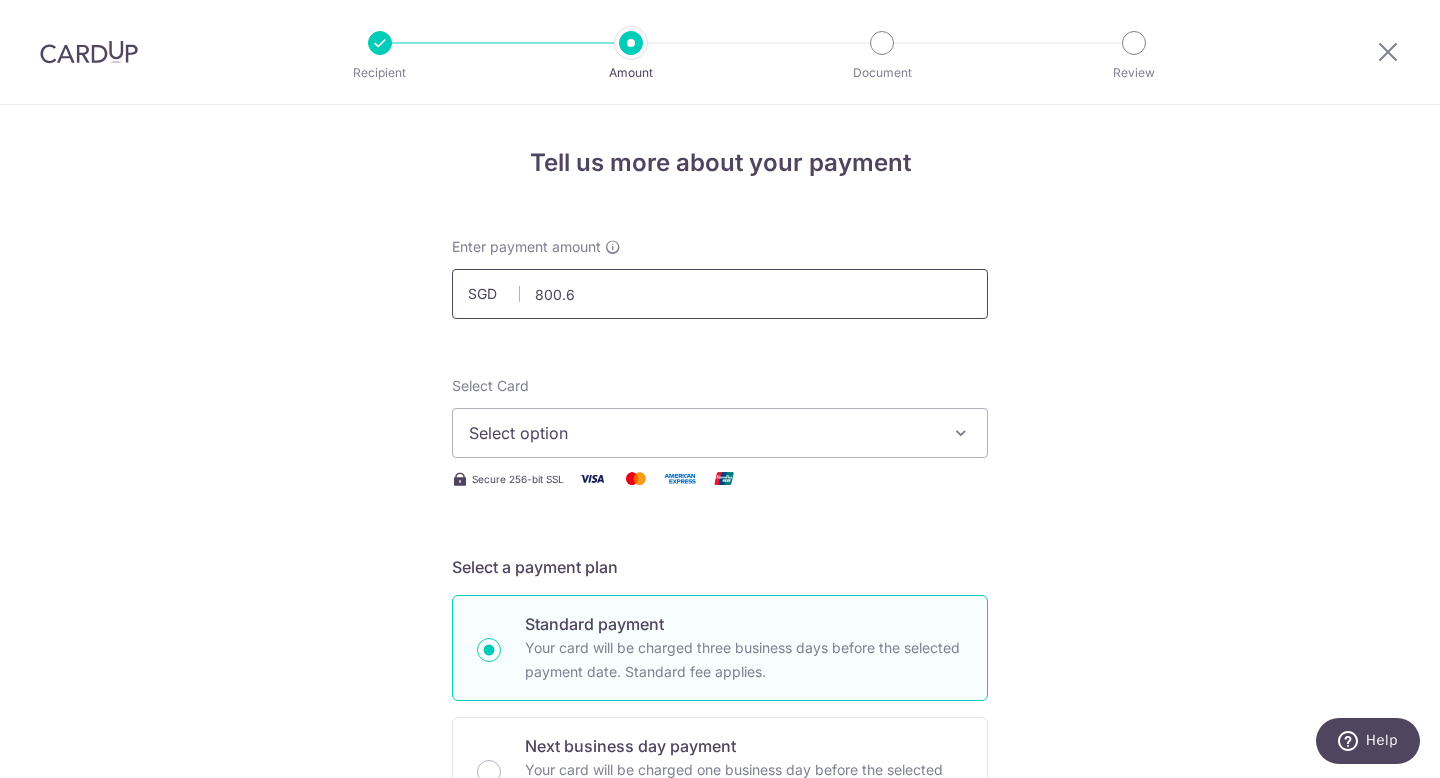 type on "800.61" 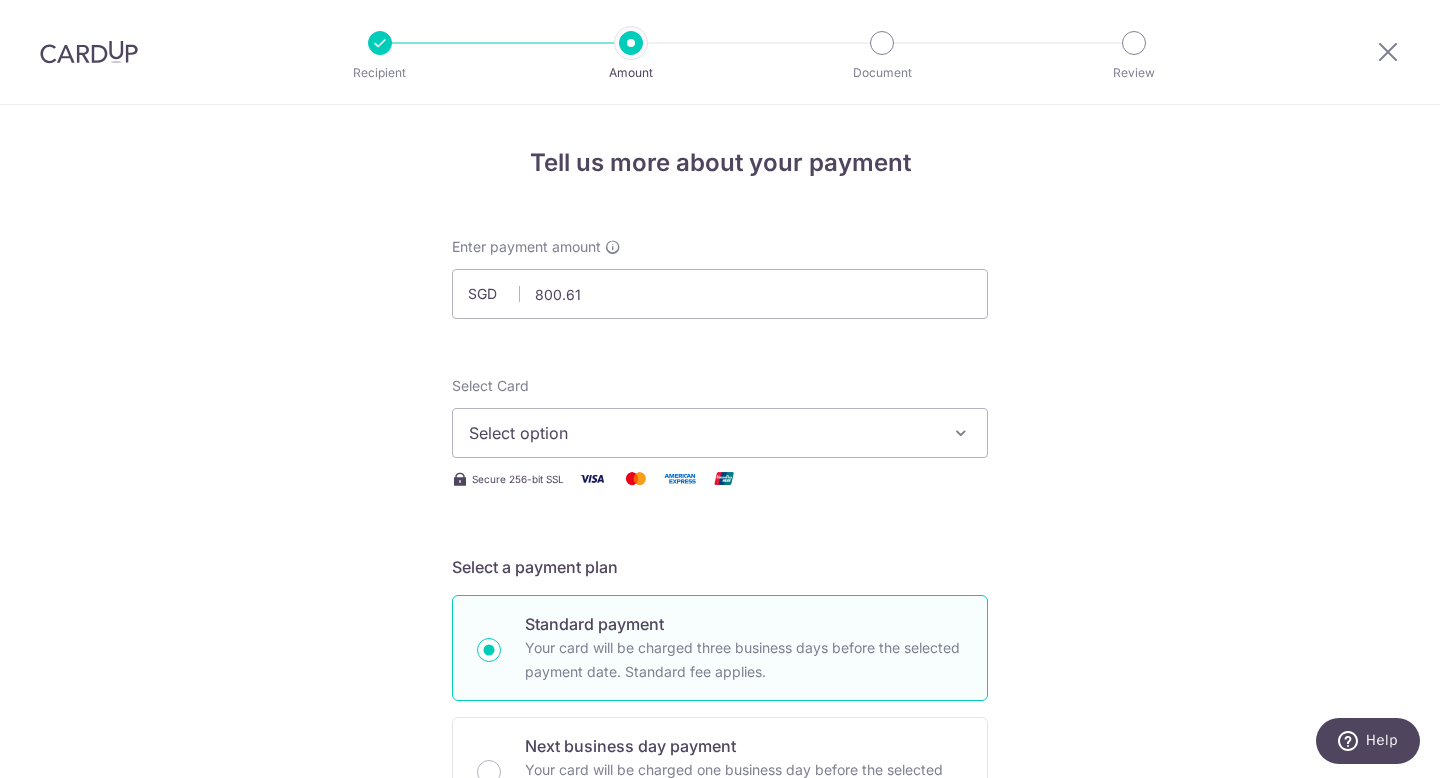 type 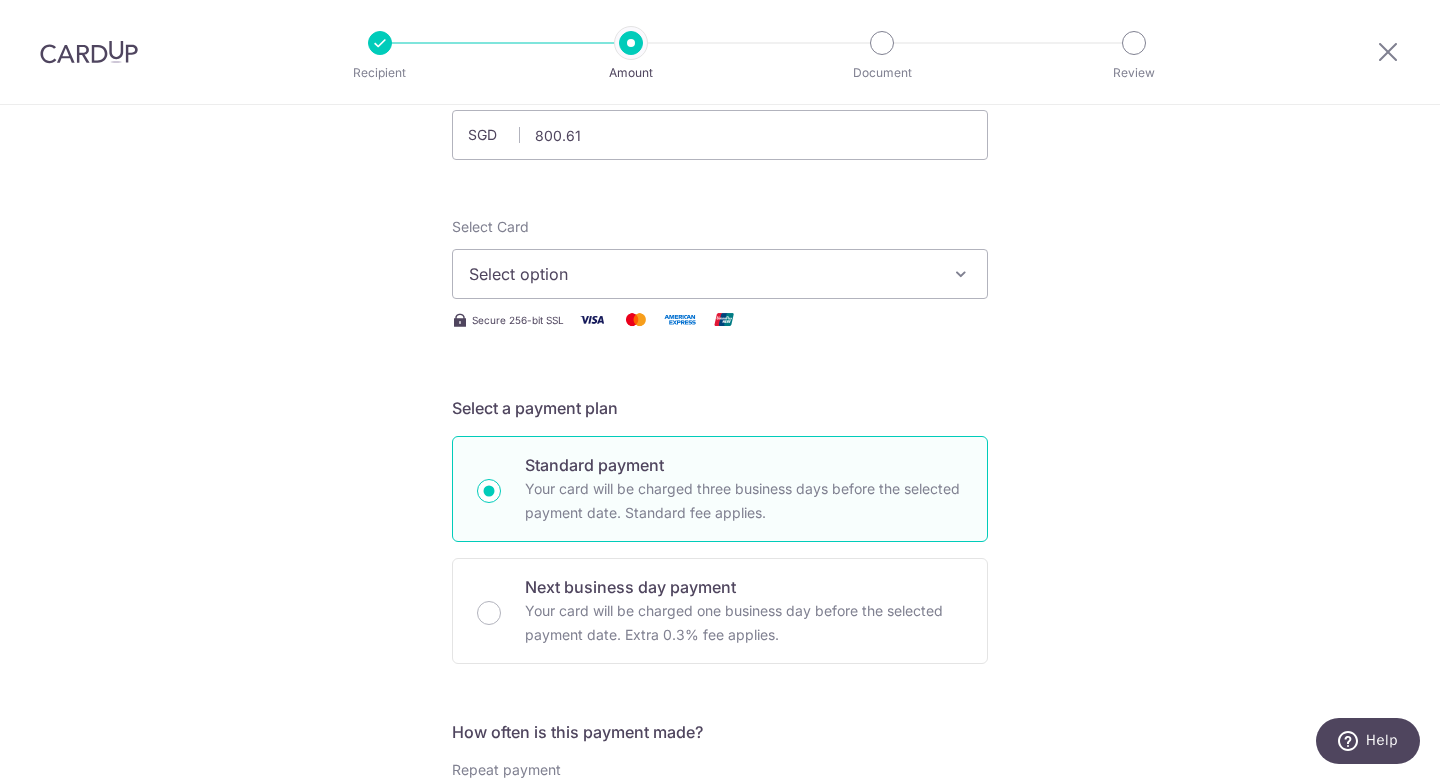 click on "Select option" at bounding box center (702, 274) 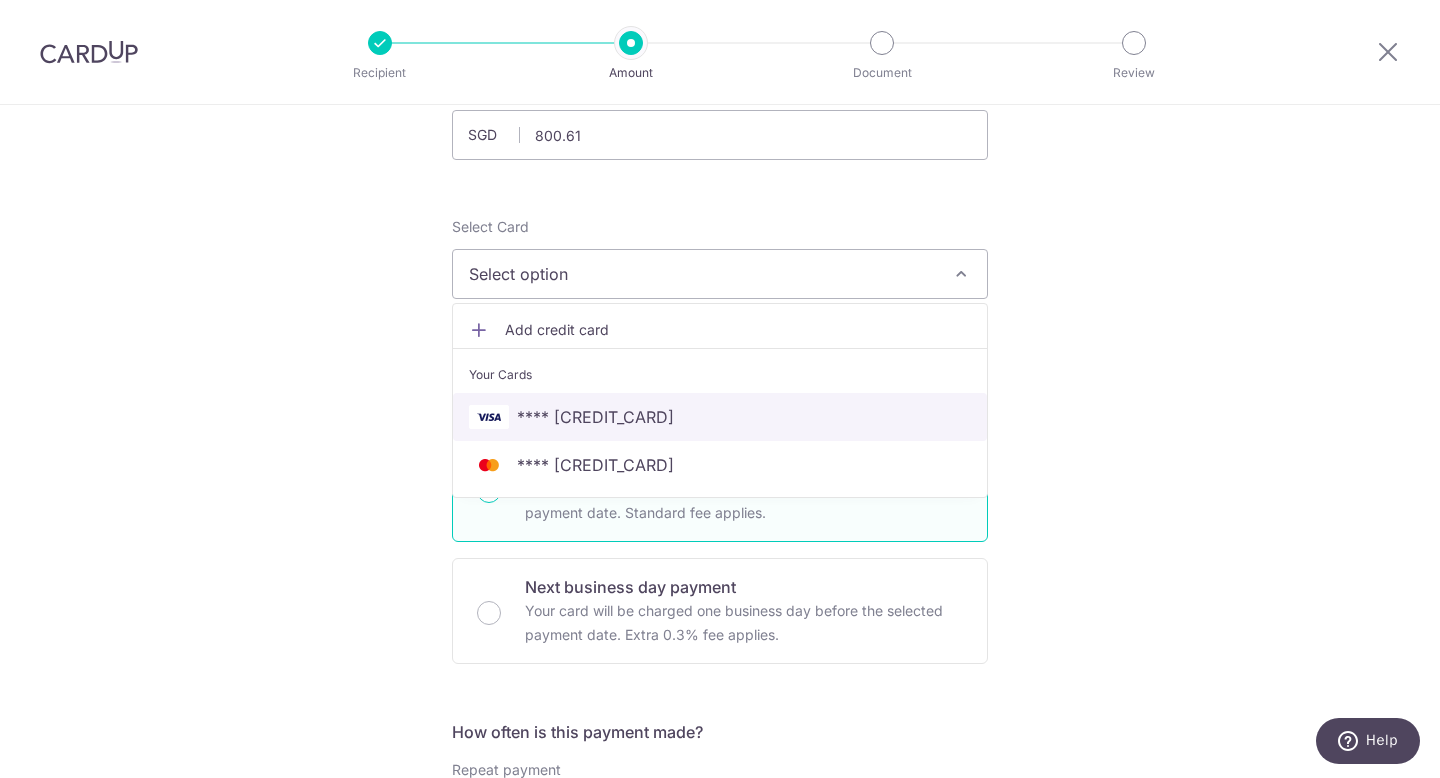 click on "**** [CREDIT_CARD]" at bounding box center (720, 417) 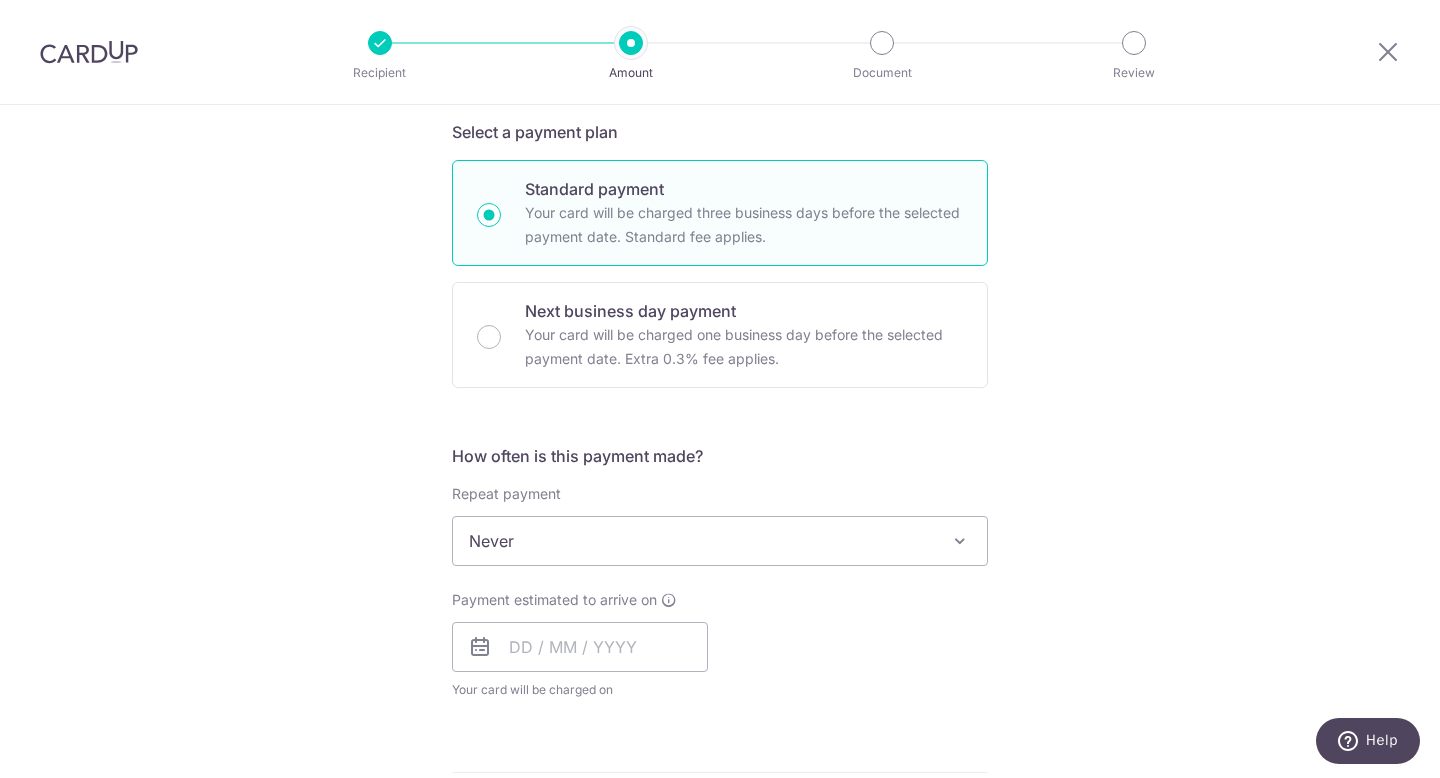 scroll, scrollTop: 540, scrollLeft: 0, axis: vertical 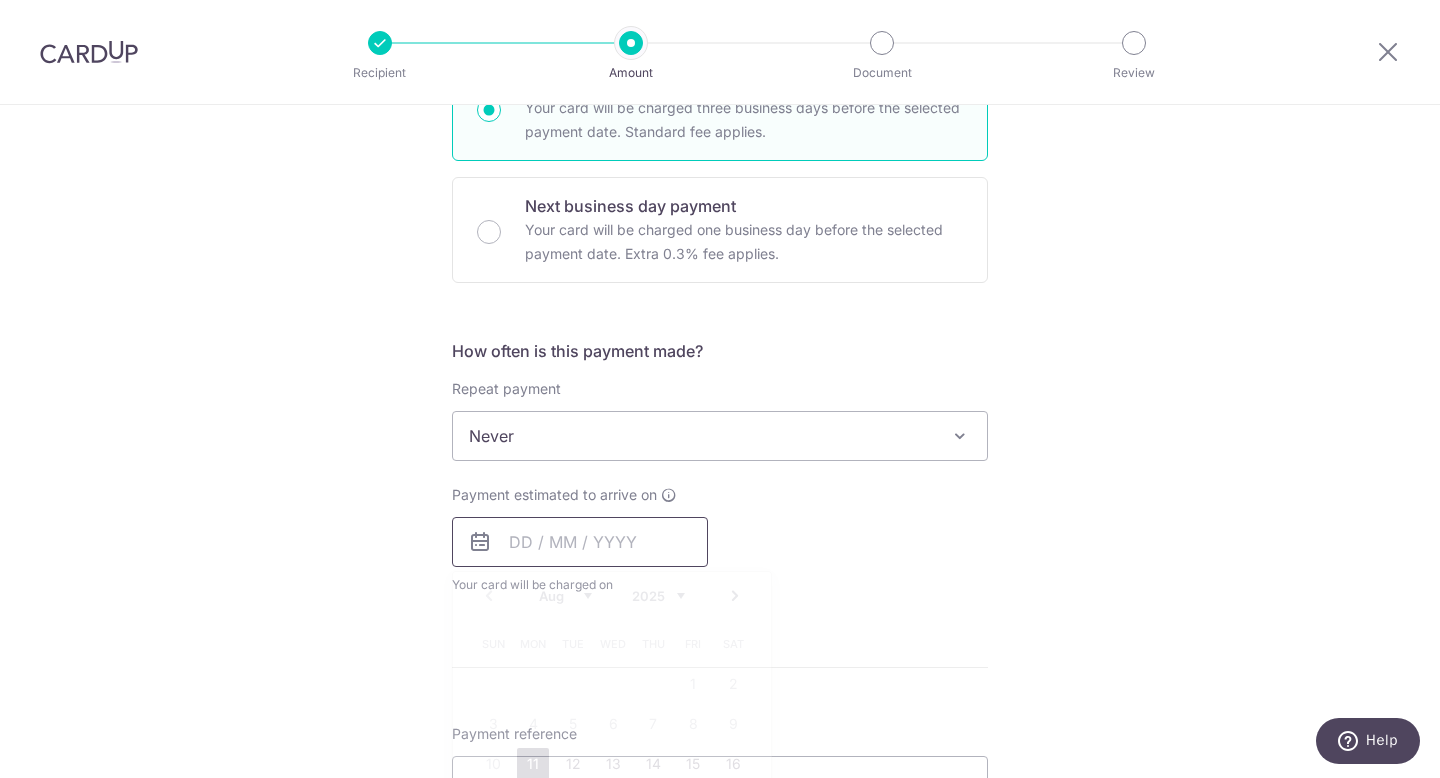 click at bounding box center [580, 542] 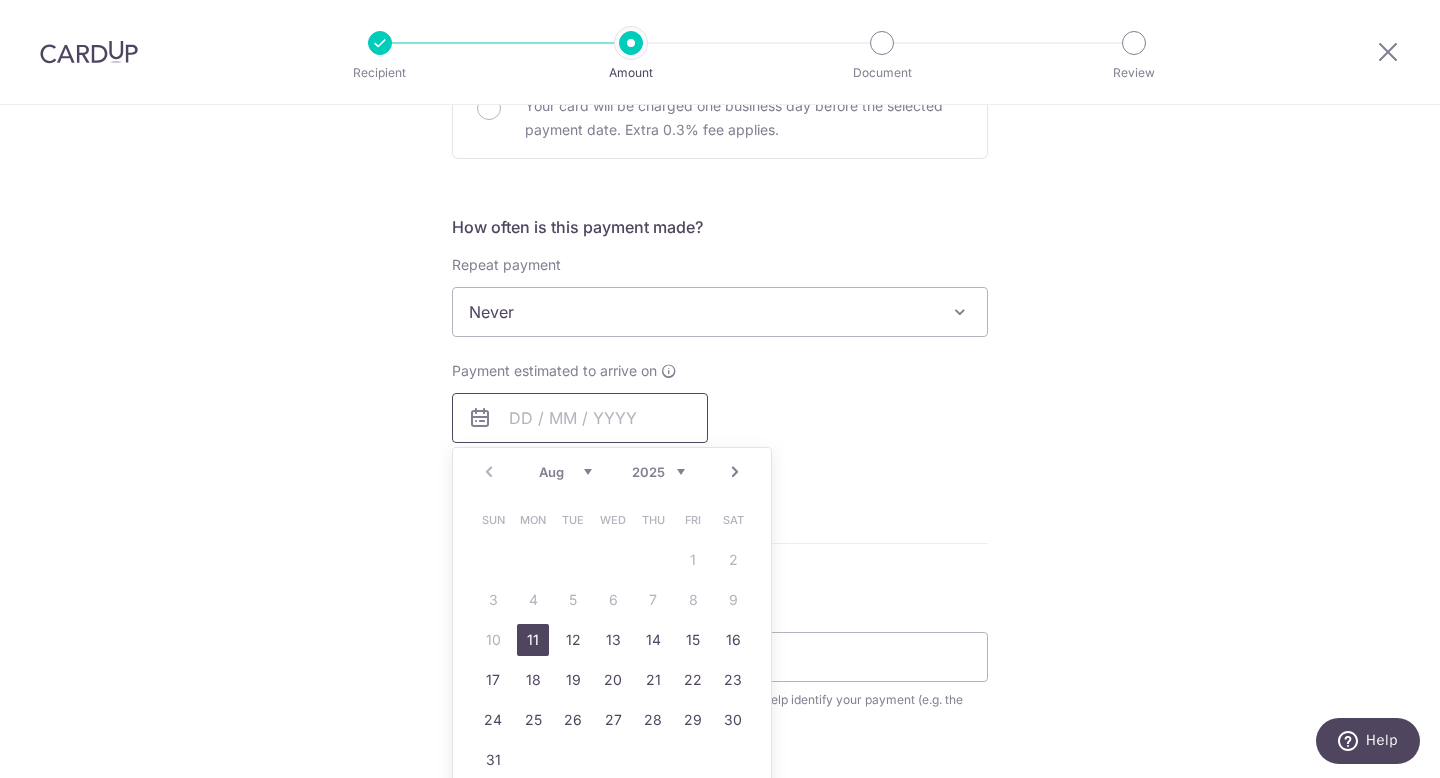 scroll, scrollTop: 676, scrollLeft: 0, axis: vertical 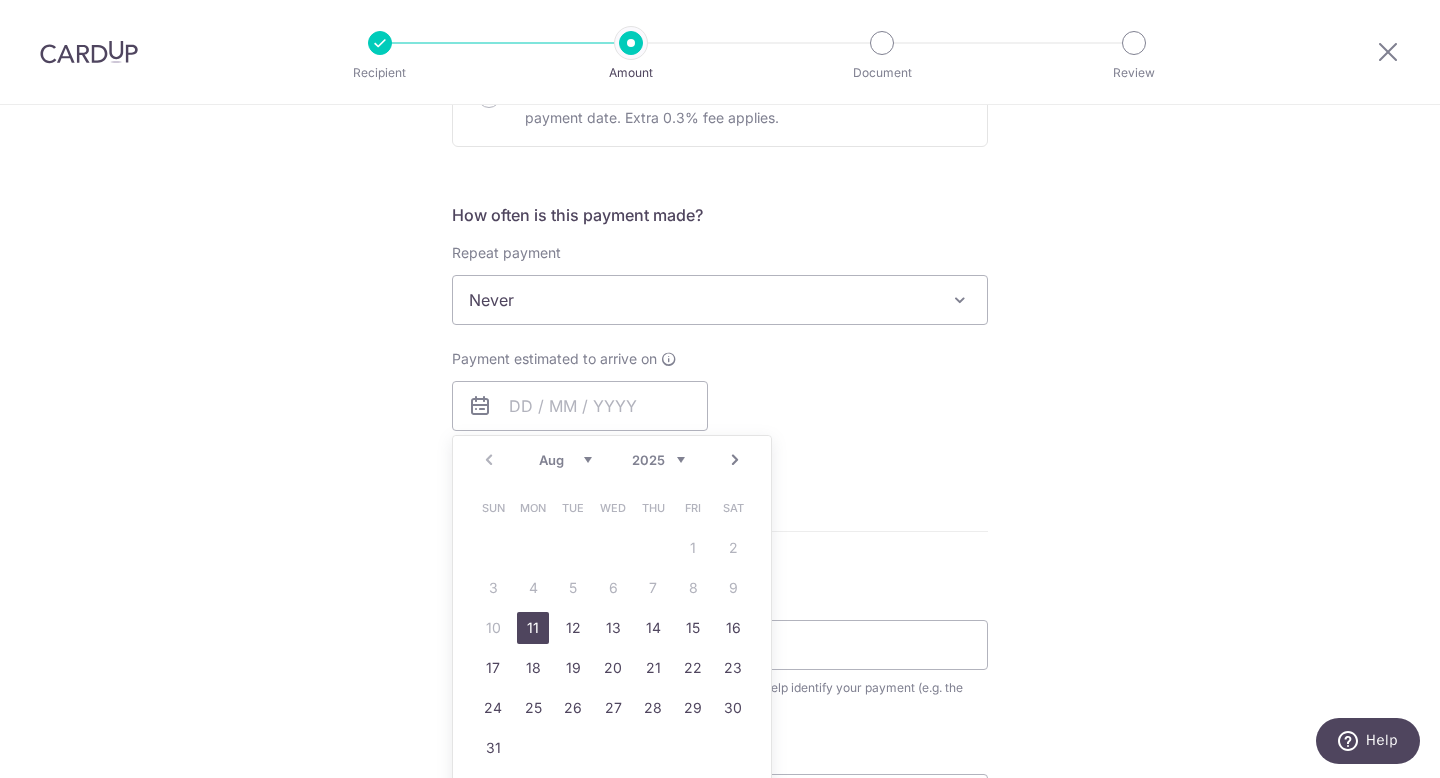 click on "11" at bounding box center [533, 628] 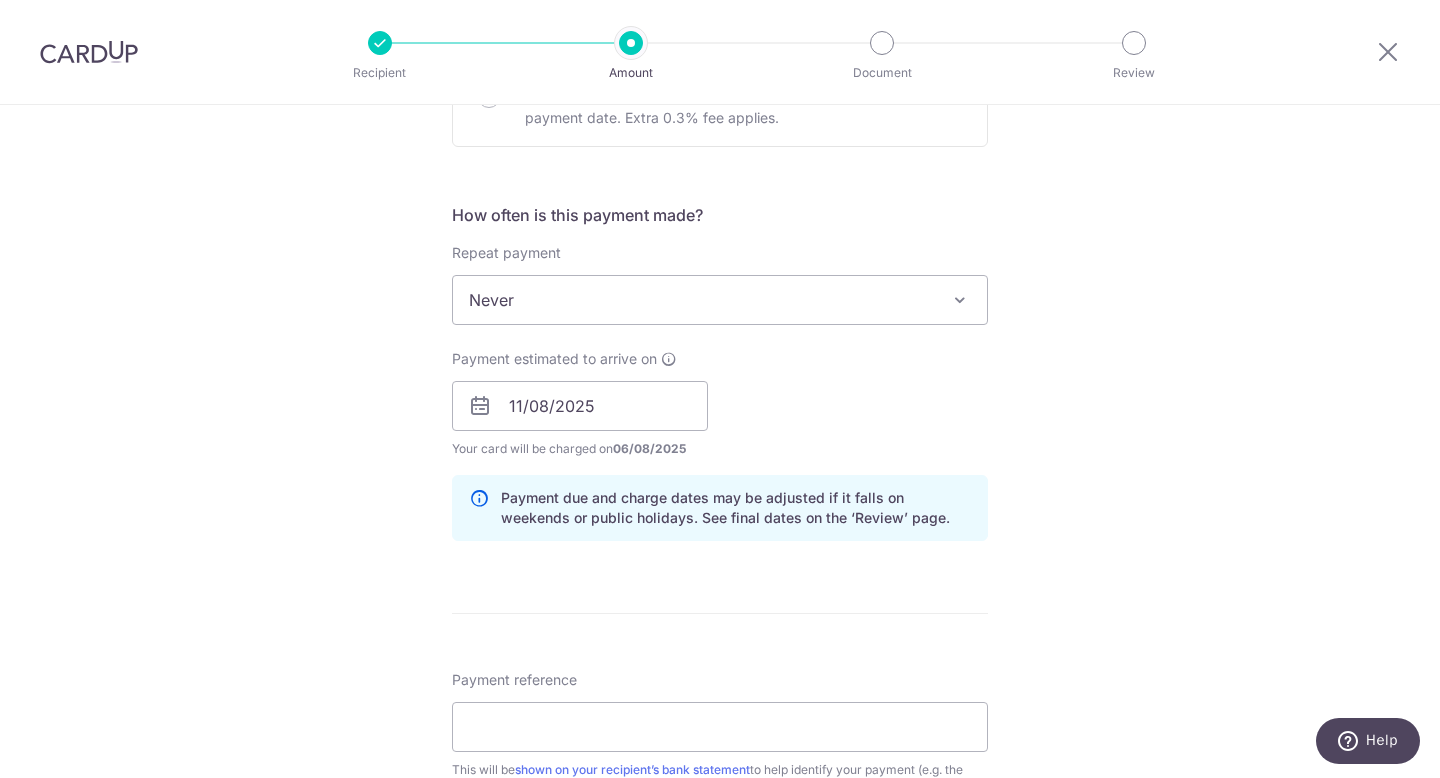 scroll, scrollTop: 922, scrollLeft: 0, axis: vertical 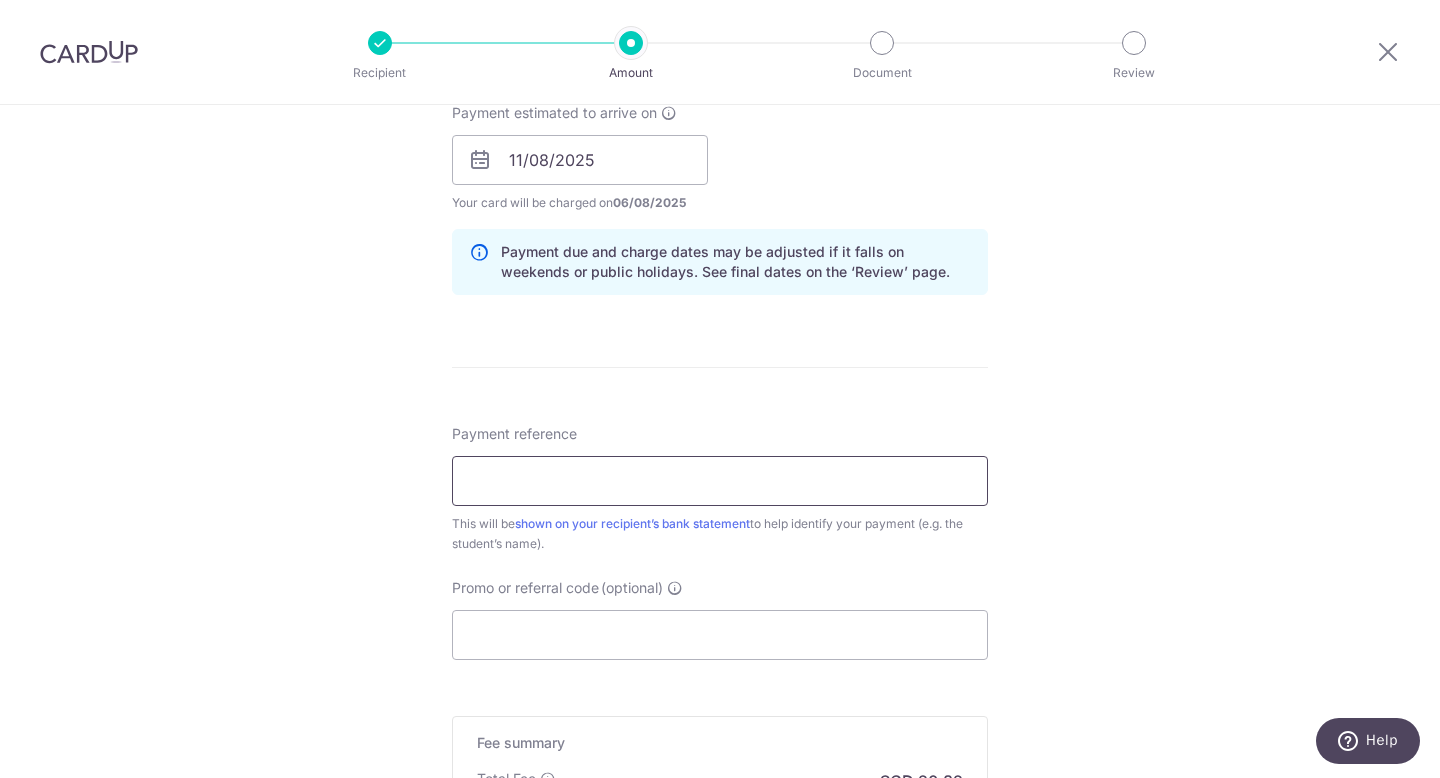 click on "Payment reference" at bounding box center [720, 481] 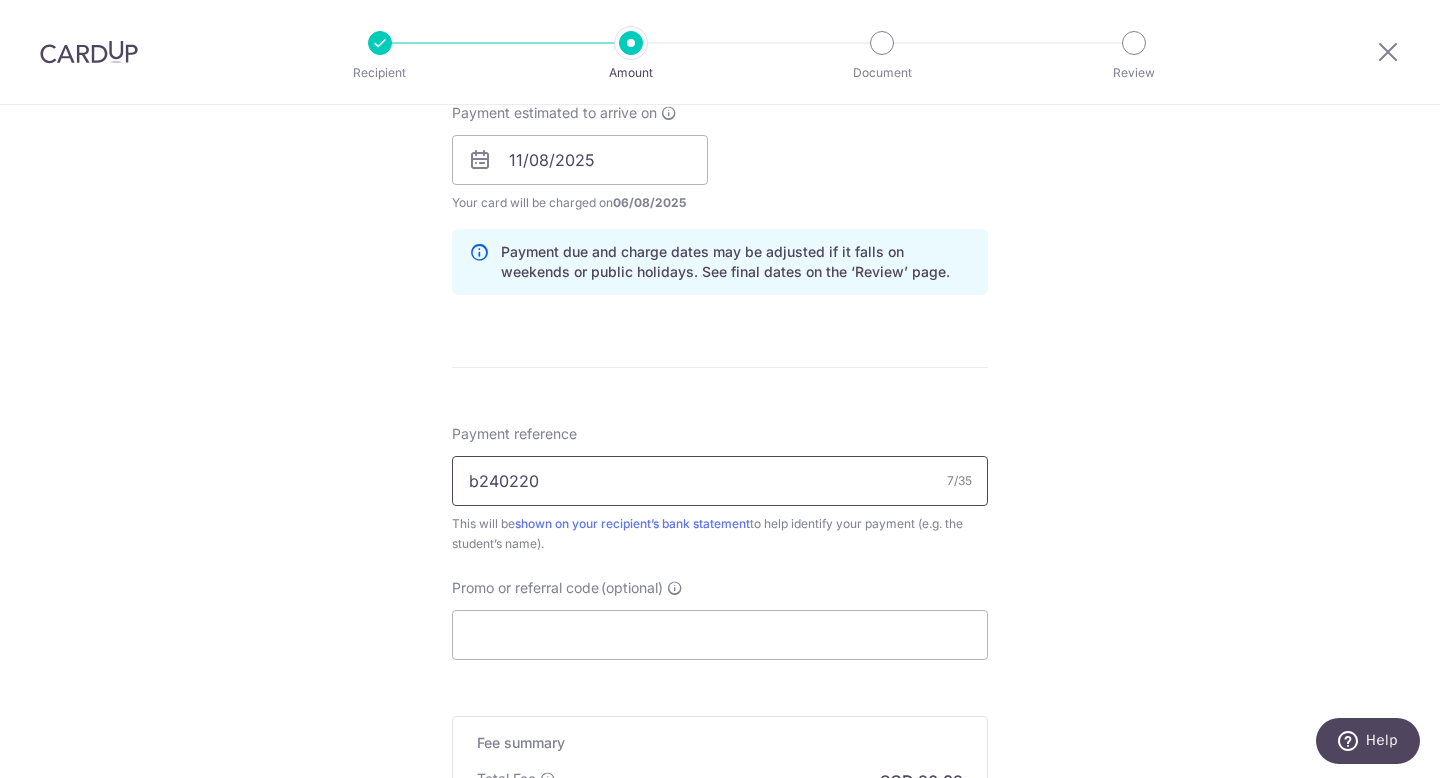 click on "b240220" at bounding box center [720, 481] 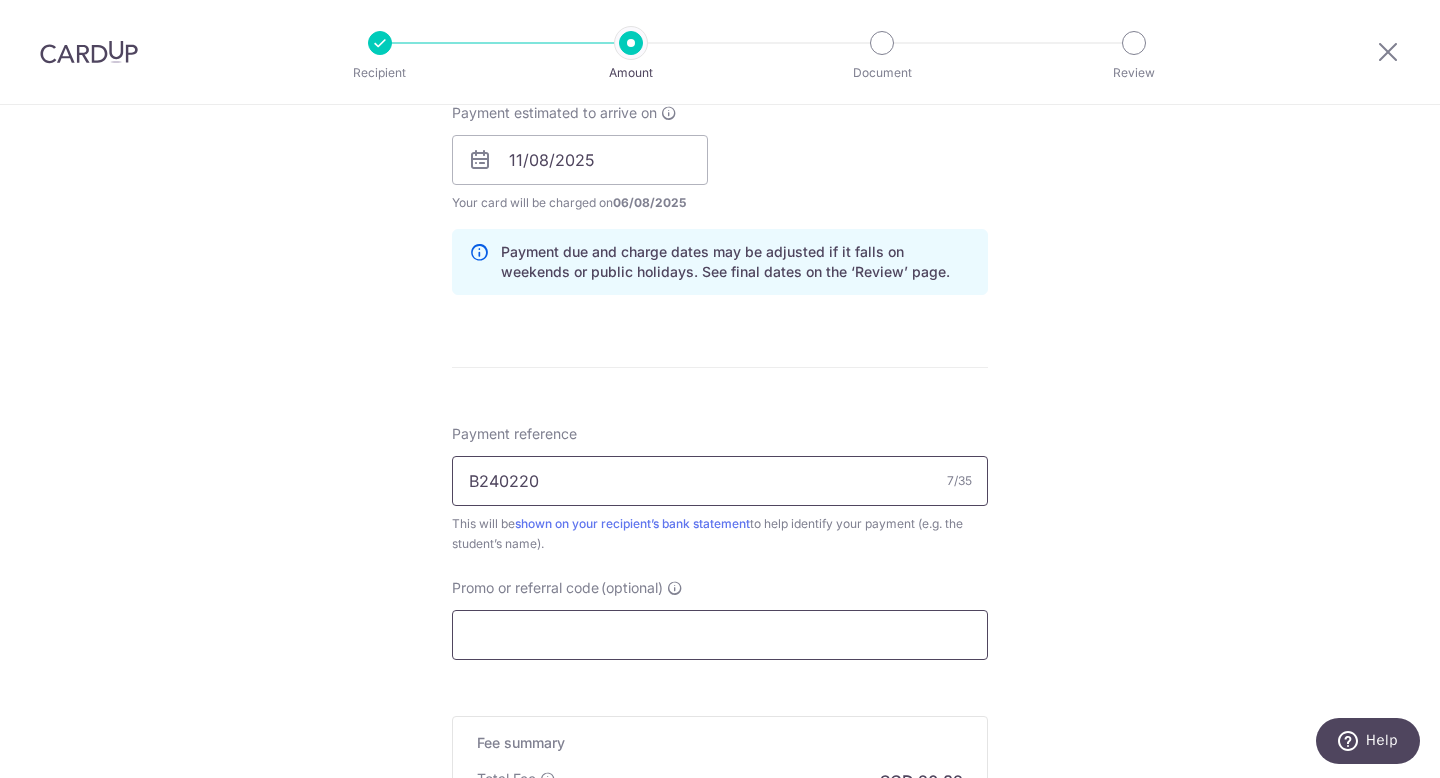 type on "B240220" 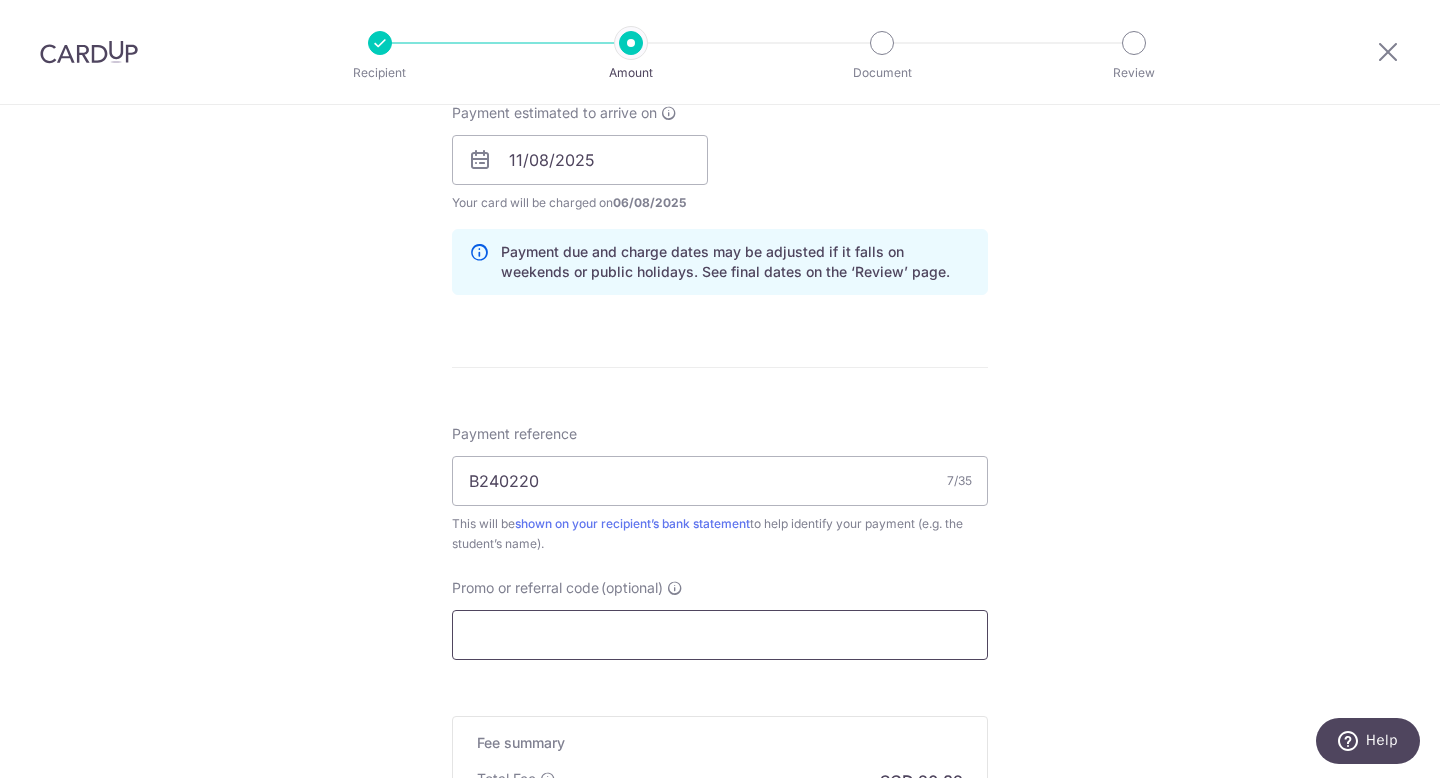 click on "Promo or referral code
(optional)" at bounding box center (720, 635) 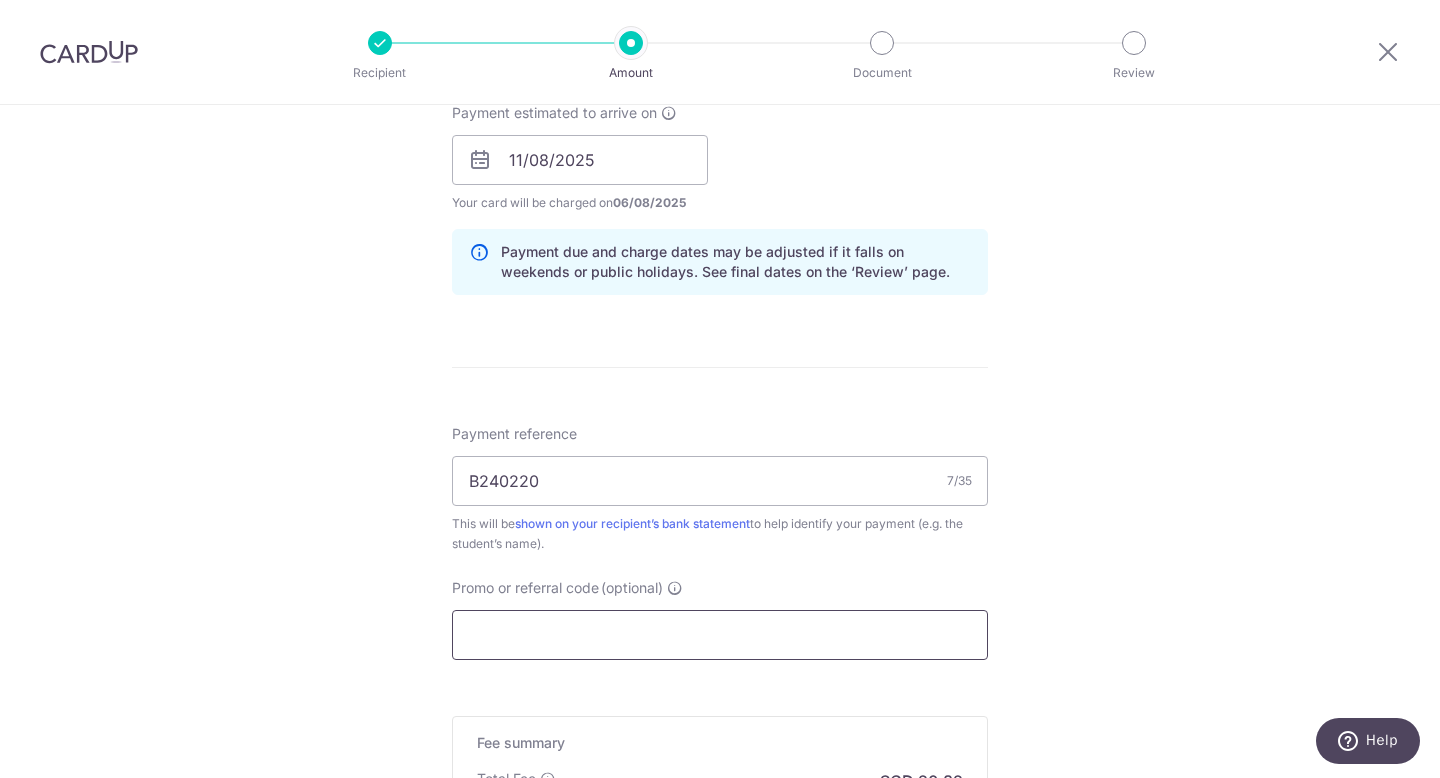 paste on "OCBC90NV" 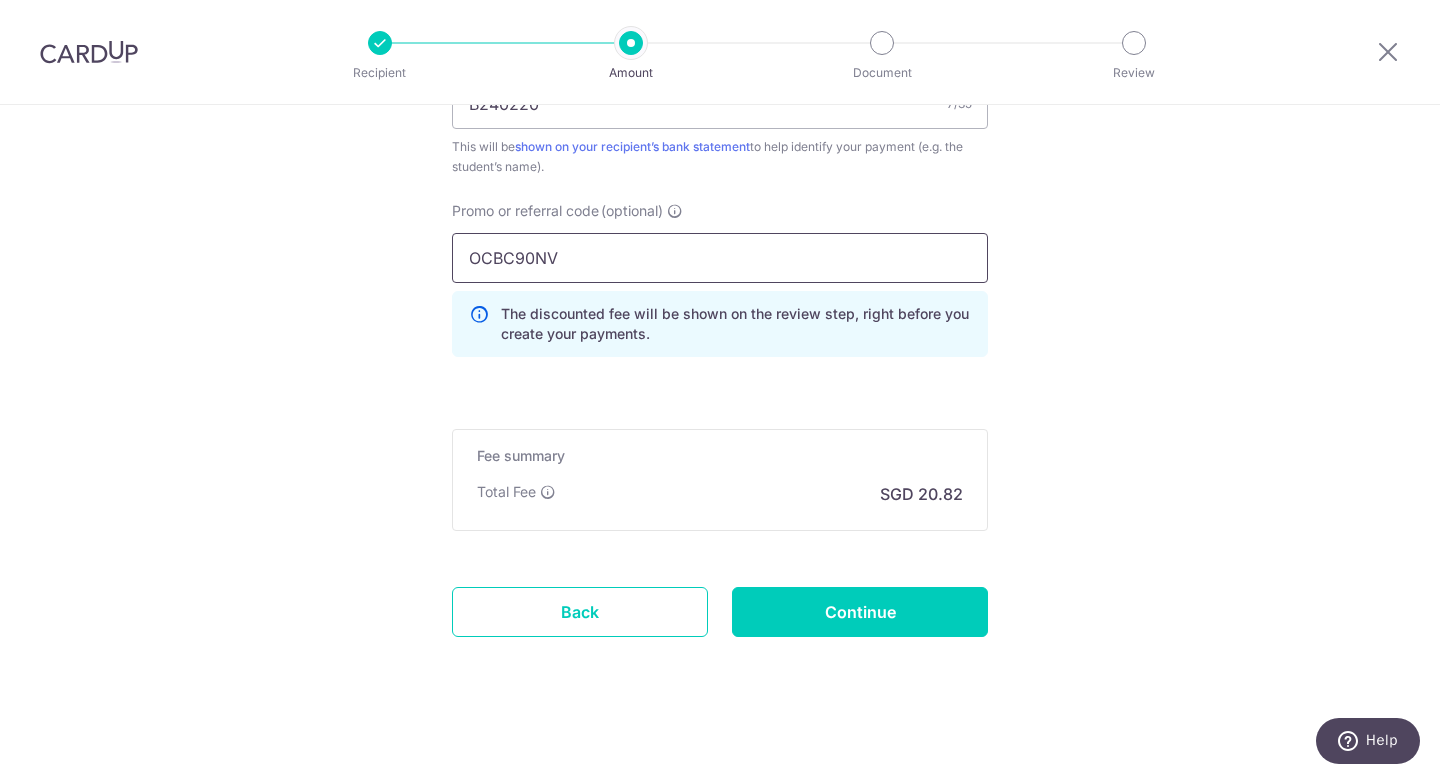 scroll, scrollTop: 1308, scrollLeft: 0, axis: vertical 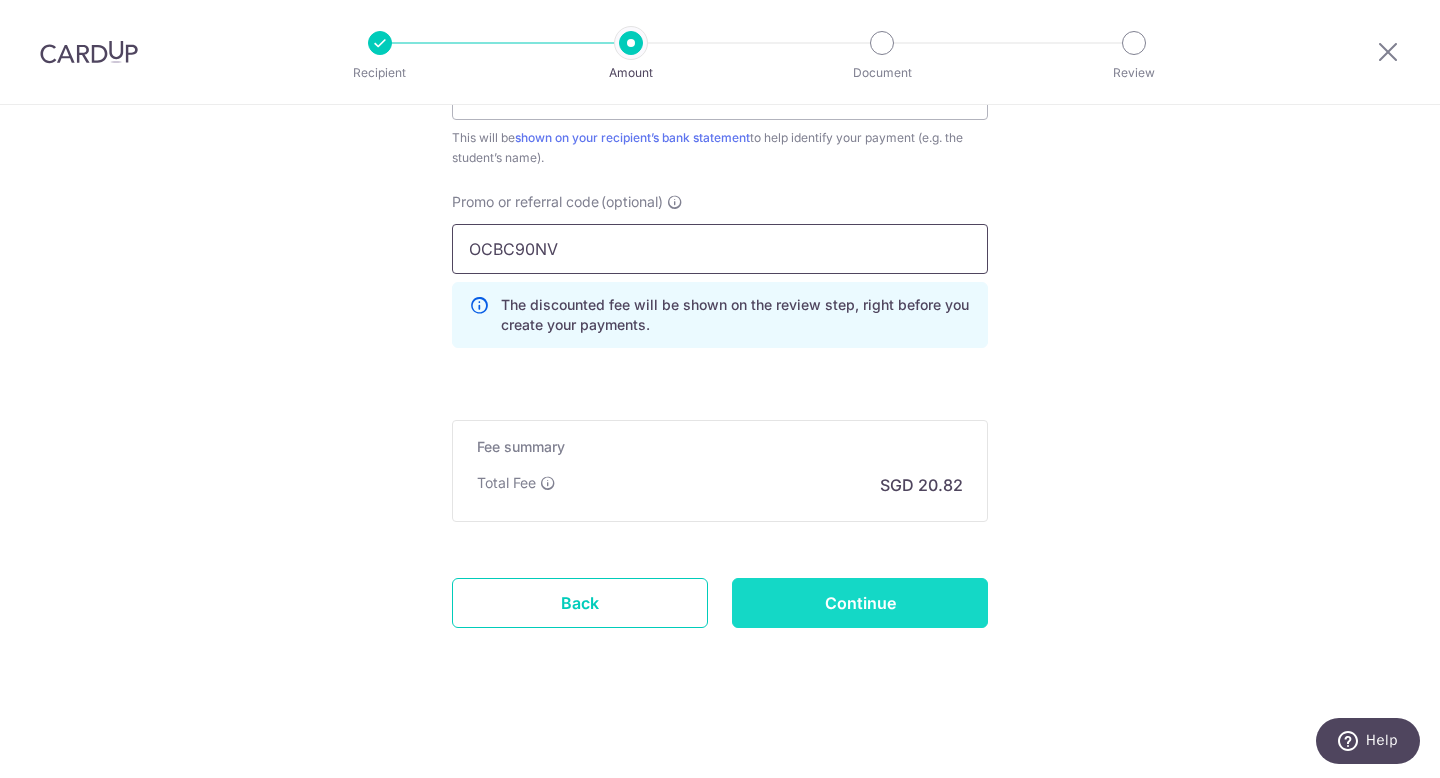 type on "OCBC90NV" 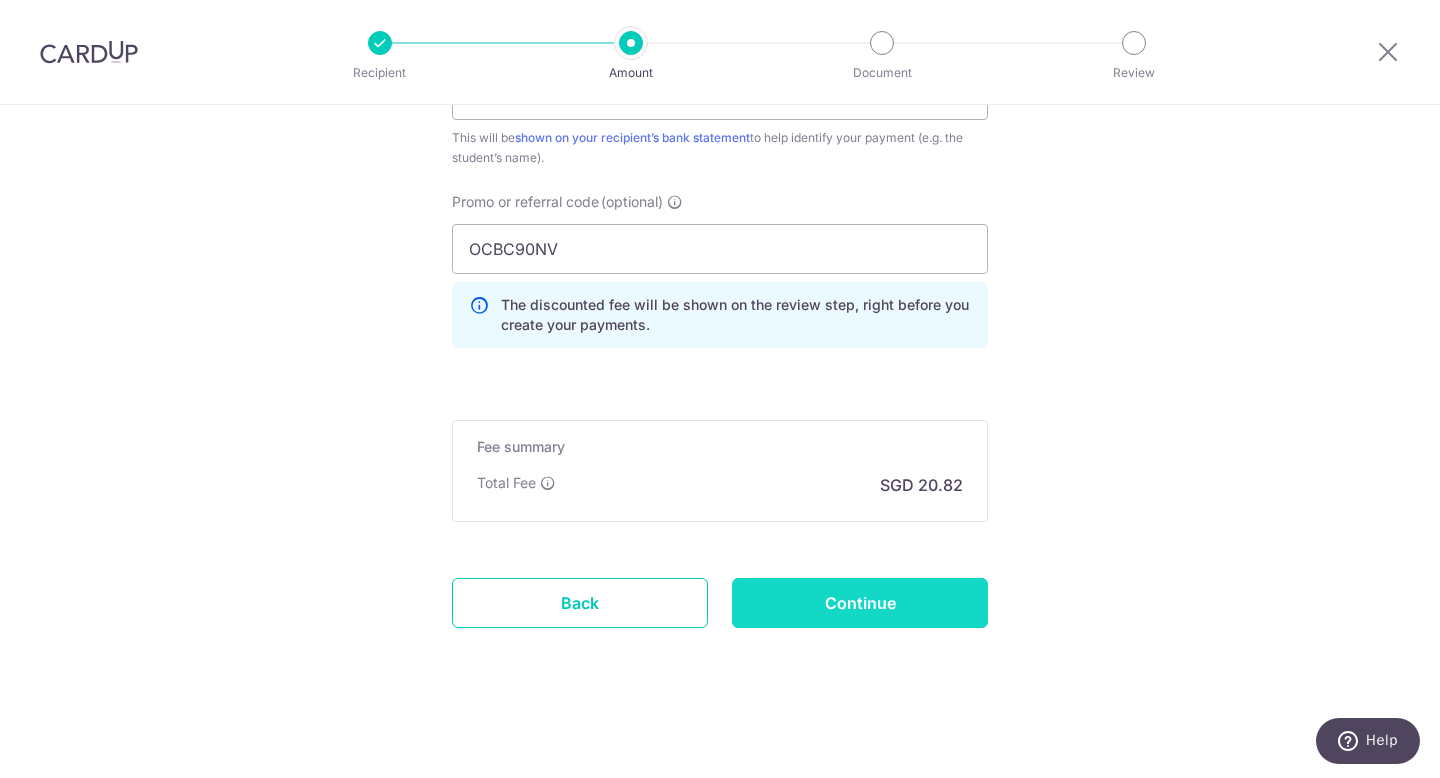 click on "Continue" at bounding box center (860, 603) 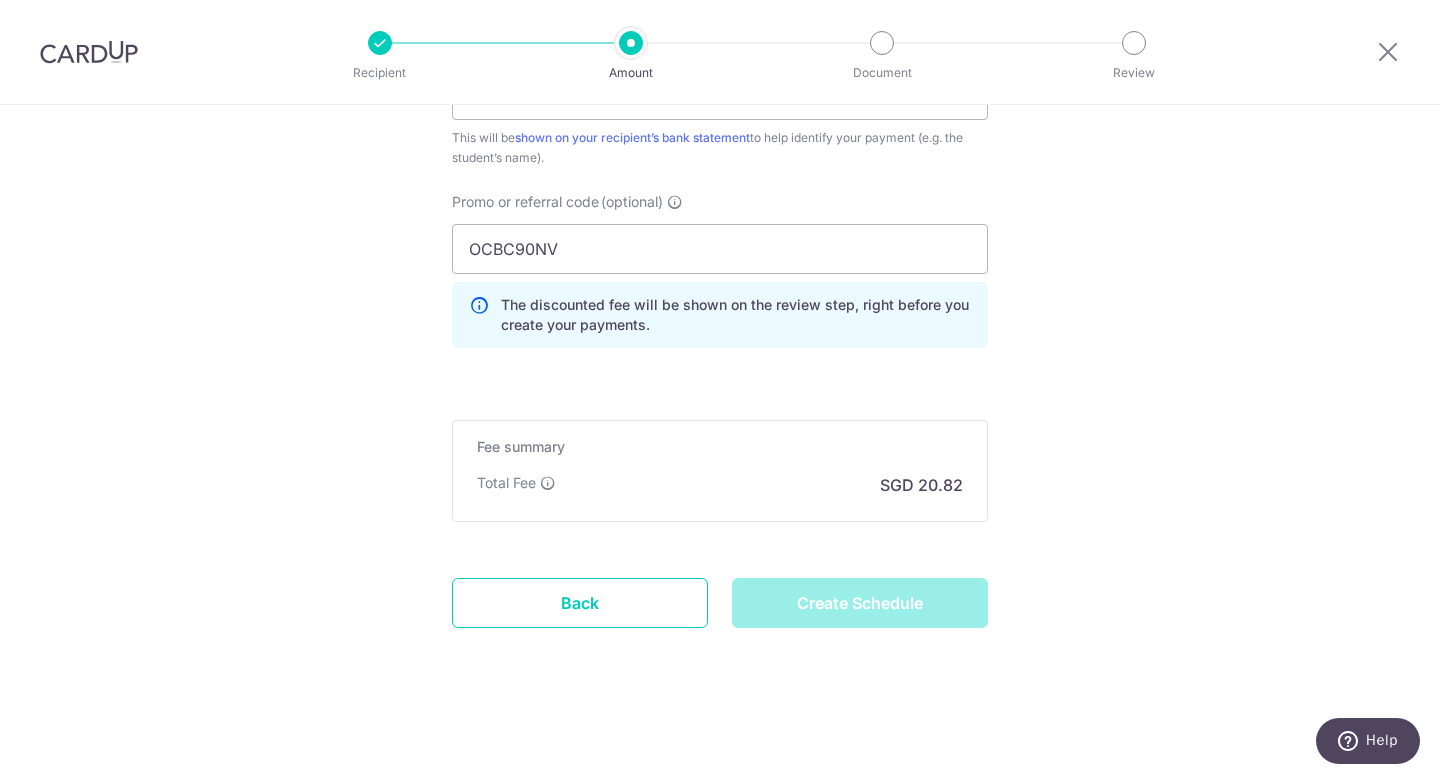 type on "Create Schedule" 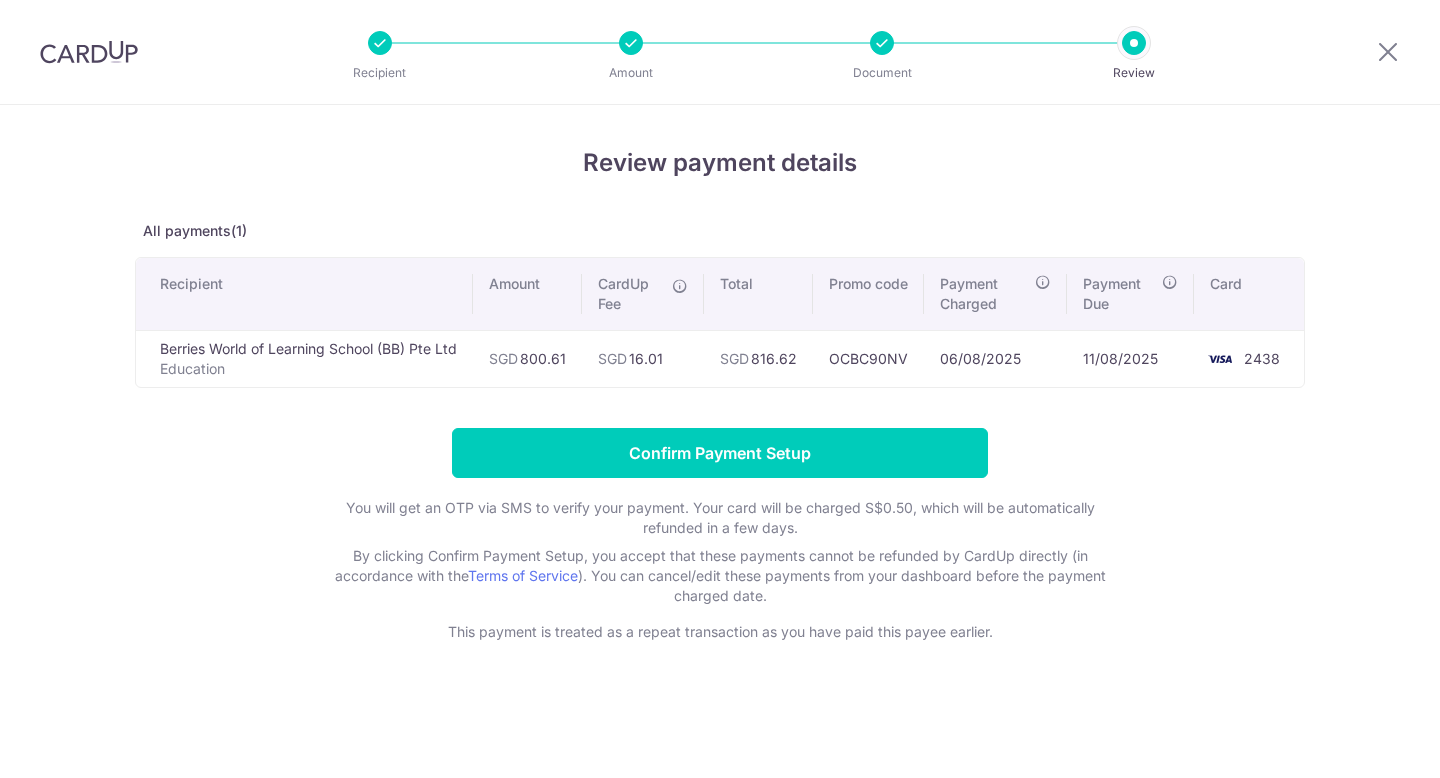 scroll, scrollTop: 0, scrollLeft: 0, axis: both 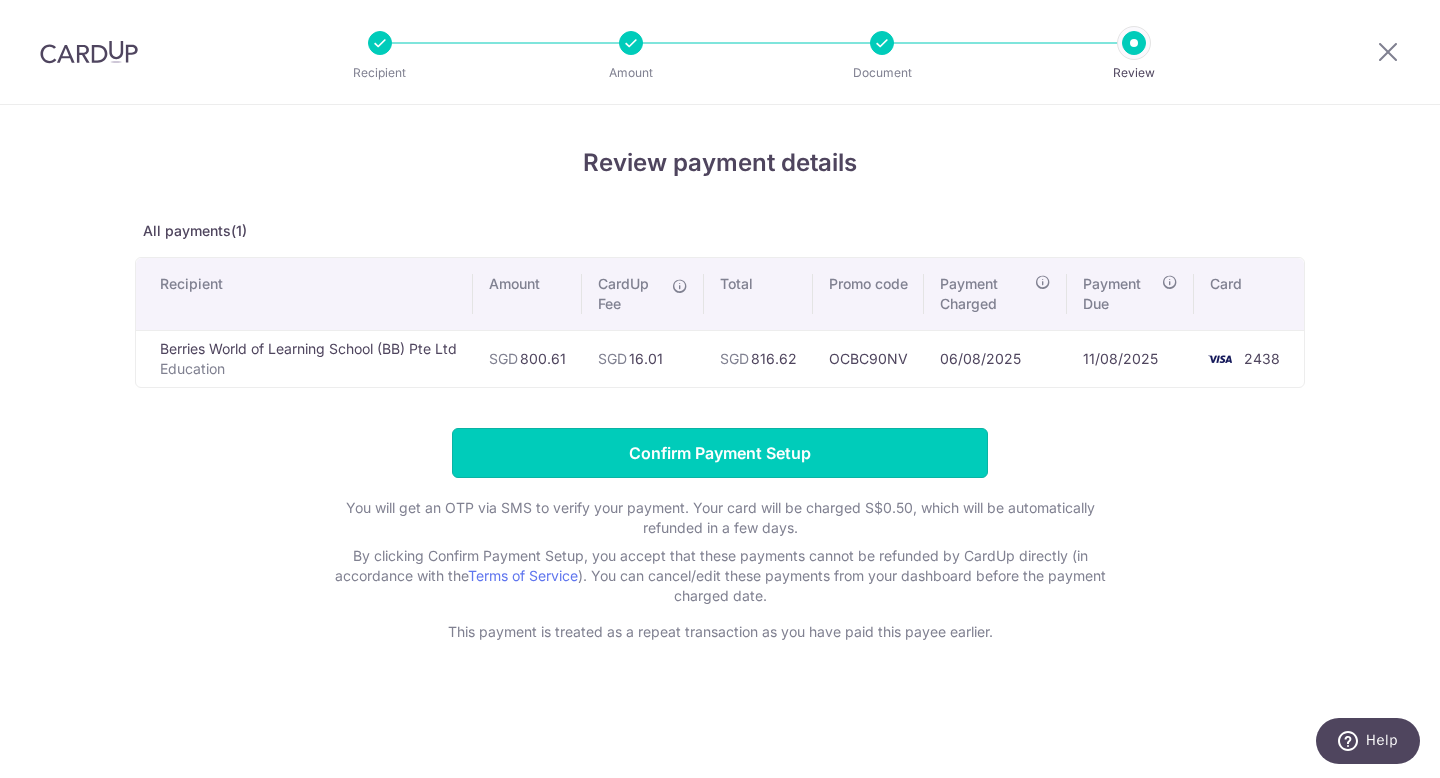 drag, startPoint x: 720, startPoint y: 454, endPoint x: 708, endPoint y: 475, distance: 24.186773 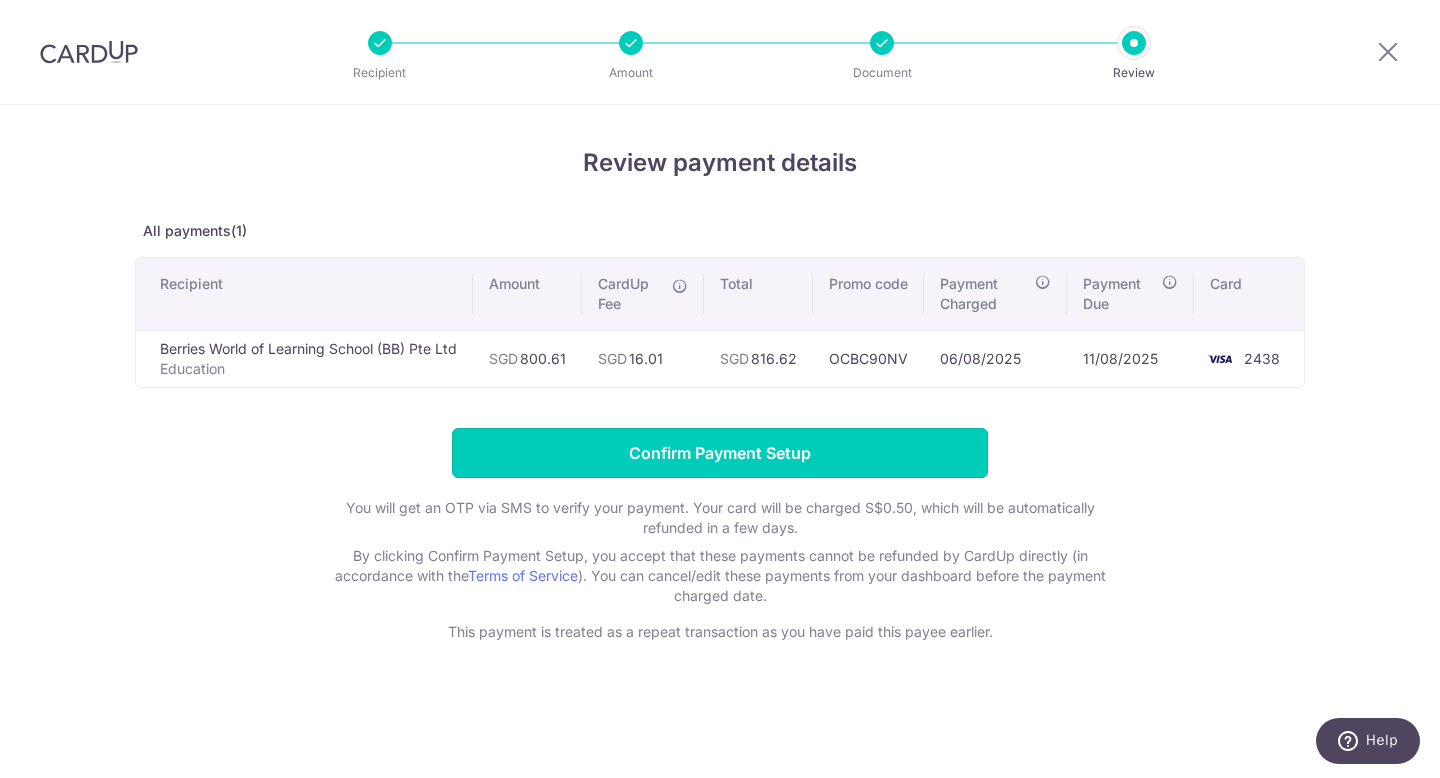 click on "Confirm Payment Setup" at bounding box center (720, 453) 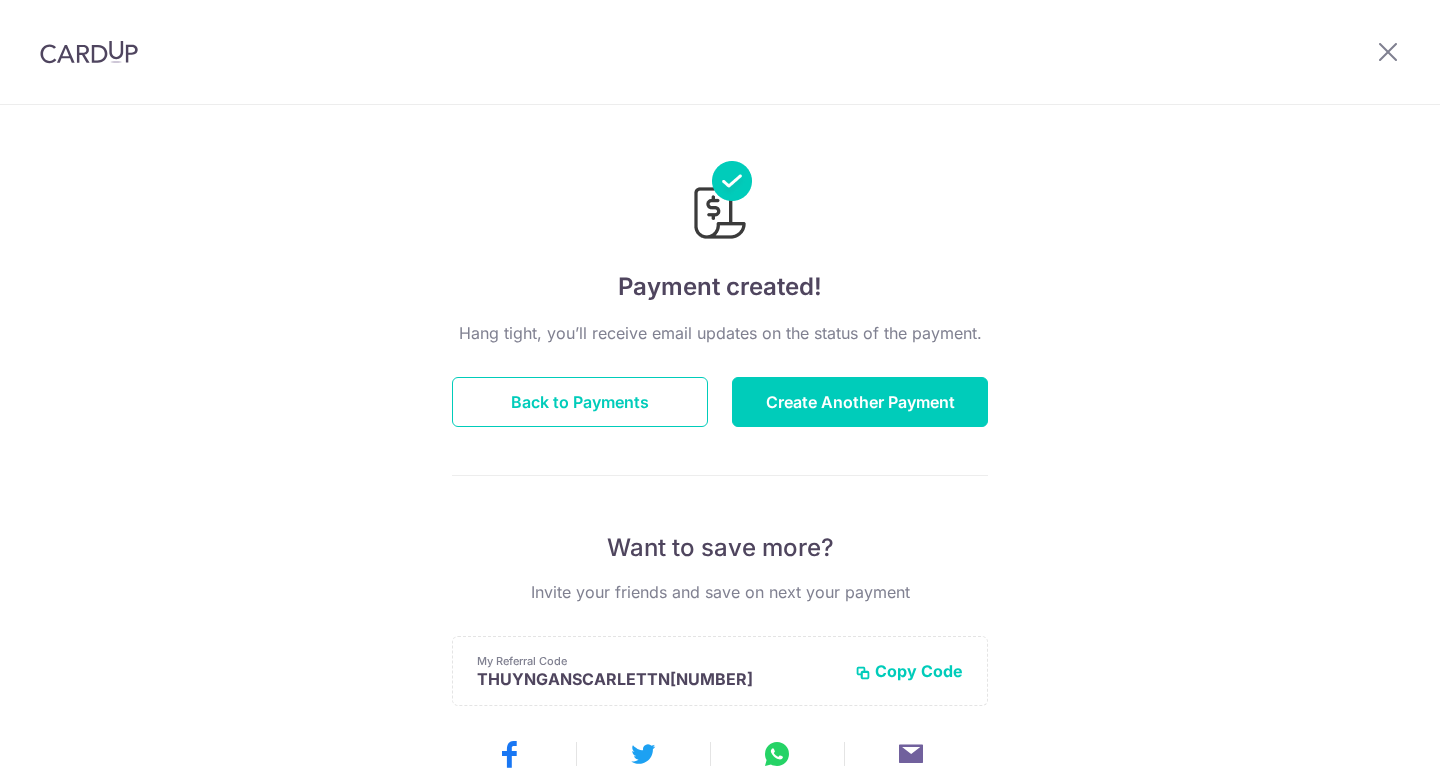 scroll, scrollTop: 0, scrollLeft: 0, axis: both 